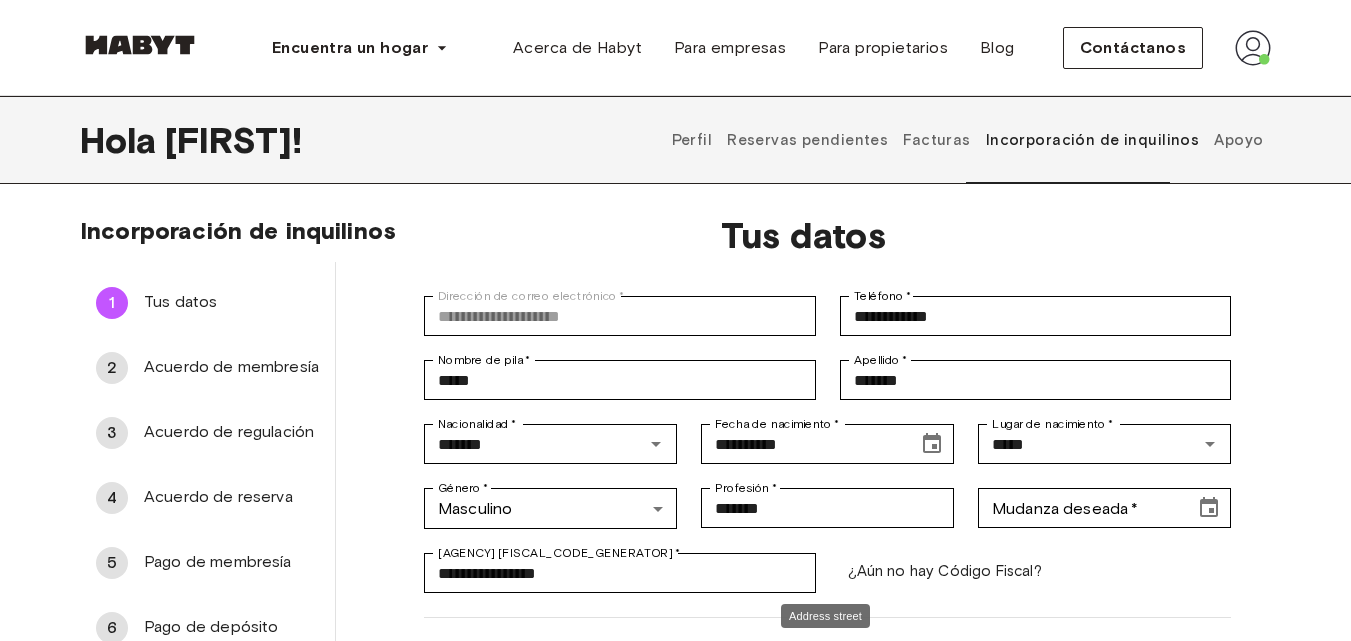 scroll, scrollTop: 205, scrollLeft: 0, axis: vertical 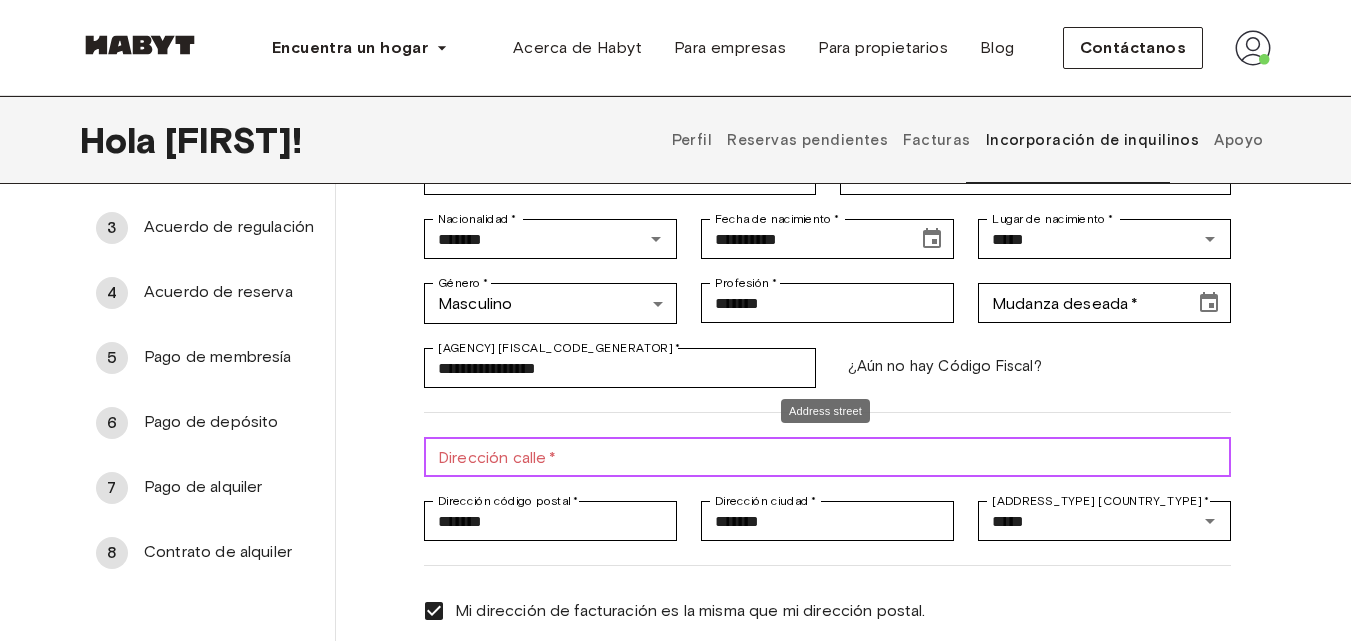 click on "[ADDRESS_TYPE] [STREET_TYPE]    *" at bounding box center (827, 457) 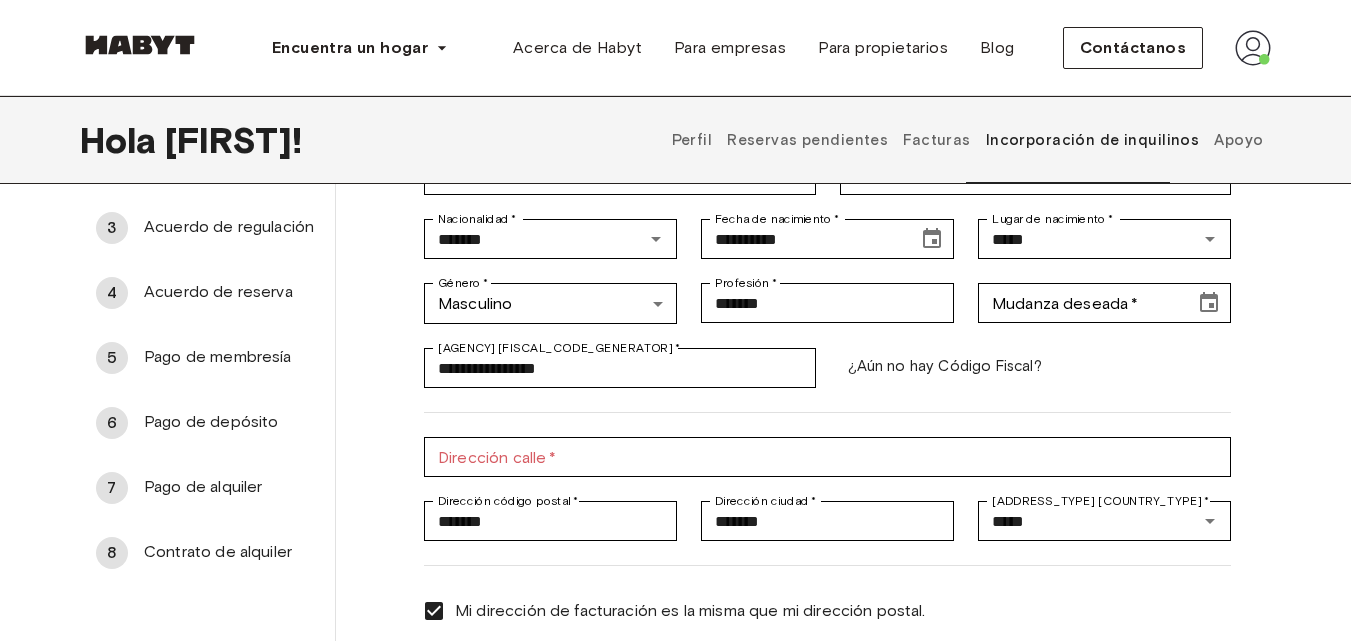 click at bounding box center (815, 400) 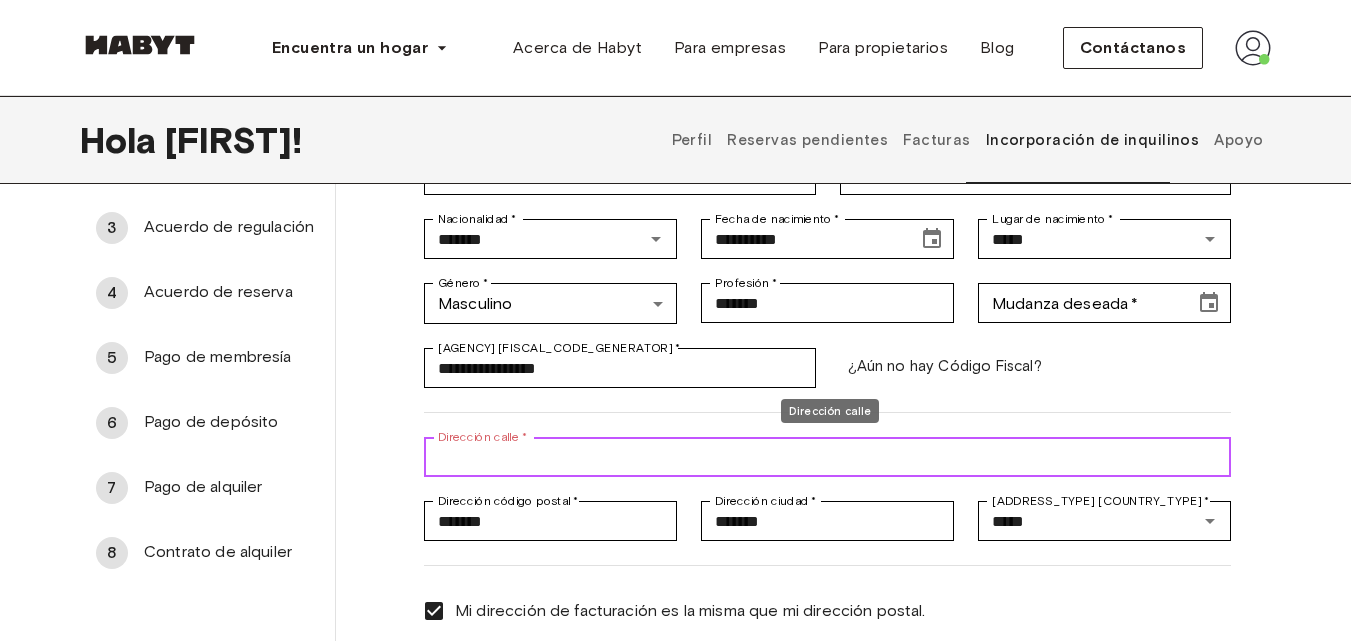 click on "[ADDRESS_TYPE] [STREET_TYPE]    *" at bounding box center (827, 457) 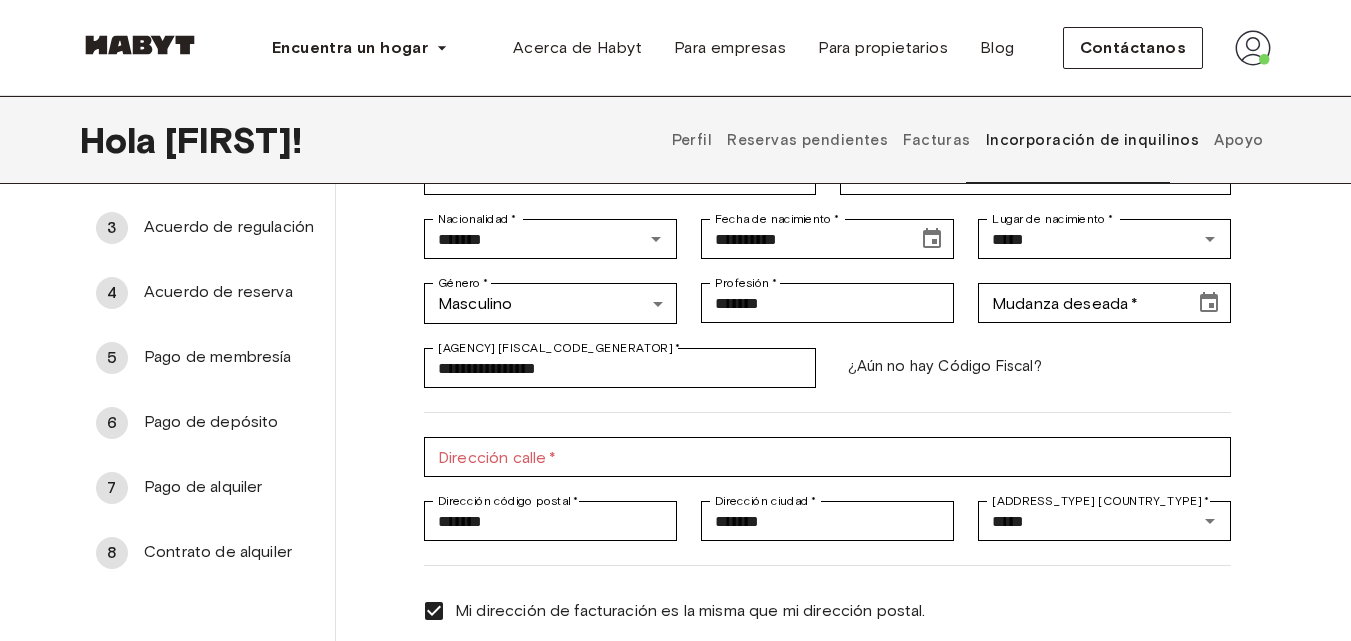 click on "**********" at bounding box center (803, 351) 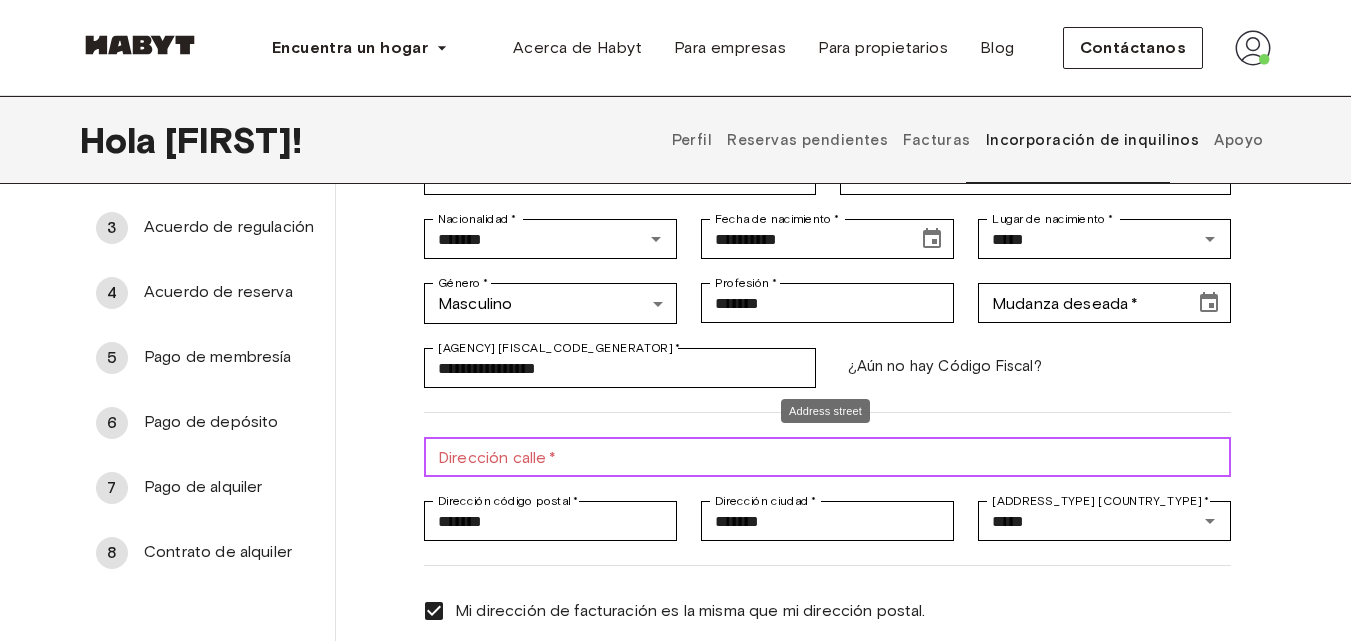 click on "[ADDRESS_TYPE] [STREET_TYPE]    *" at bounding box center [827, 457] 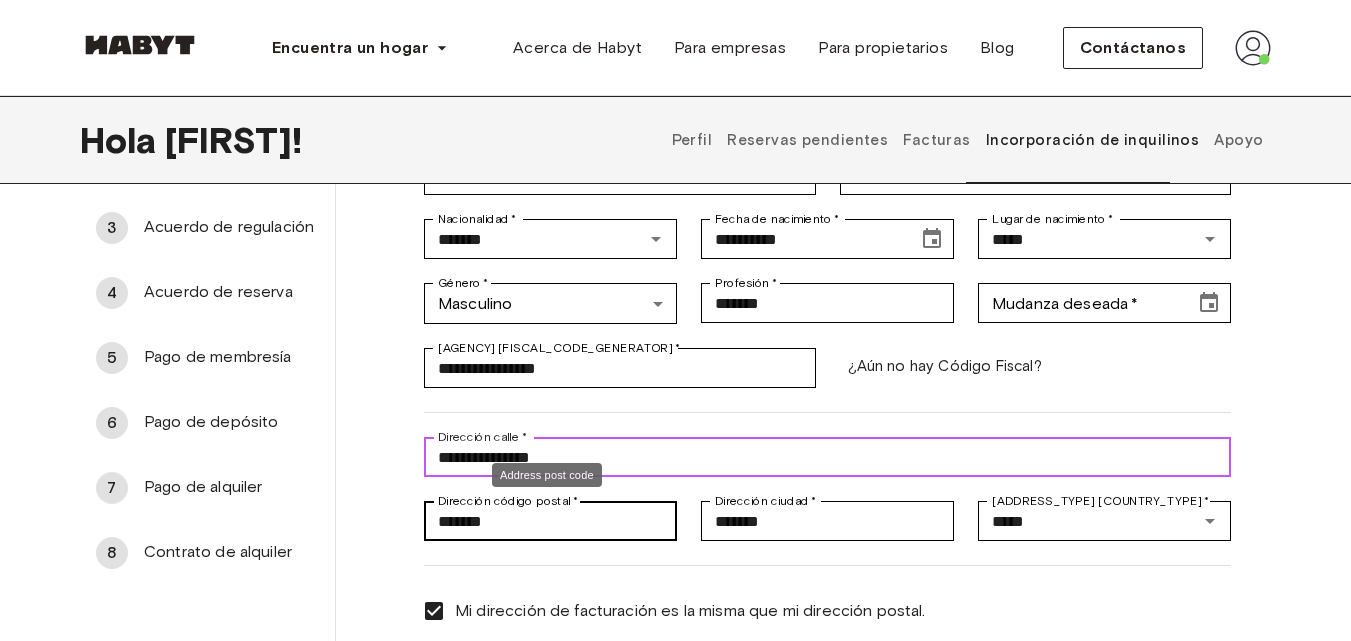 type on "**********" 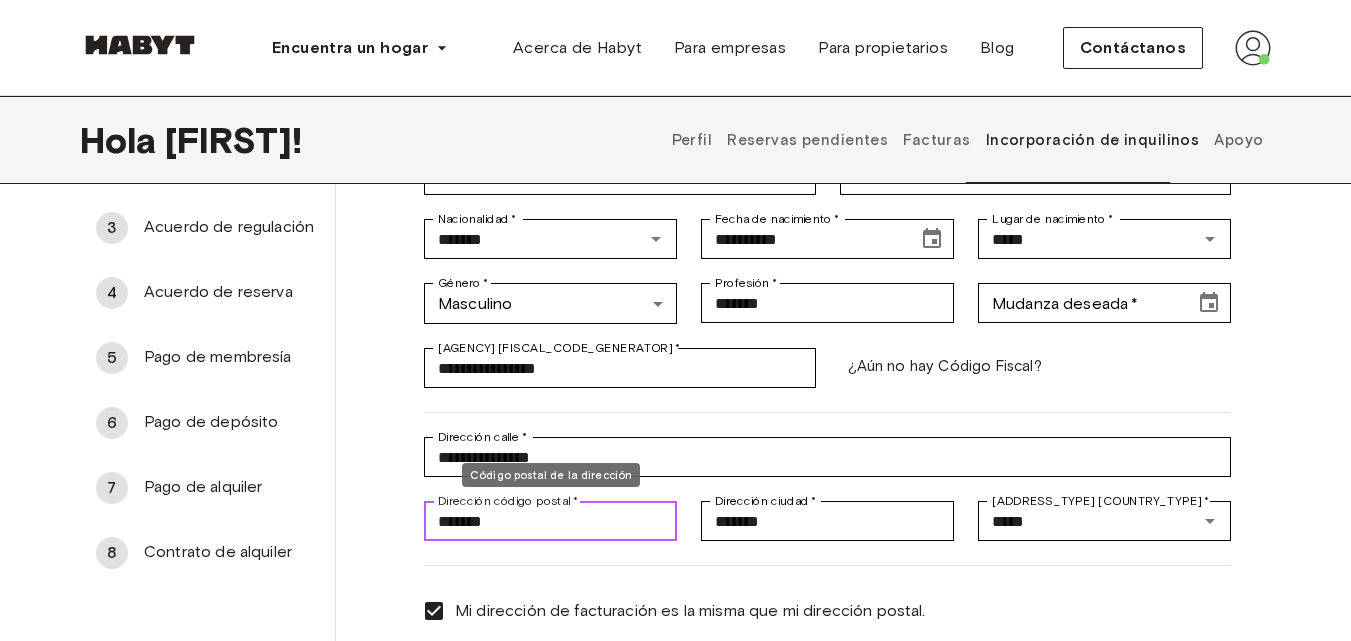click on "*******" at bounding box center [550, 521] 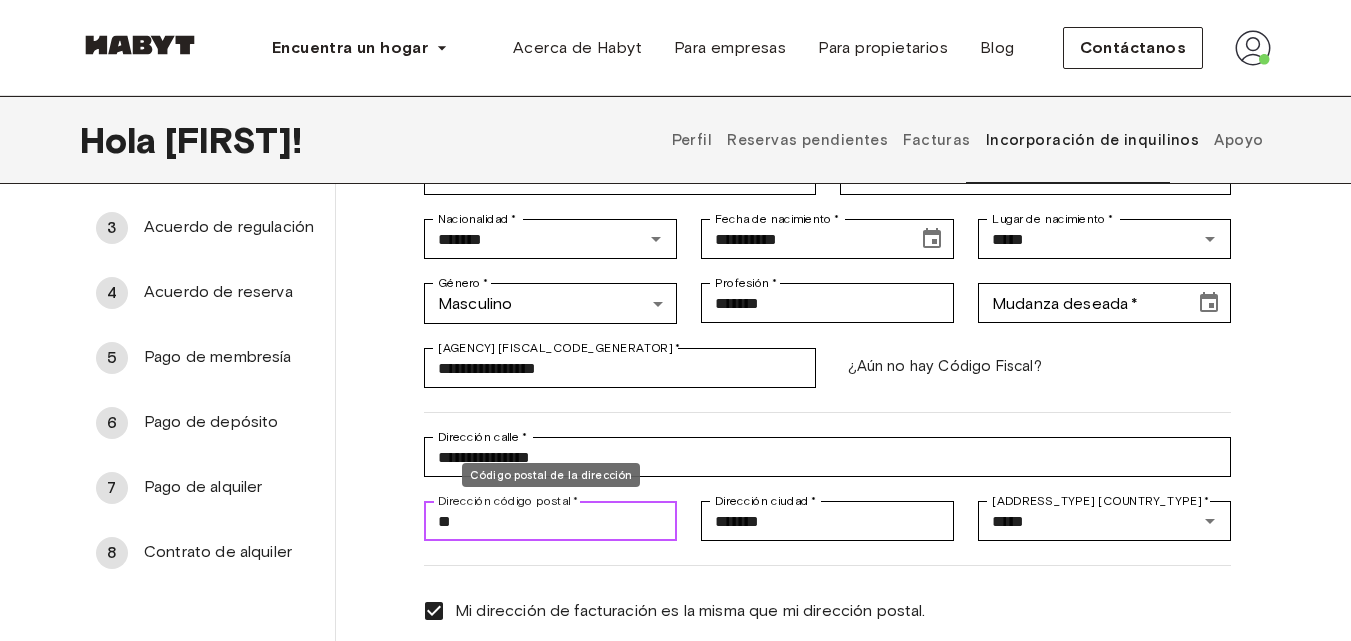 type on "*" 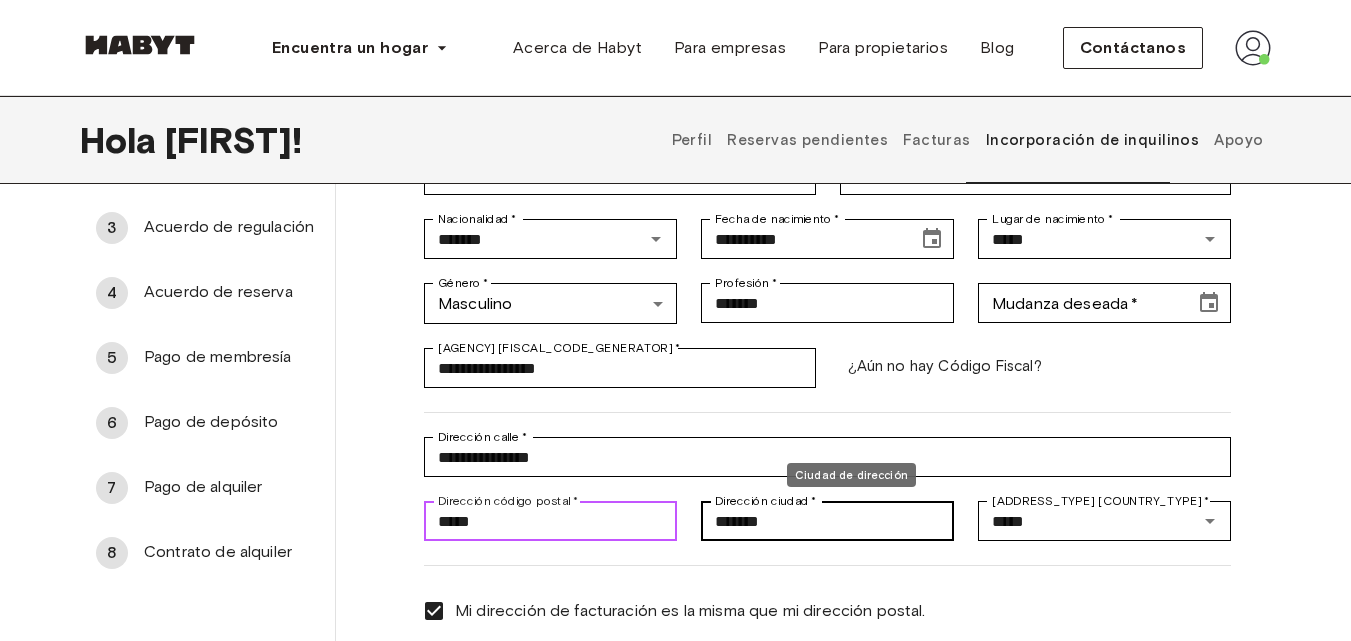 type on "*****" 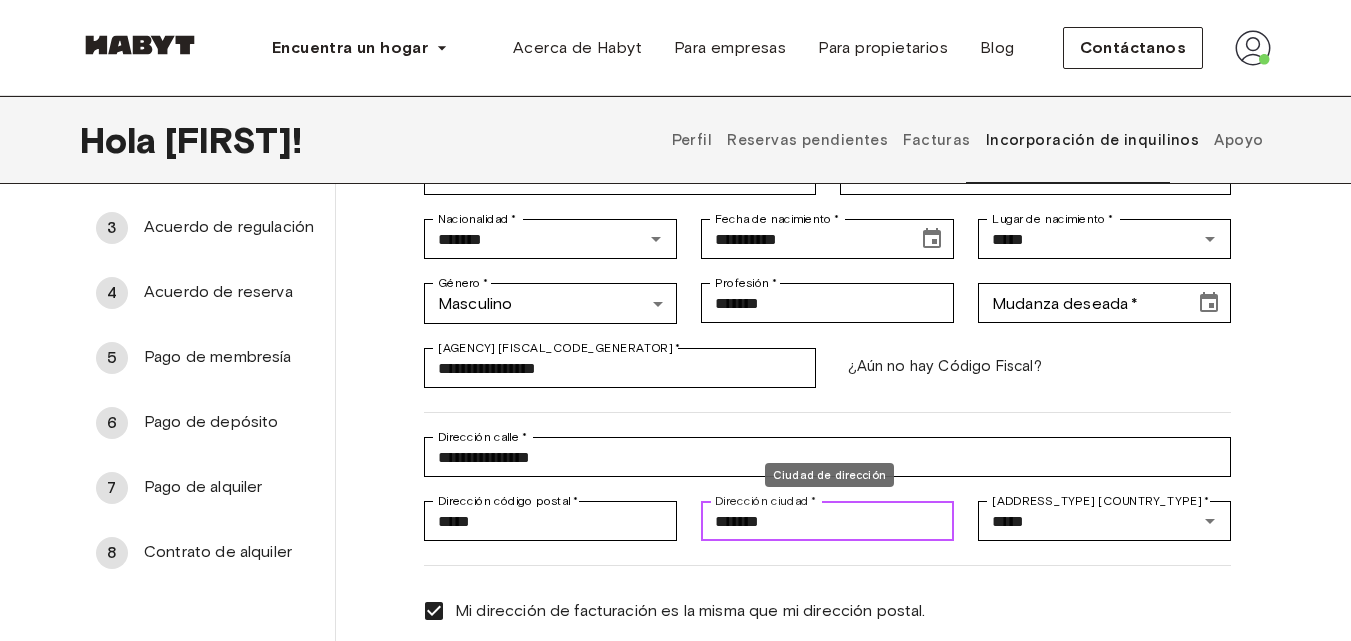 click on "*******" at bounding box center [827, 521] 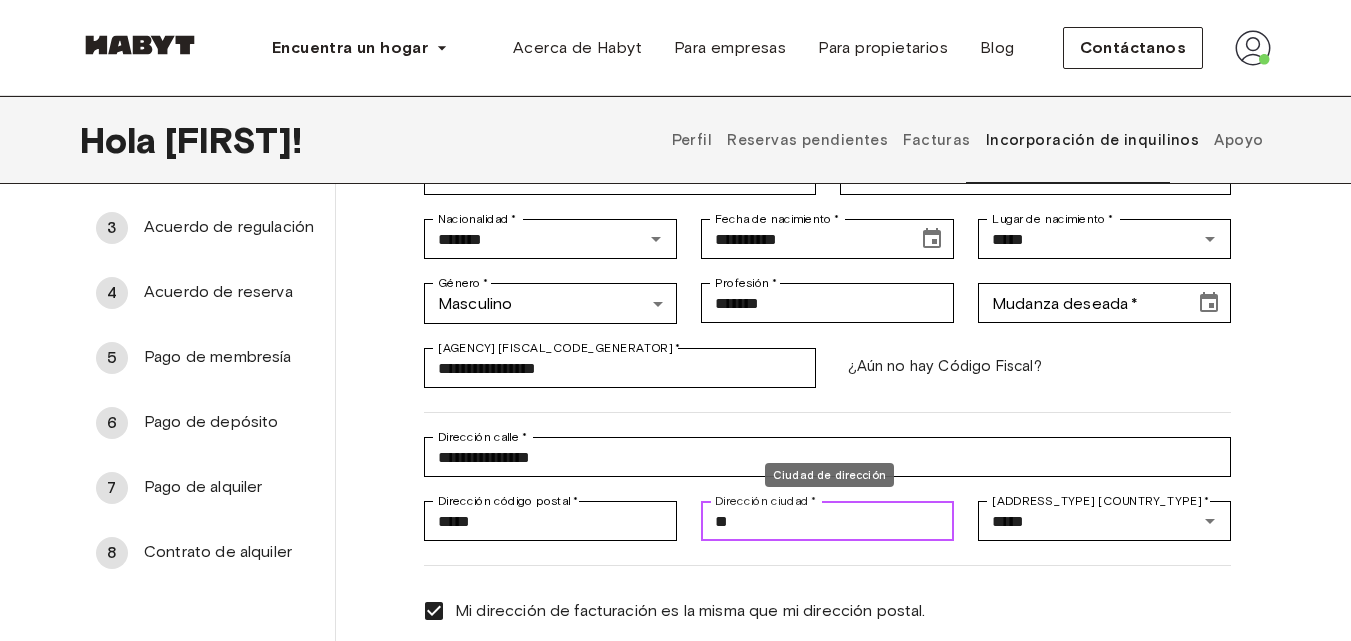 type on "*" 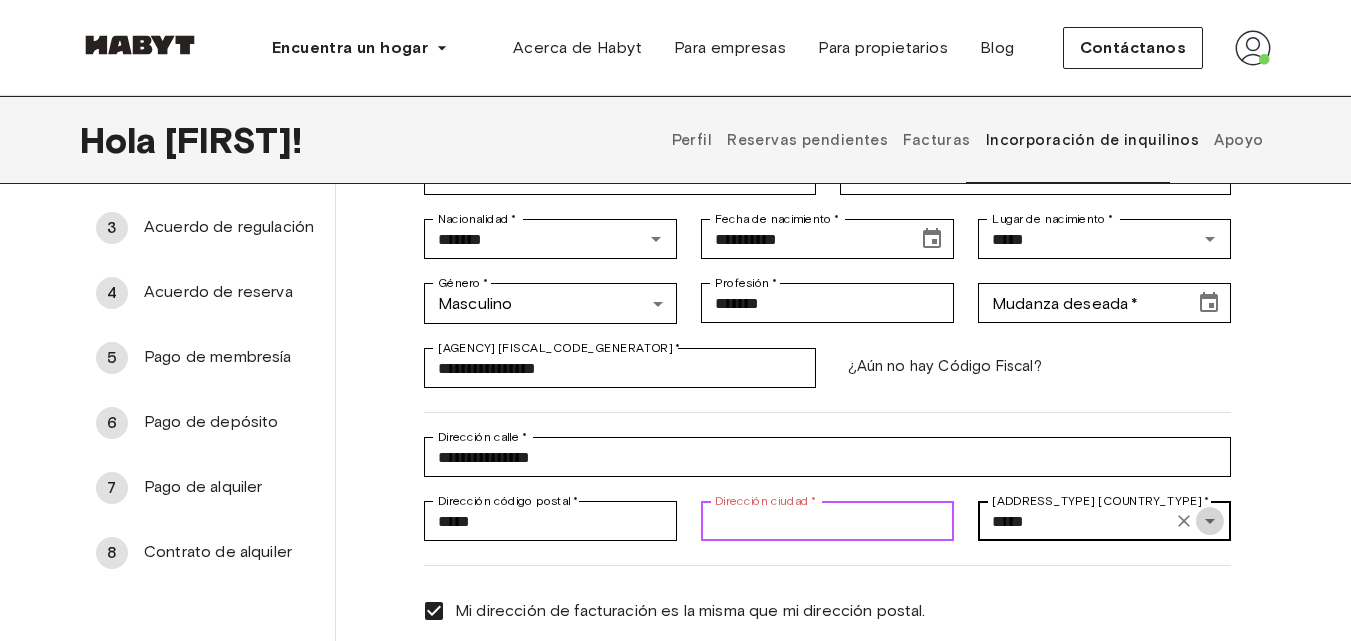 click 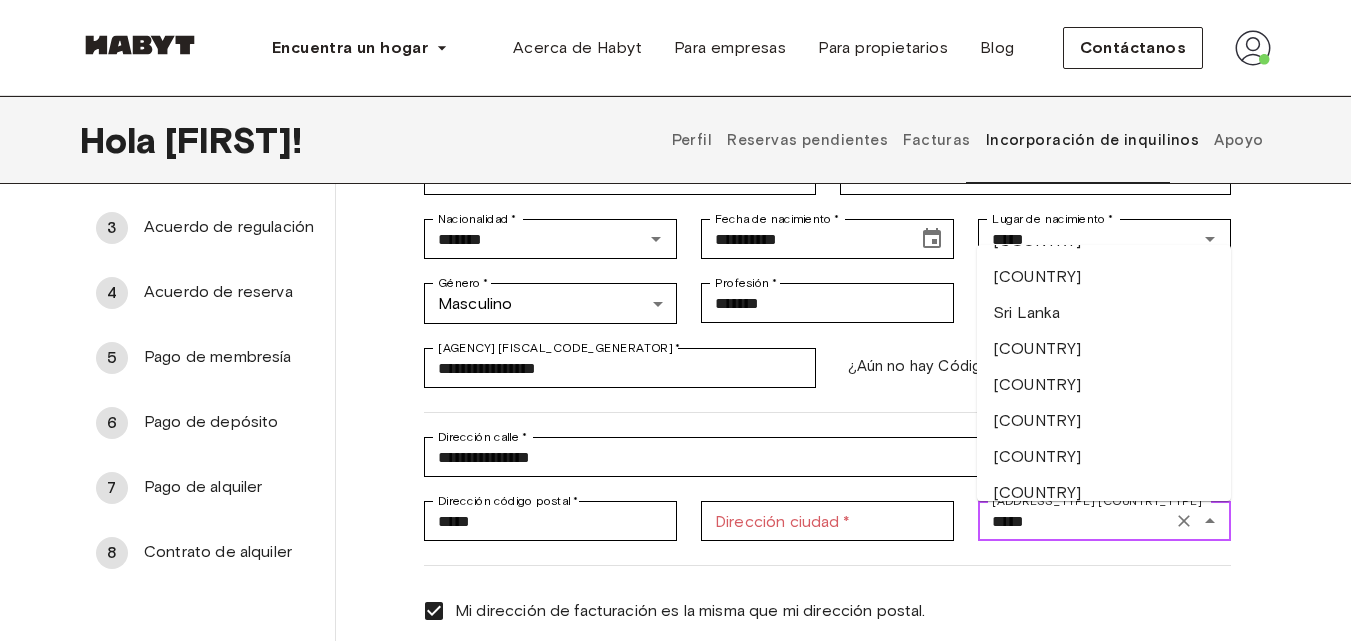 scroll, scrollTop: 7161, scrollLeft: 0, axis: vertical 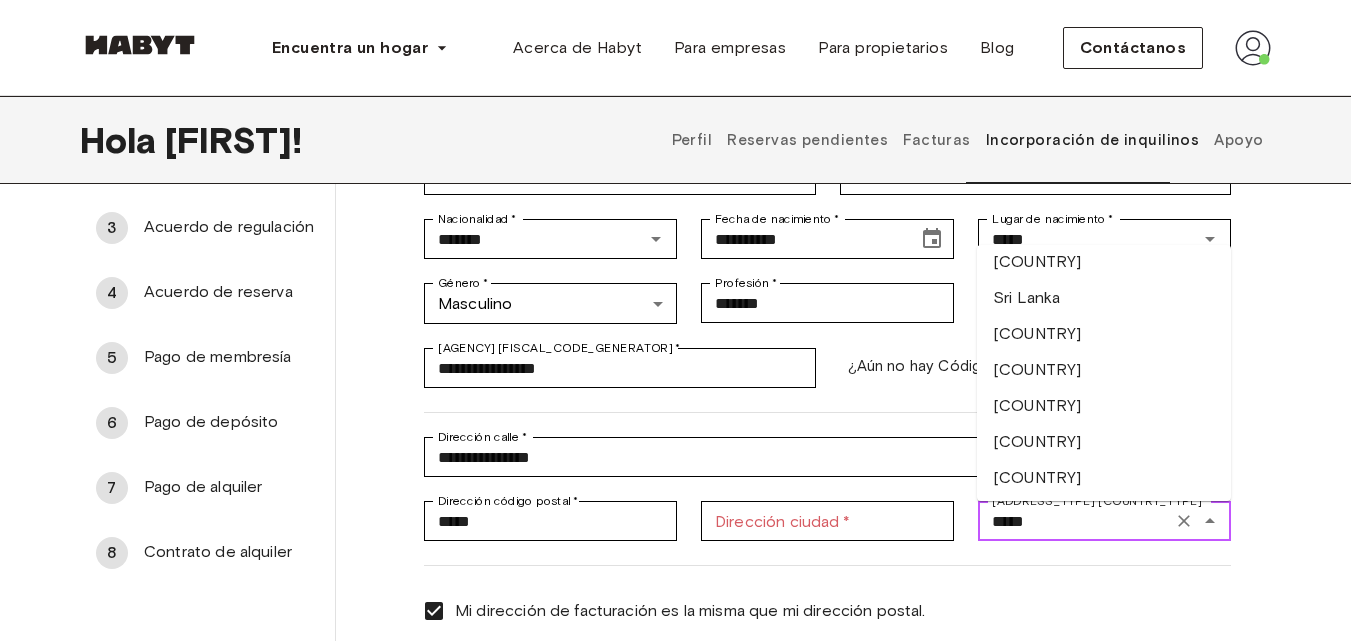 click on "[COUNTRY]" at bounding box center (1104, 262) 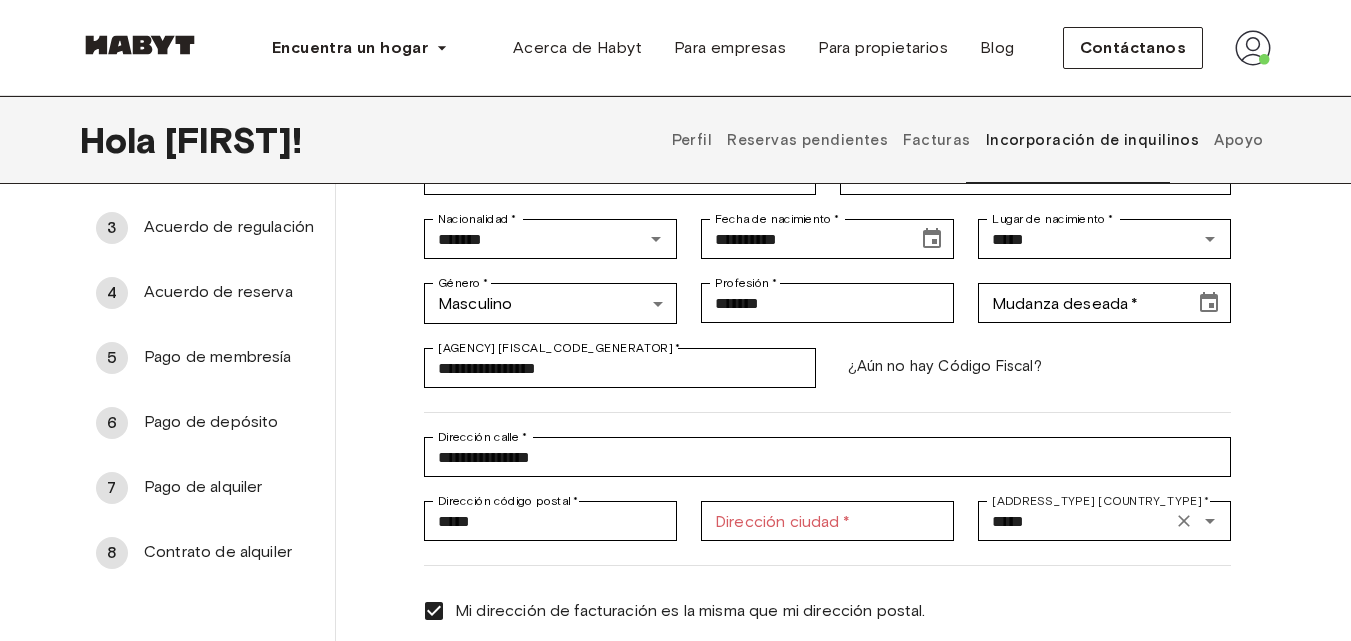 click on "Mi dirección de facturación es la misma que mi dirección postal." at bounding box center [815, 599] 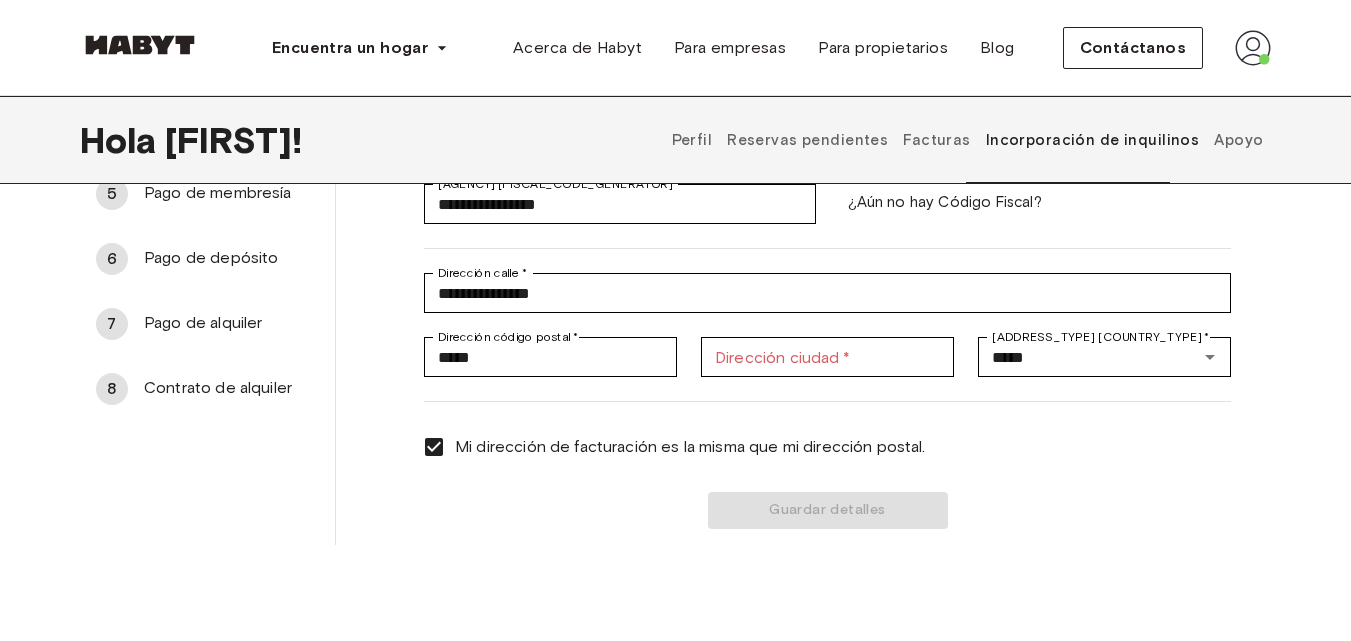 scroll, scrollTop: 288, scrollLeft: 0, axis: vertical 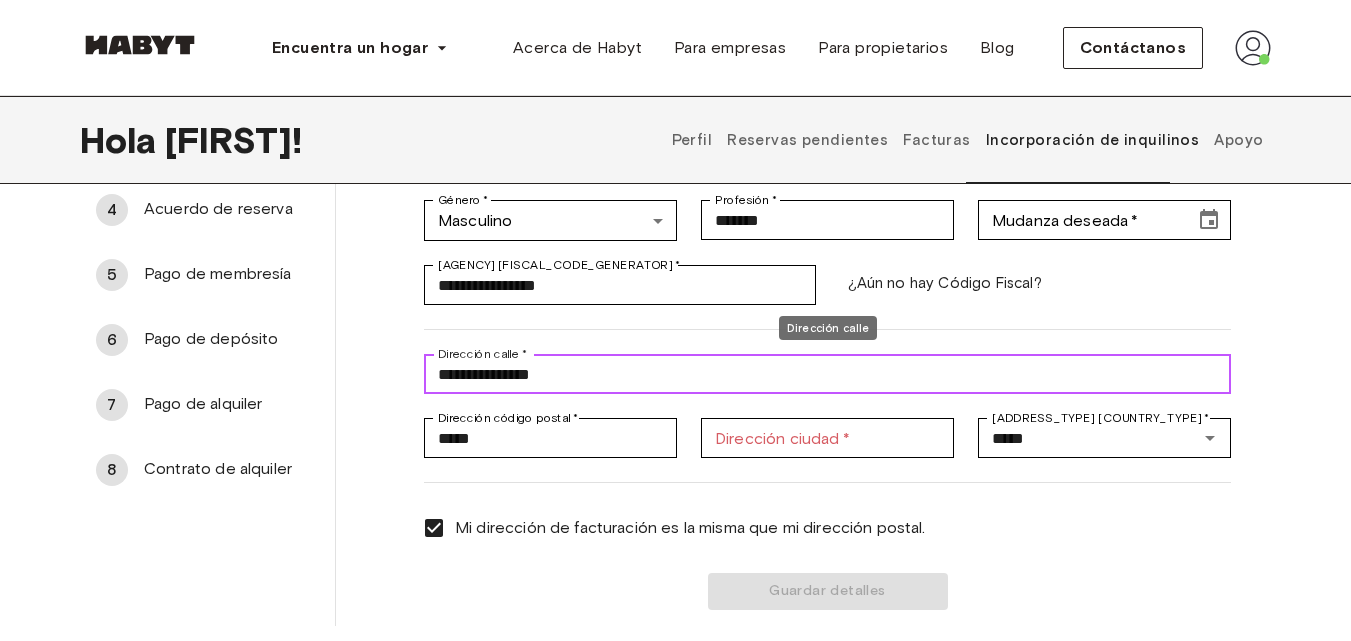 click on "**********" at bounding box center [827, 374] 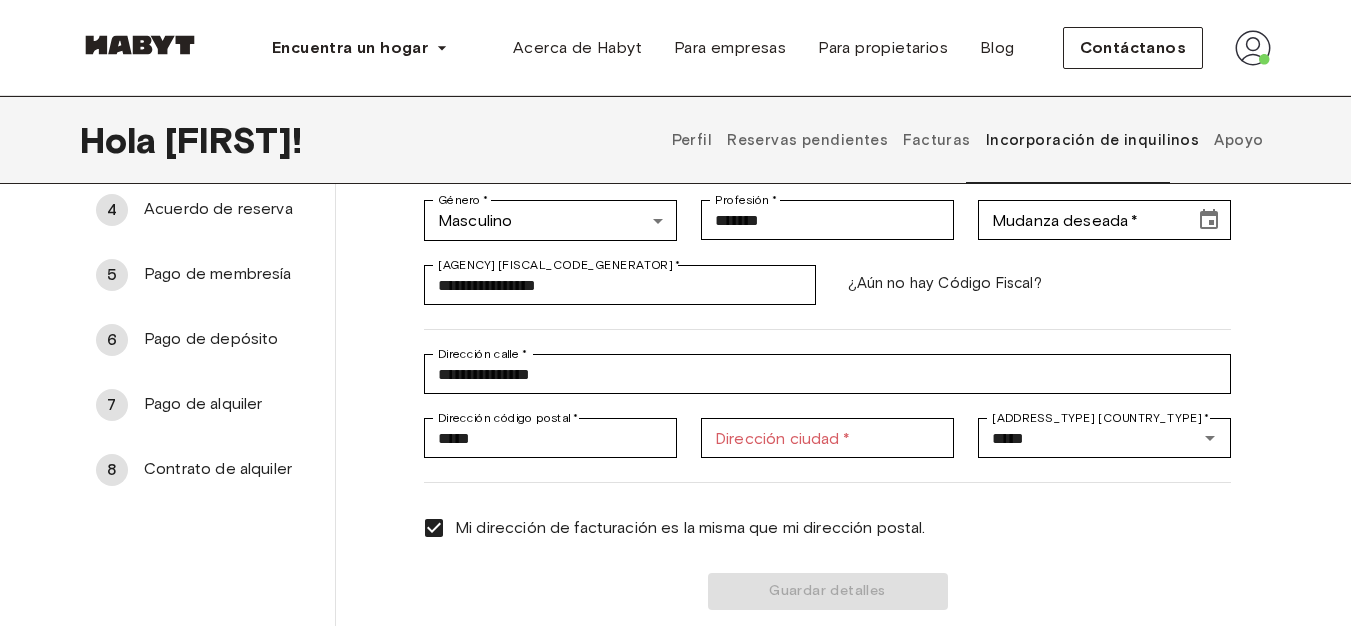click on "Mi dirección de facturación es la misma que mi dirección postal." at bounding box center (815, 516) 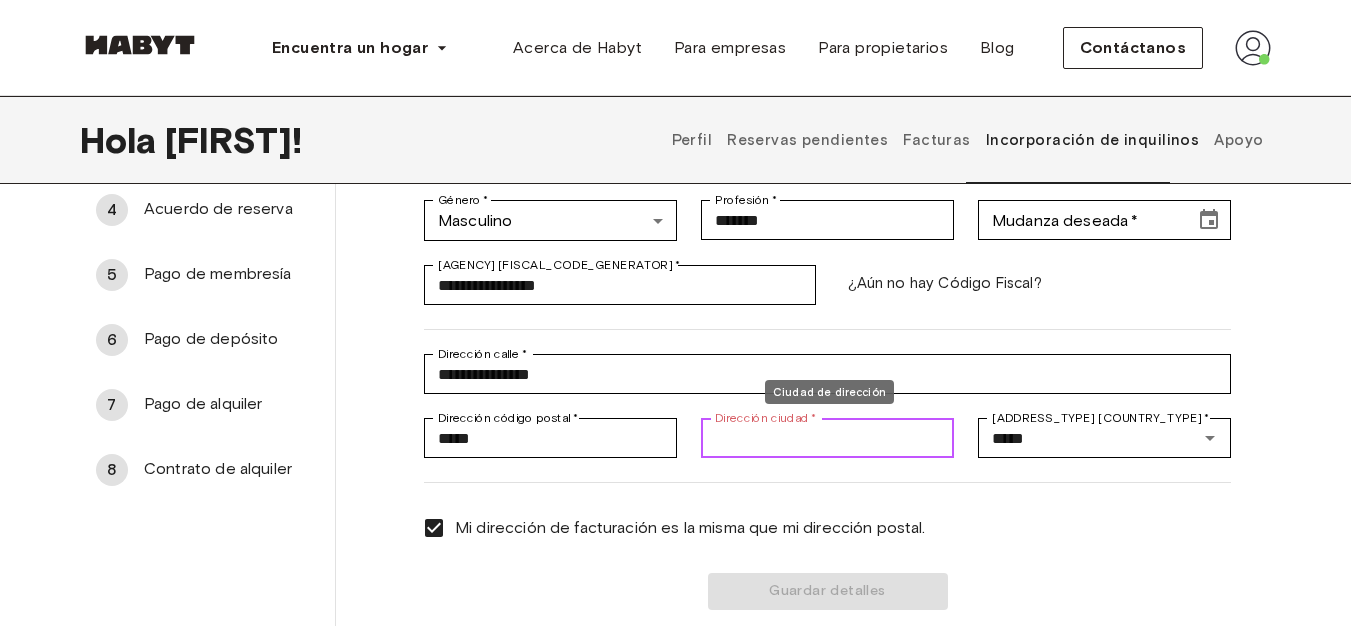 click on "[ADDRESS_TYPE] [CITY_TYPE]    *" at bounding box center [827, 438] 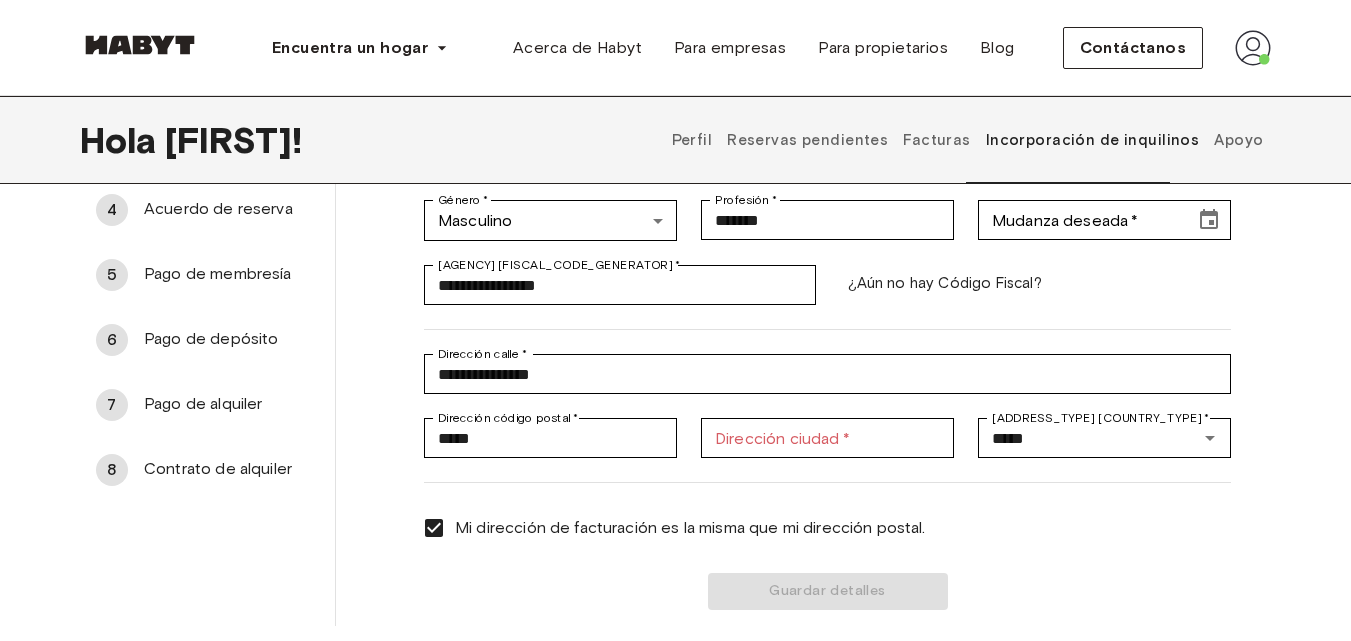click on "Mi dirección de facturación es la misma que mi dirección postal." at bounding box center [815, 516] 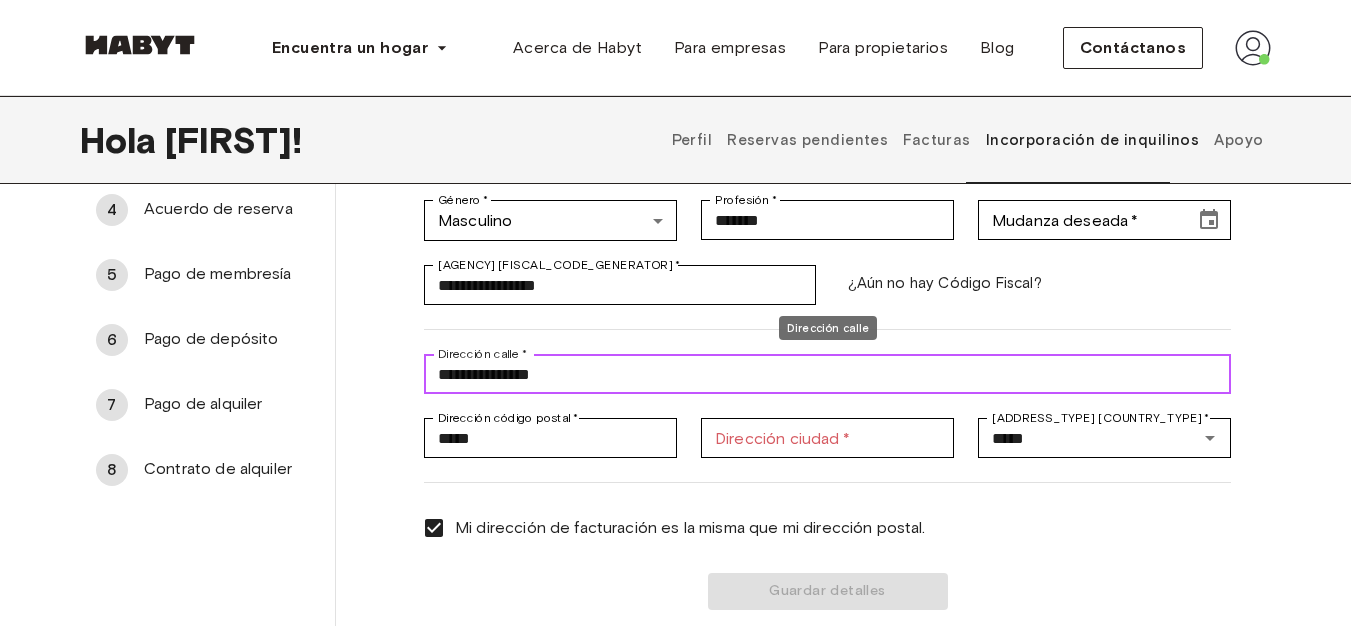 click on "**********" at bounding box center [827, 374] 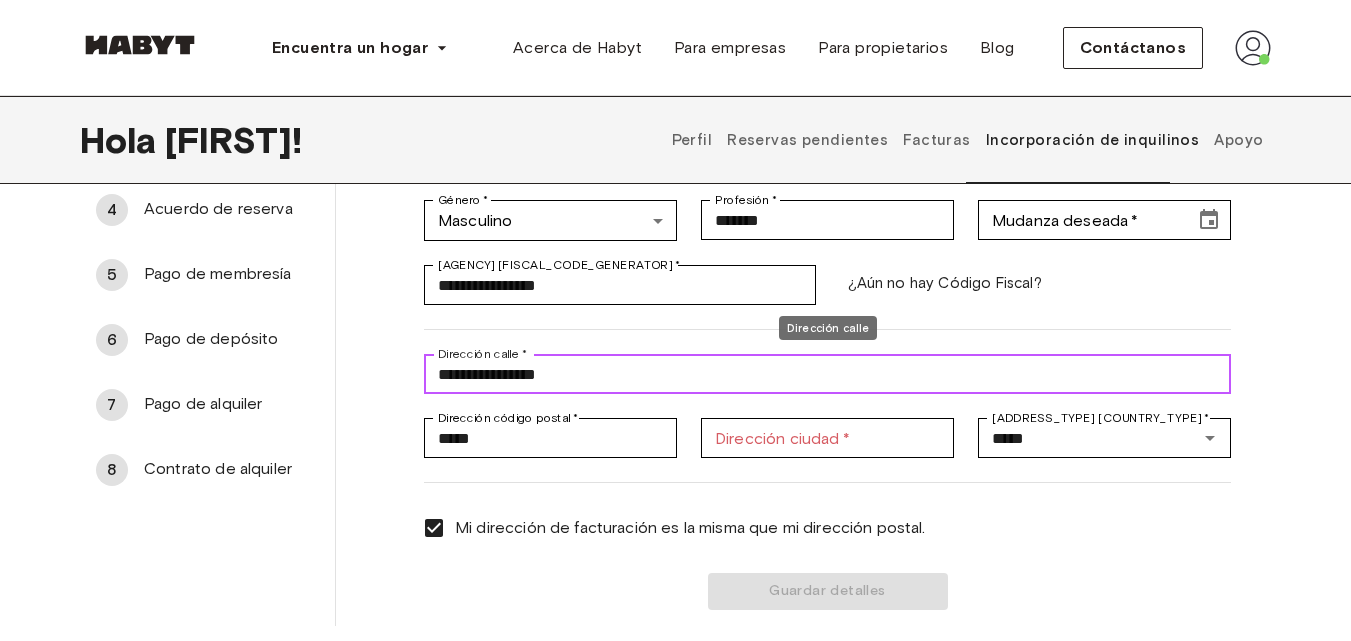 click on "**********" at bounding box center (827, 374) 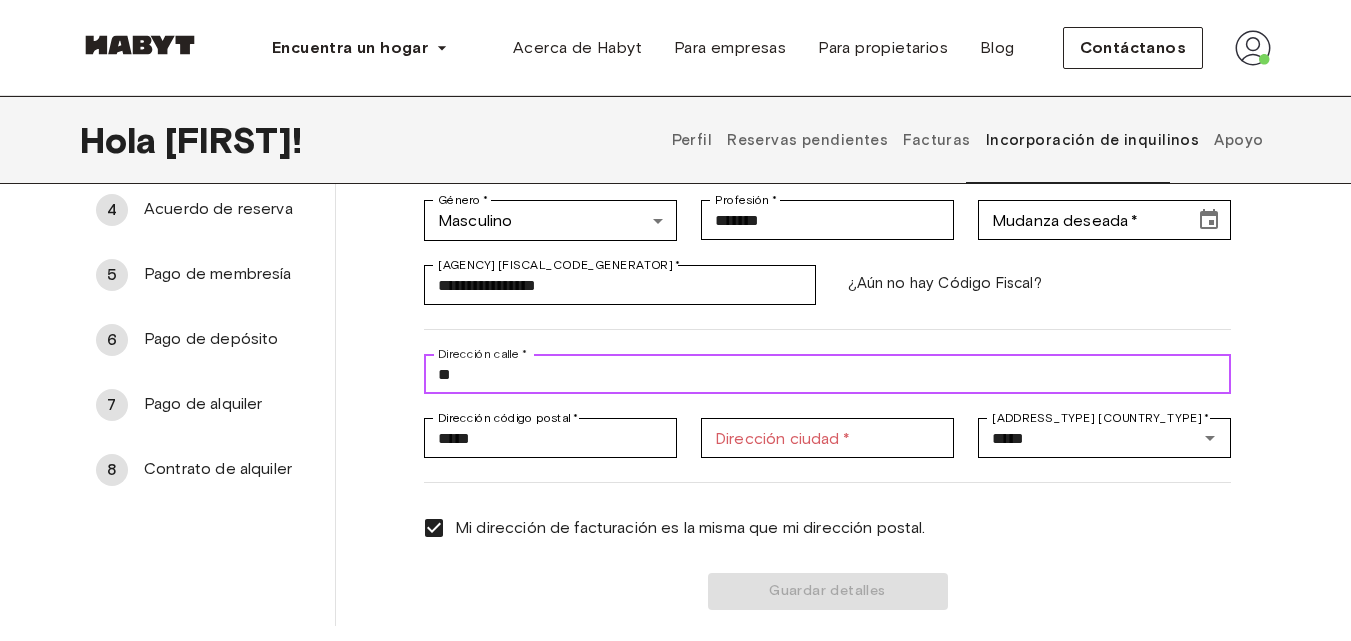 type on "*" 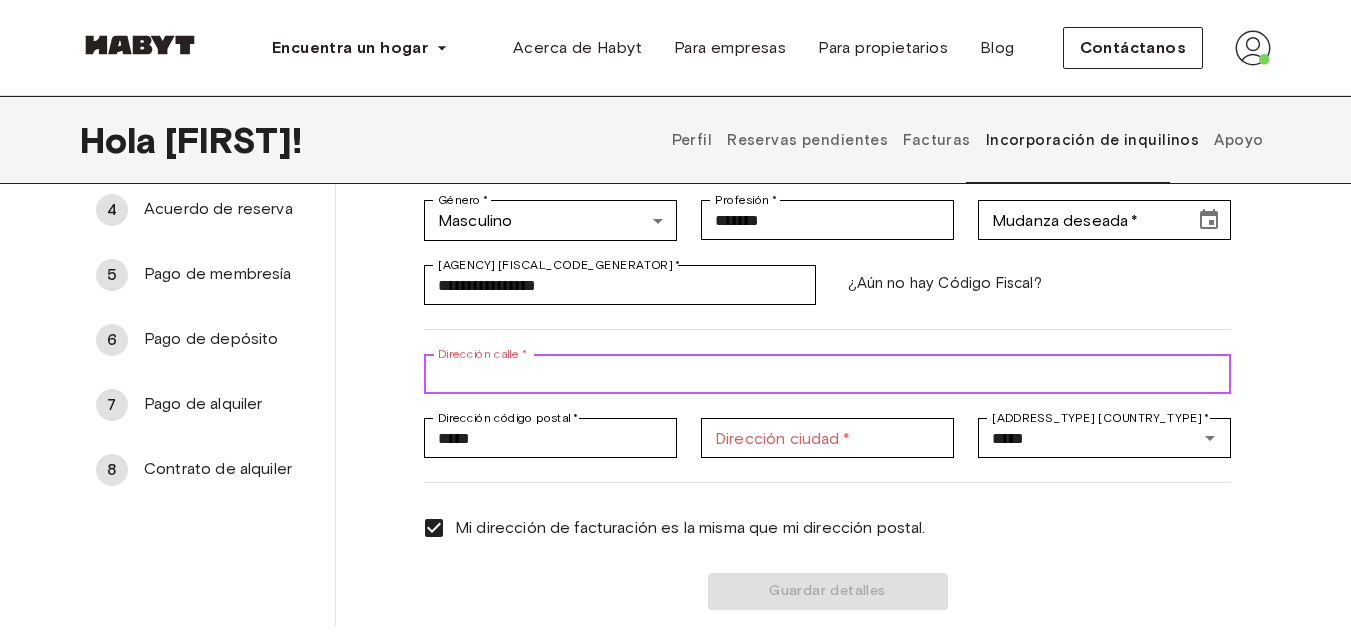 type 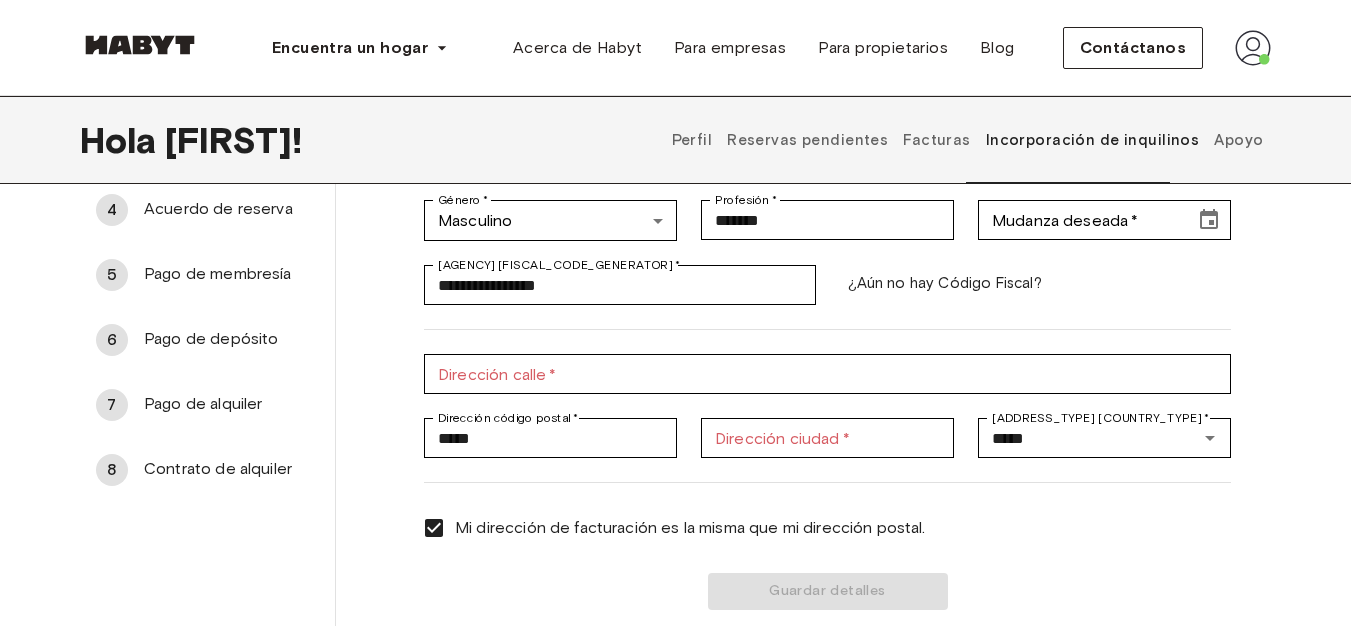 click on "**********" at bounding box center [803, 268] 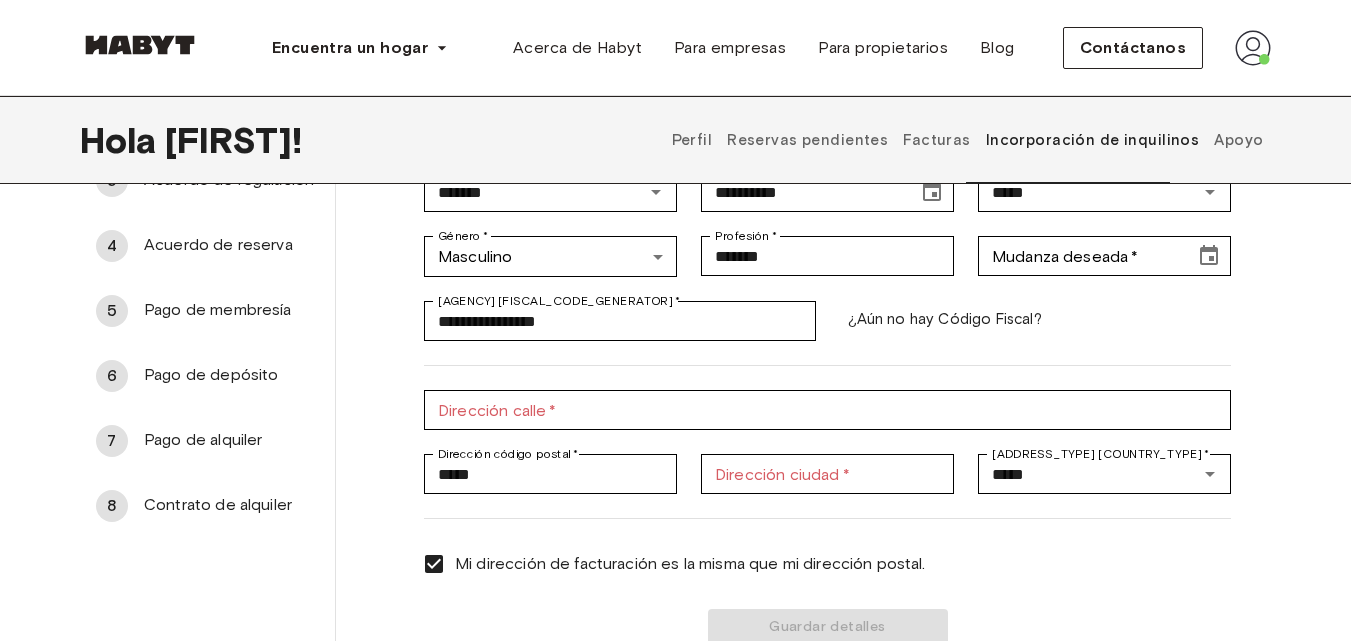 scroll, scrollTop: 251, scrollLeft: 0, axis: vertical 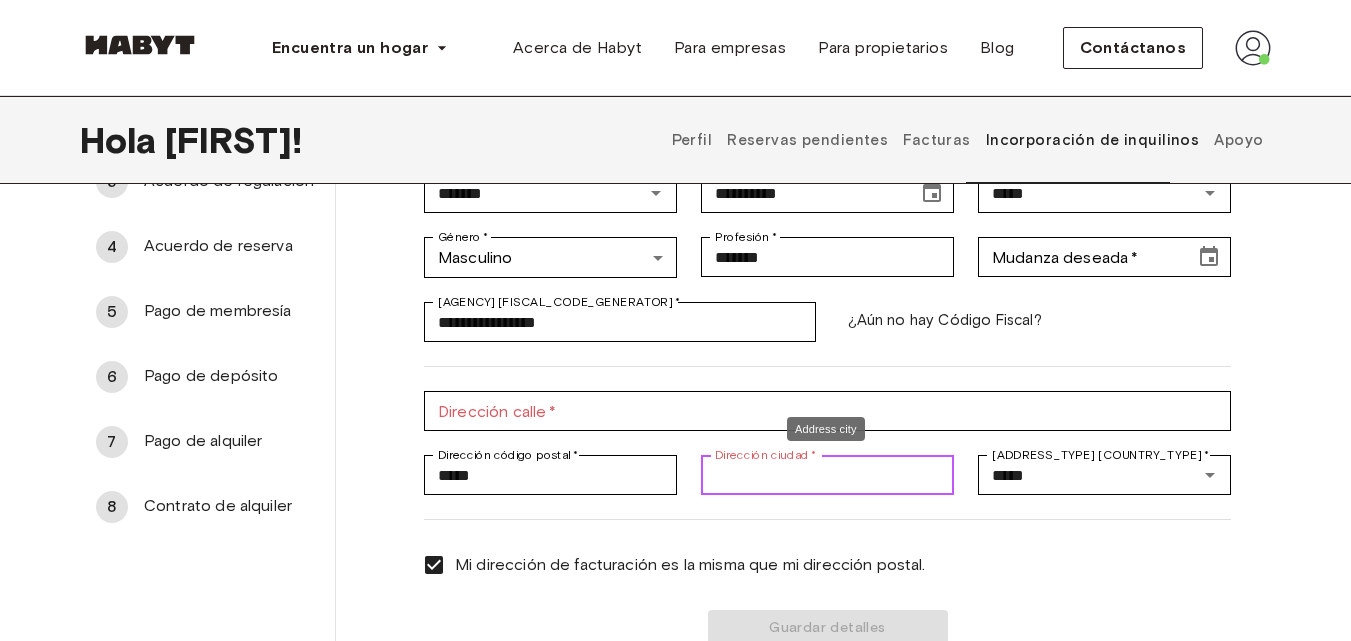 click on "[ADDRESS_TYPE] [CITY_TYPE]    *" at bounding box center (827, 475) 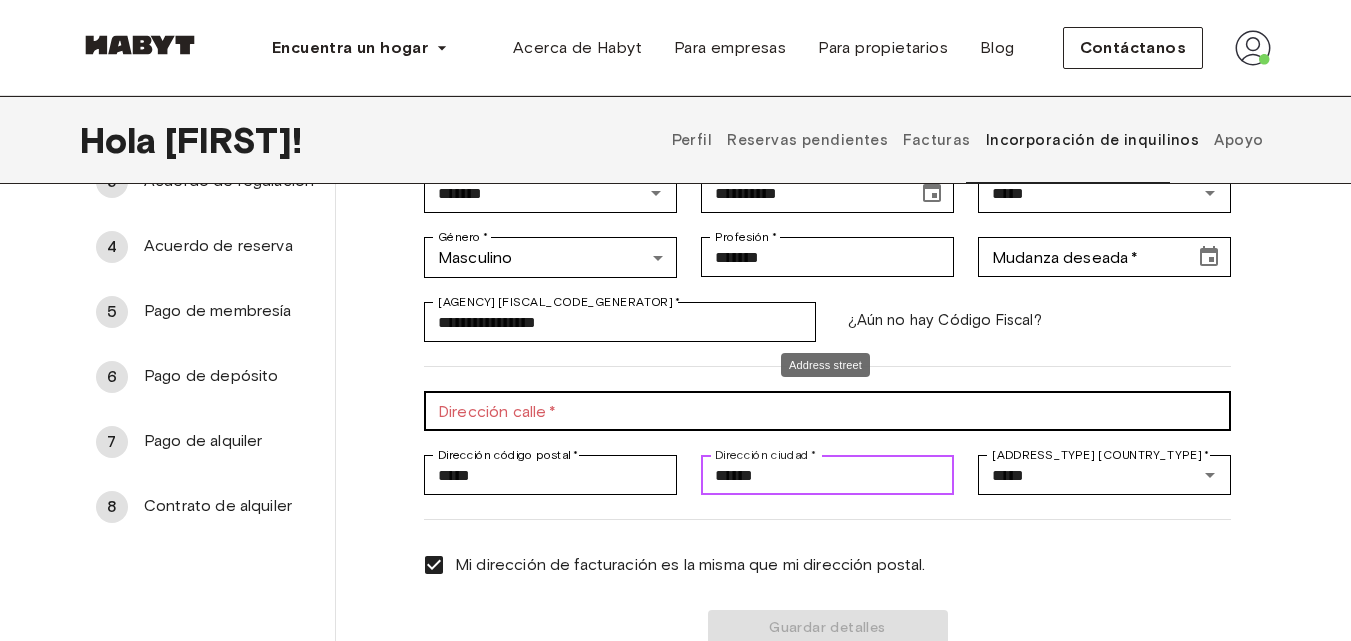 type on "******" 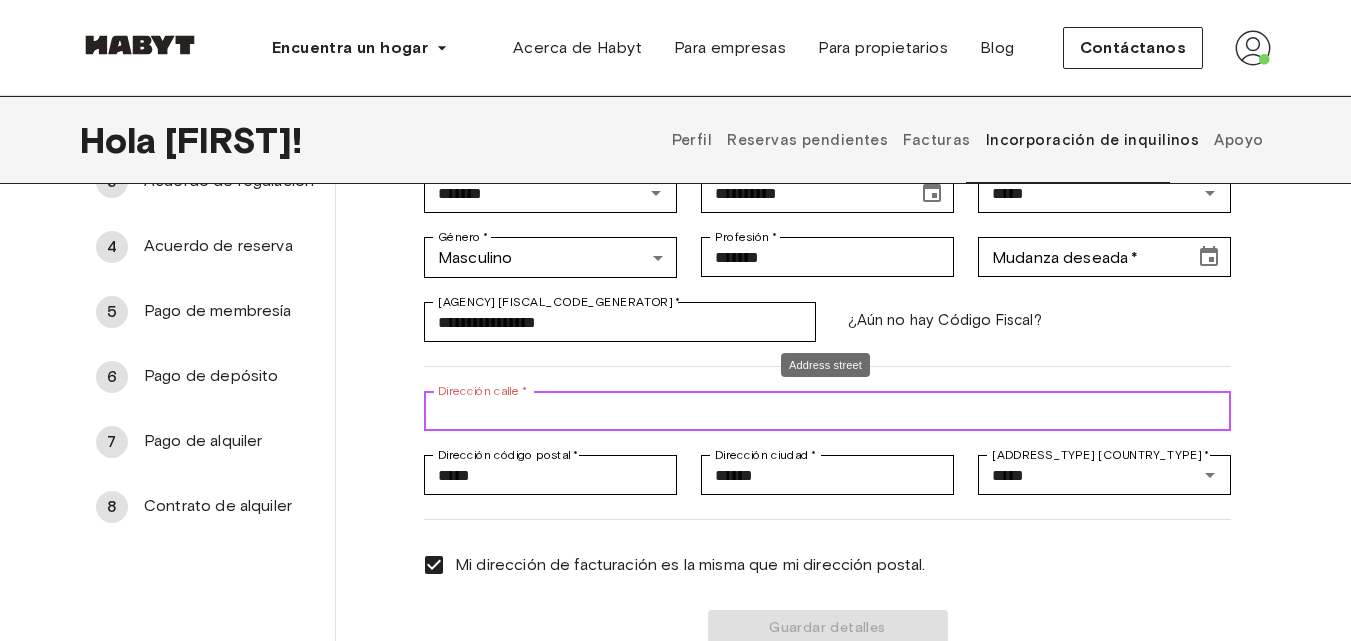 click on "[ADDRESS_TYPE] [STREET_TYPE]    *" at bounding box center [827, 411] 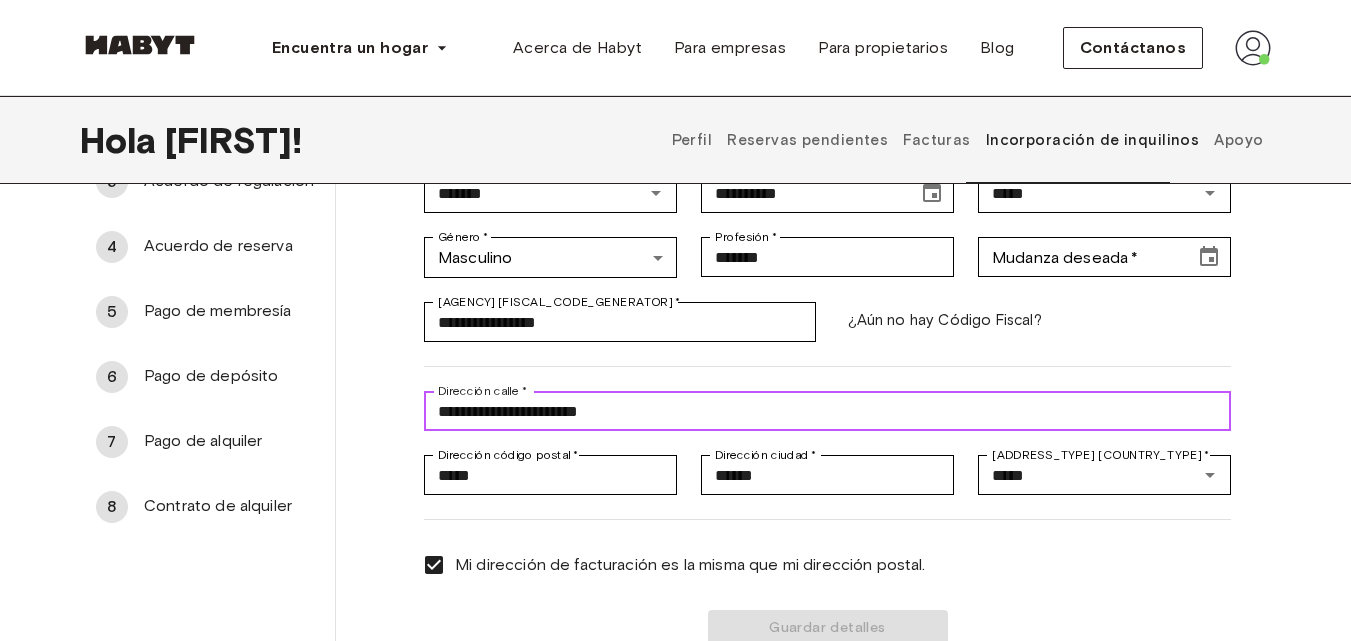 type on "**********" 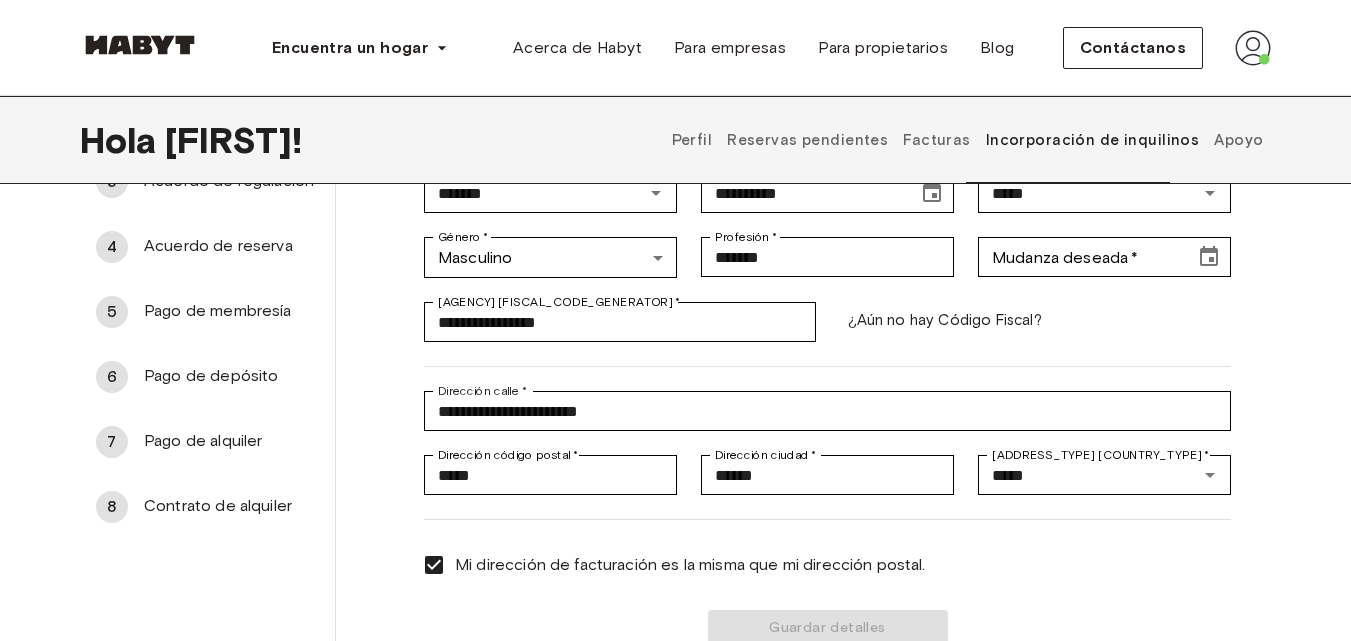 click on "**********" at bounding box center (815, 399) 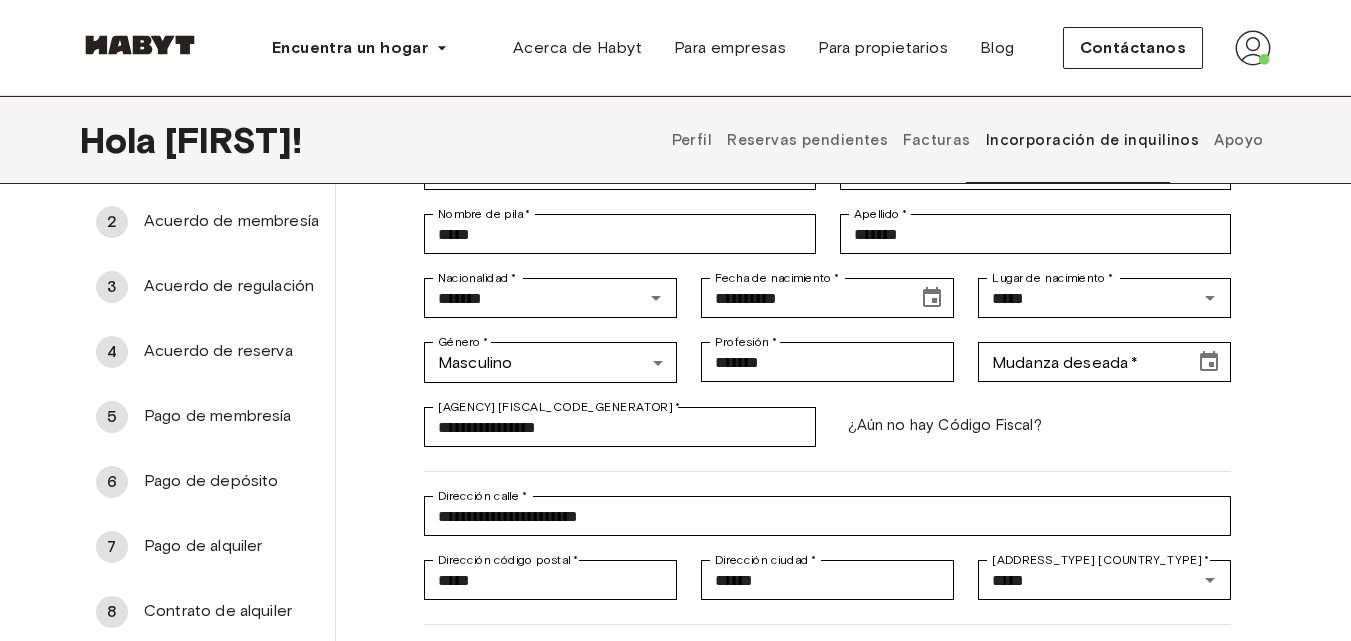 scroll, scrollTop: 145, scrollLeft: 0, axis: vertical 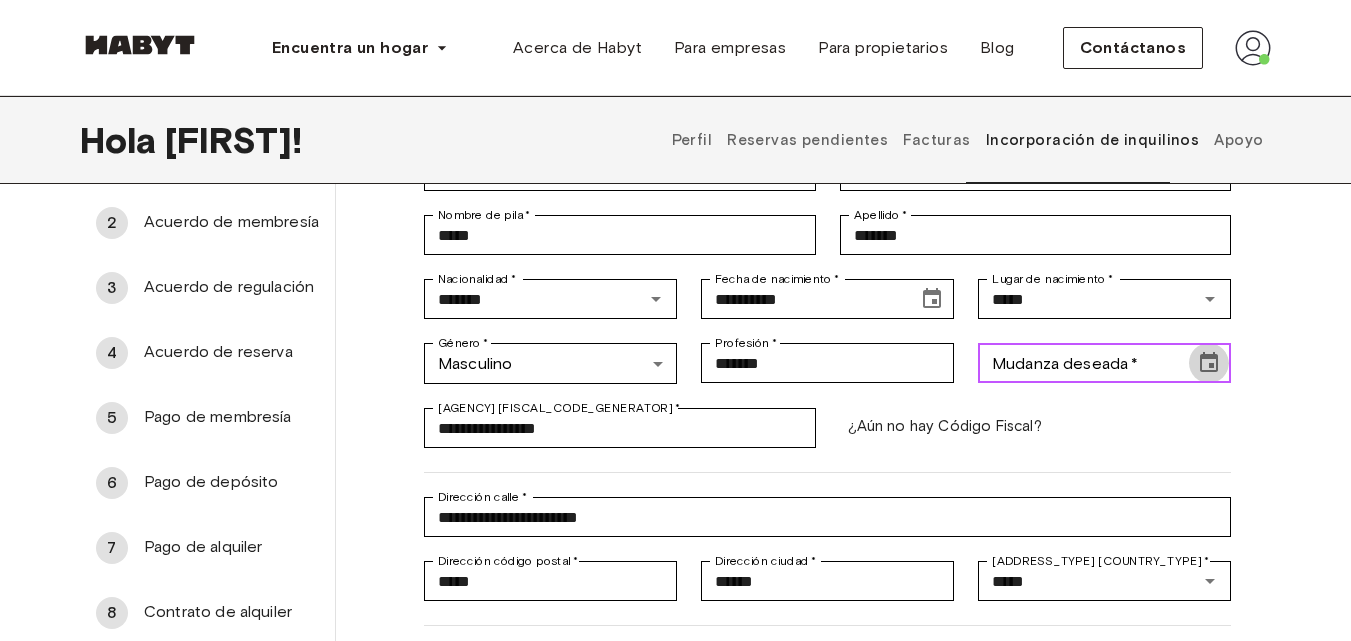 click 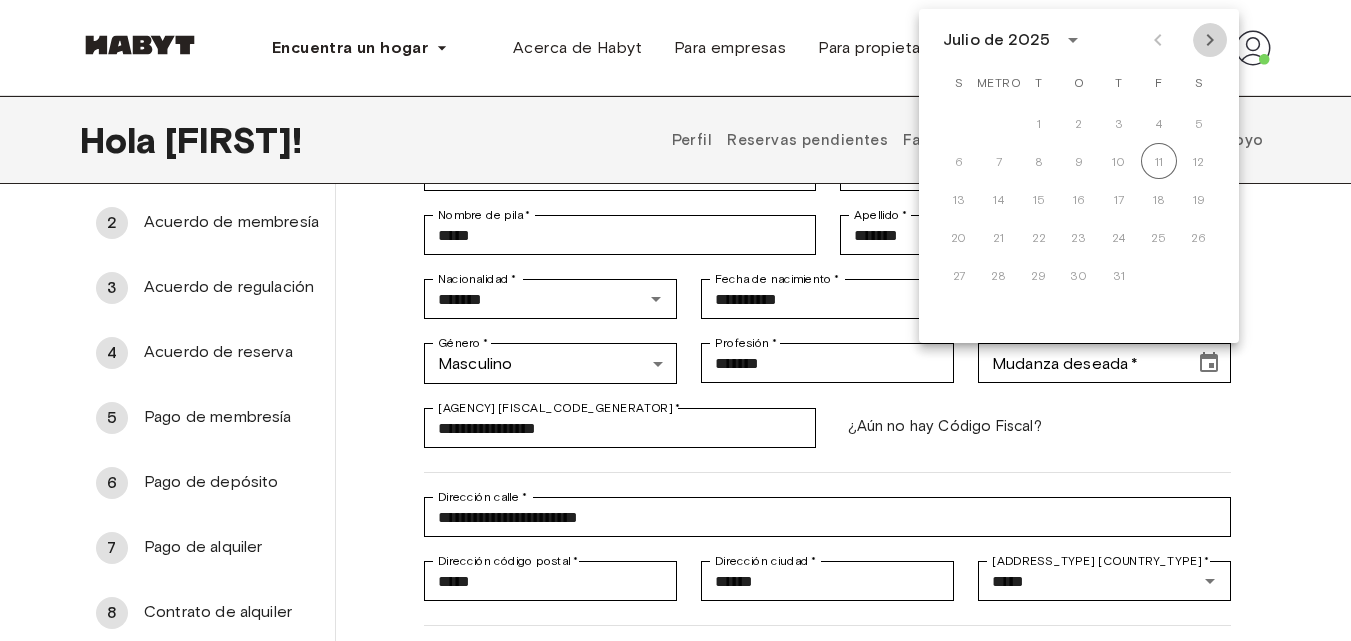 click 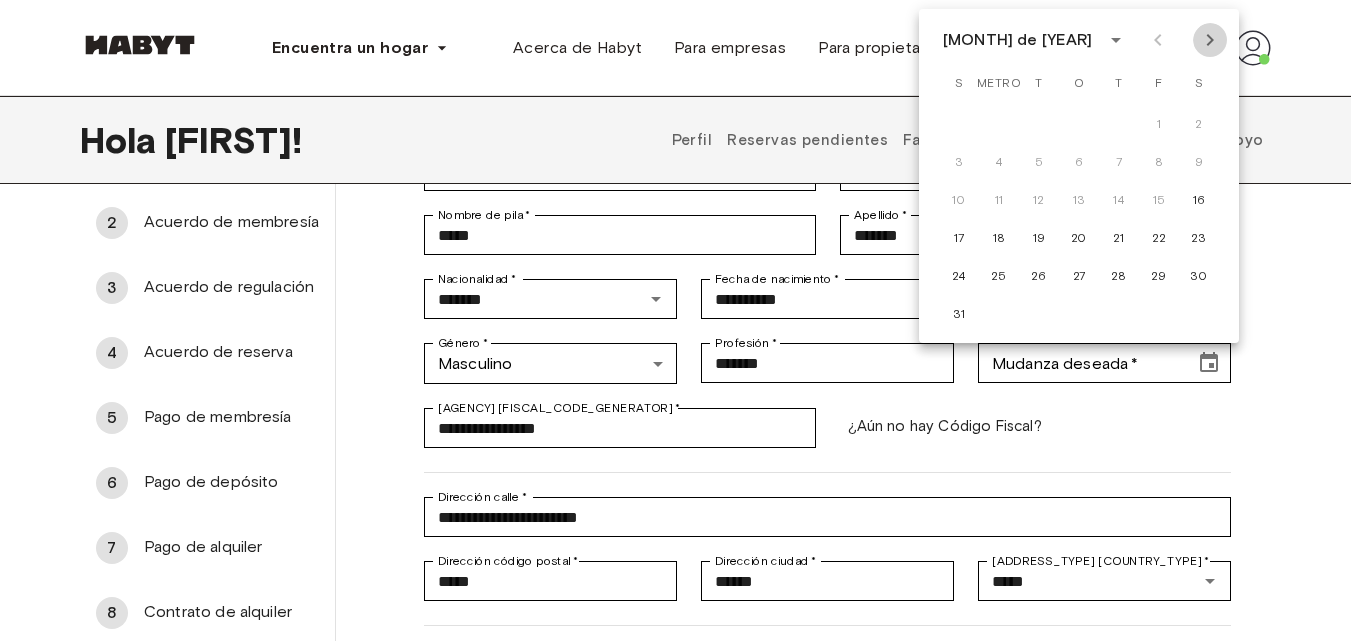 click 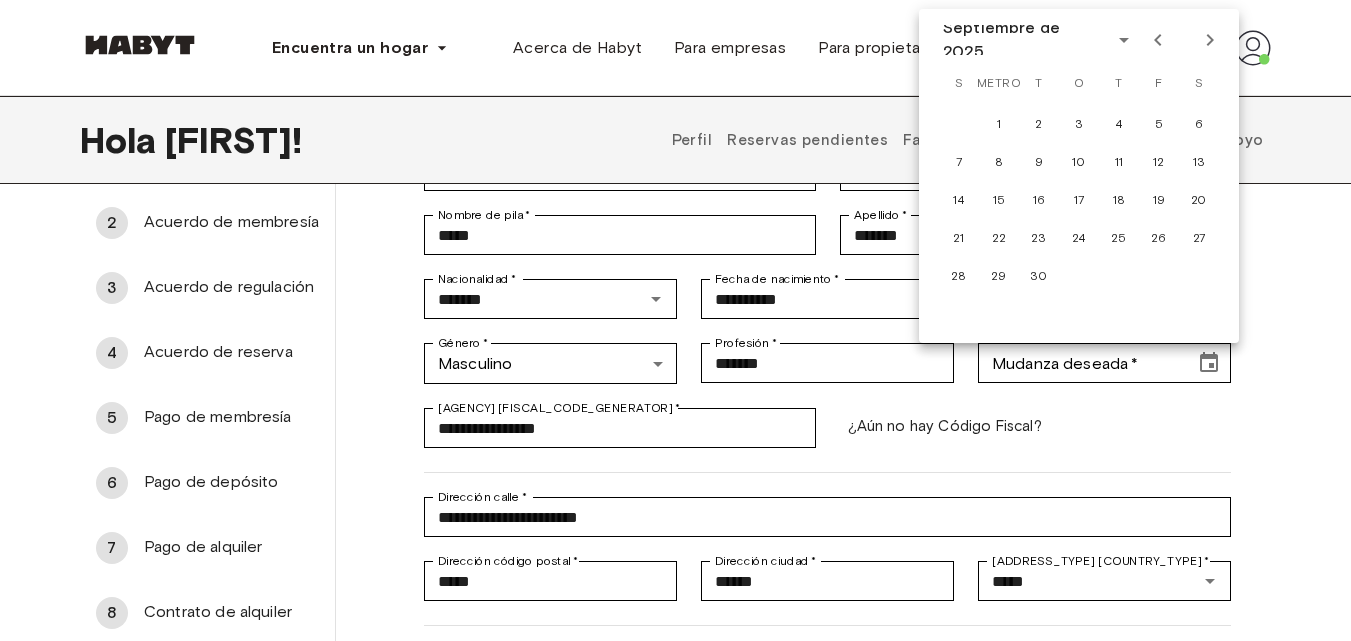 click on "**********" at bounding box center [803, 411] 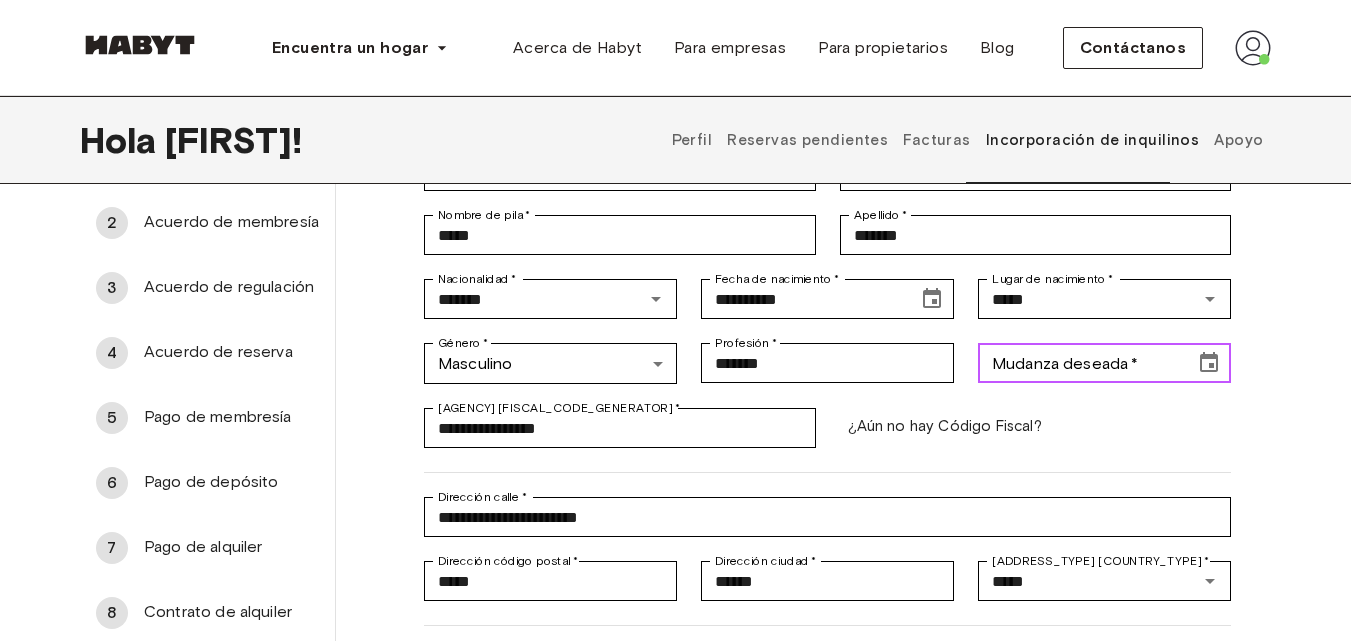 click 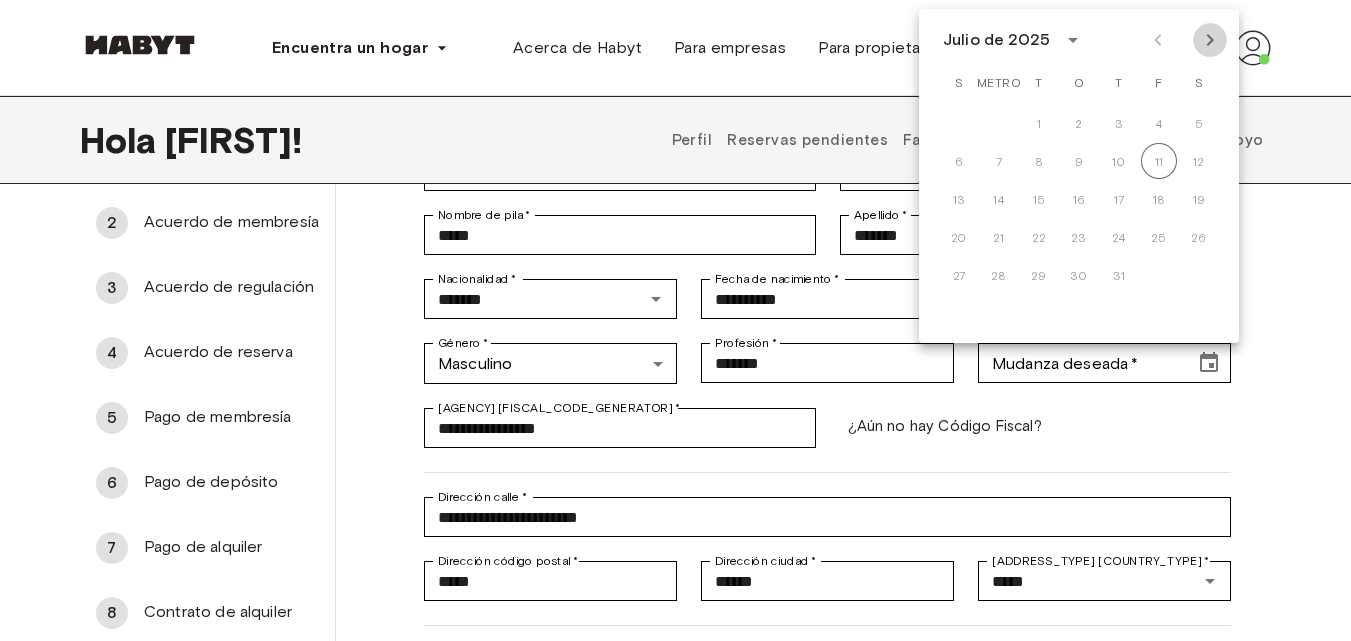 click 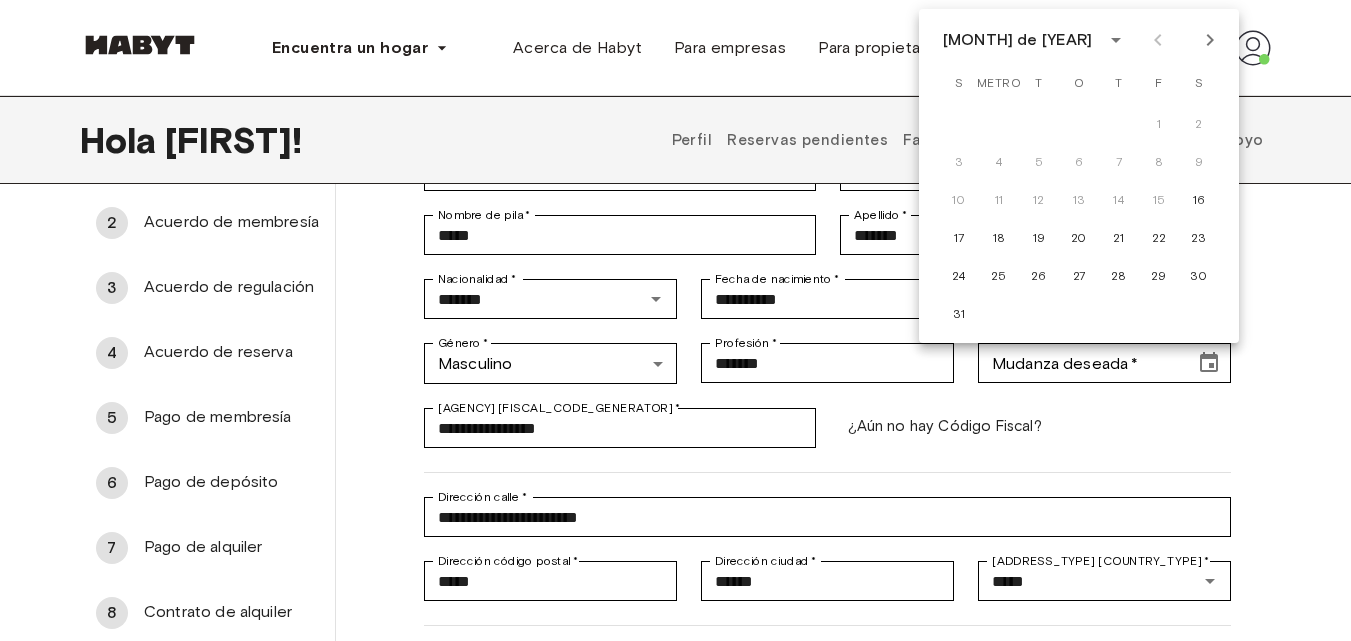 click 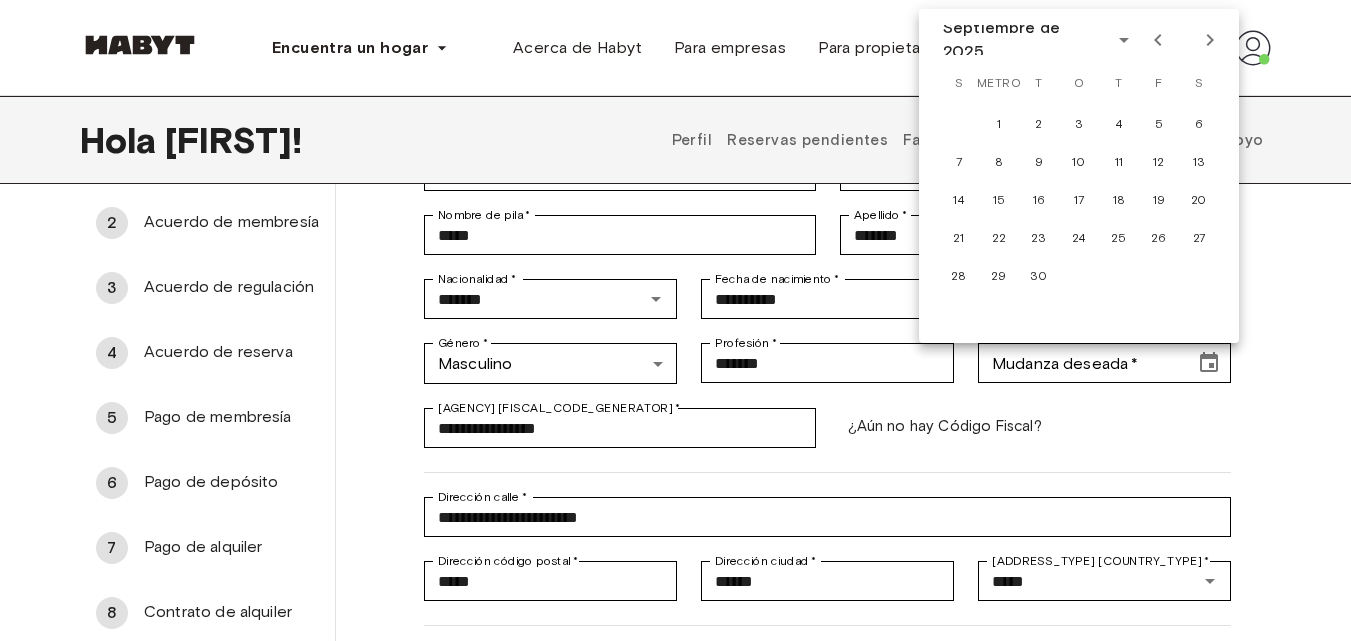 click on "¿Aún no hay Código Fiscal?" at bounding box center [1035, 426] 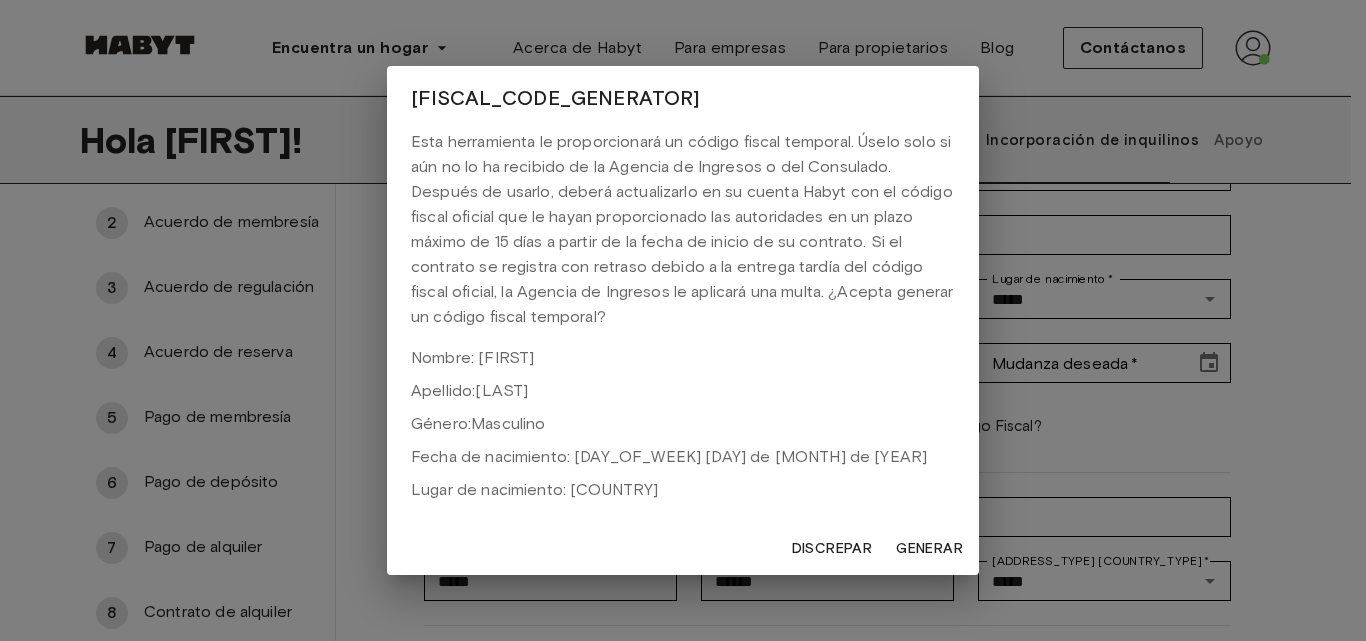 click on "Discrepar" at bounding box center (832, 548) 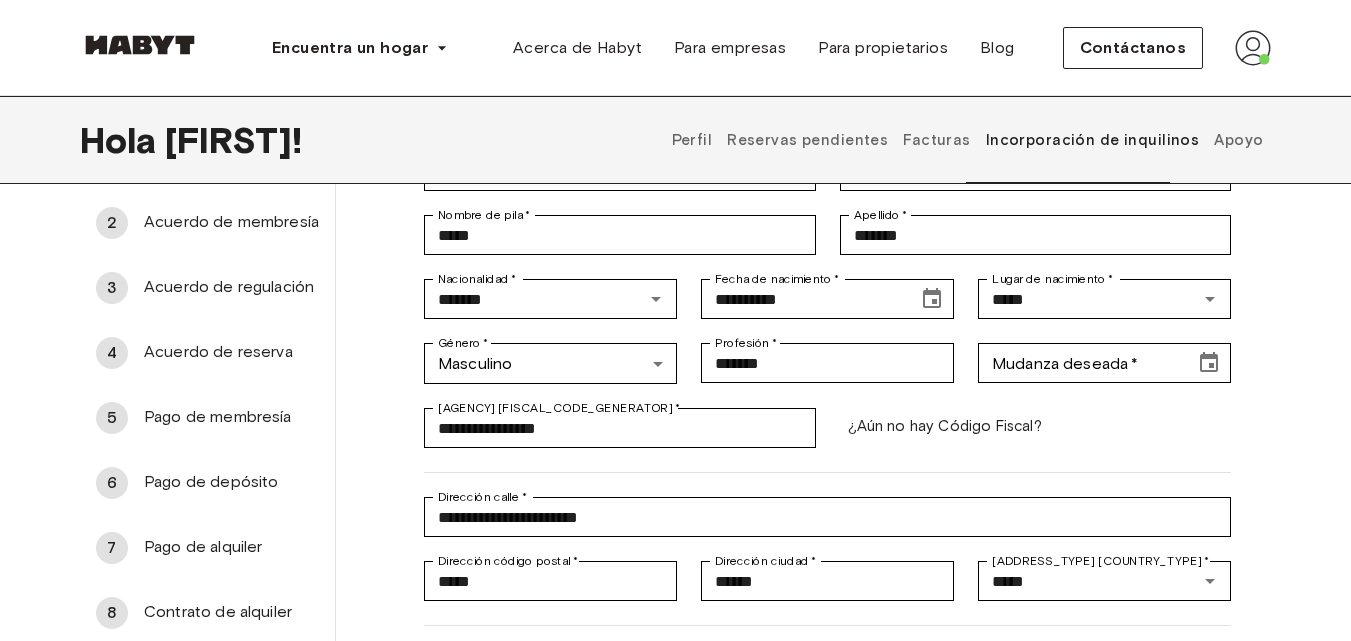 scroll, scrollTop: 1, scrollLeft: 0, axis: vertical 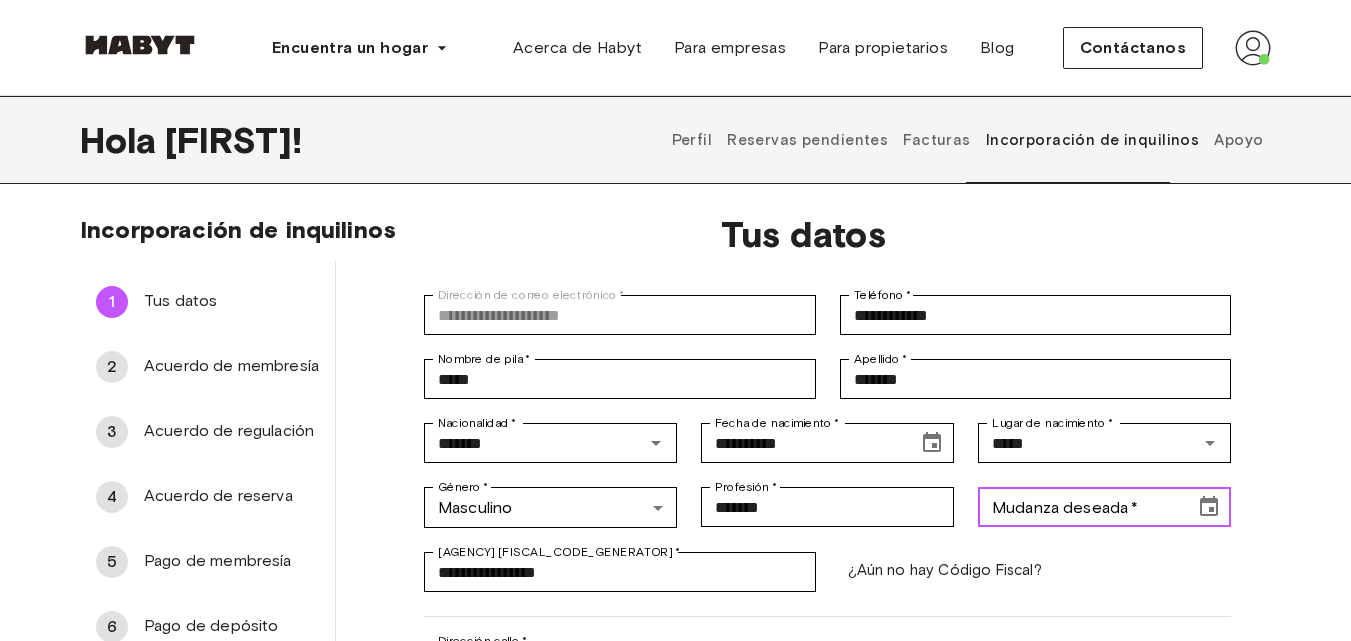 click 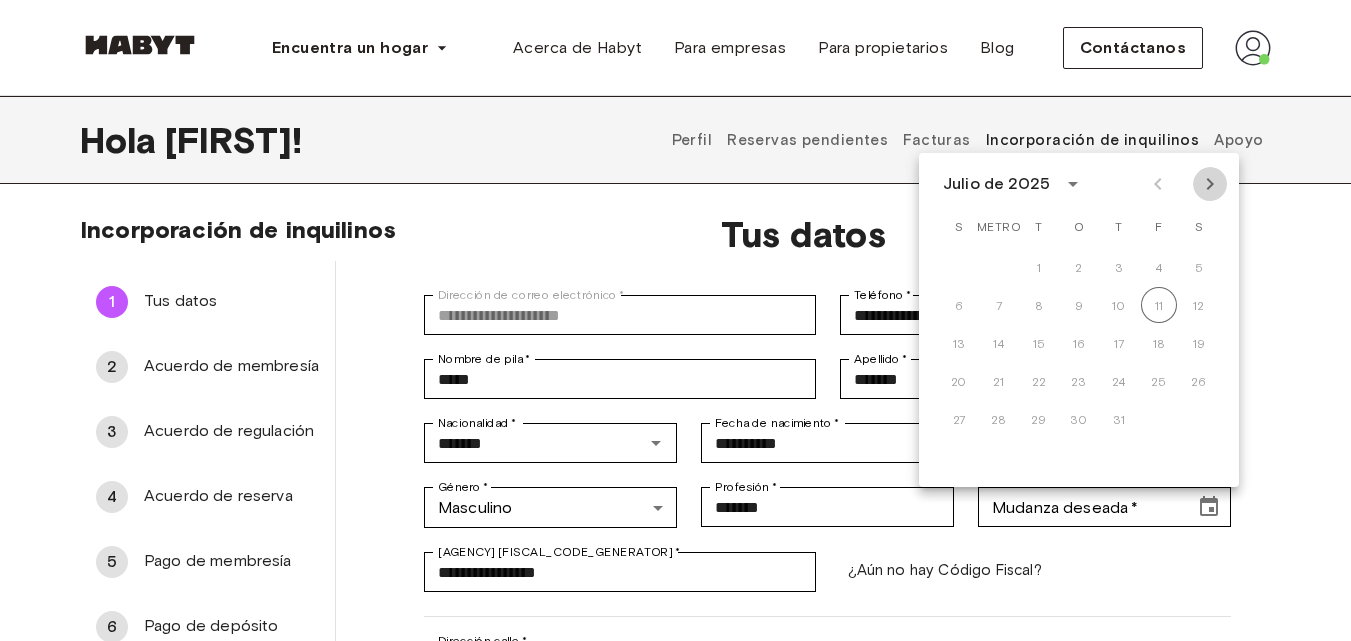 click 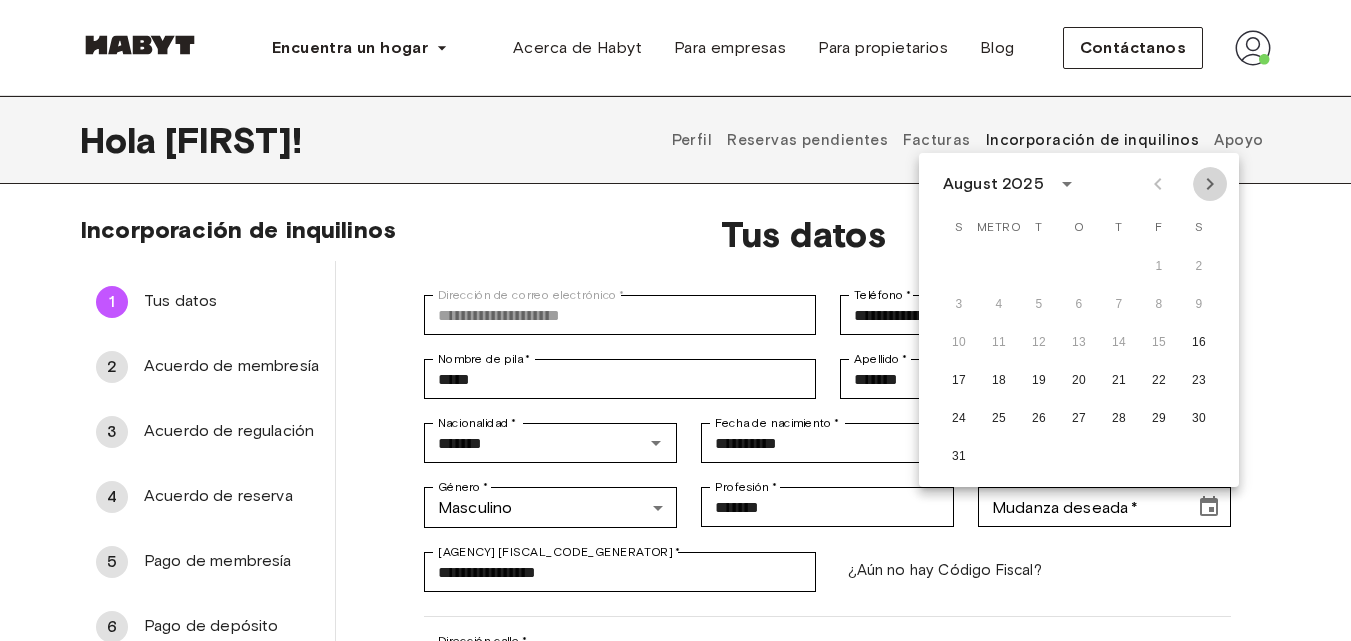 click 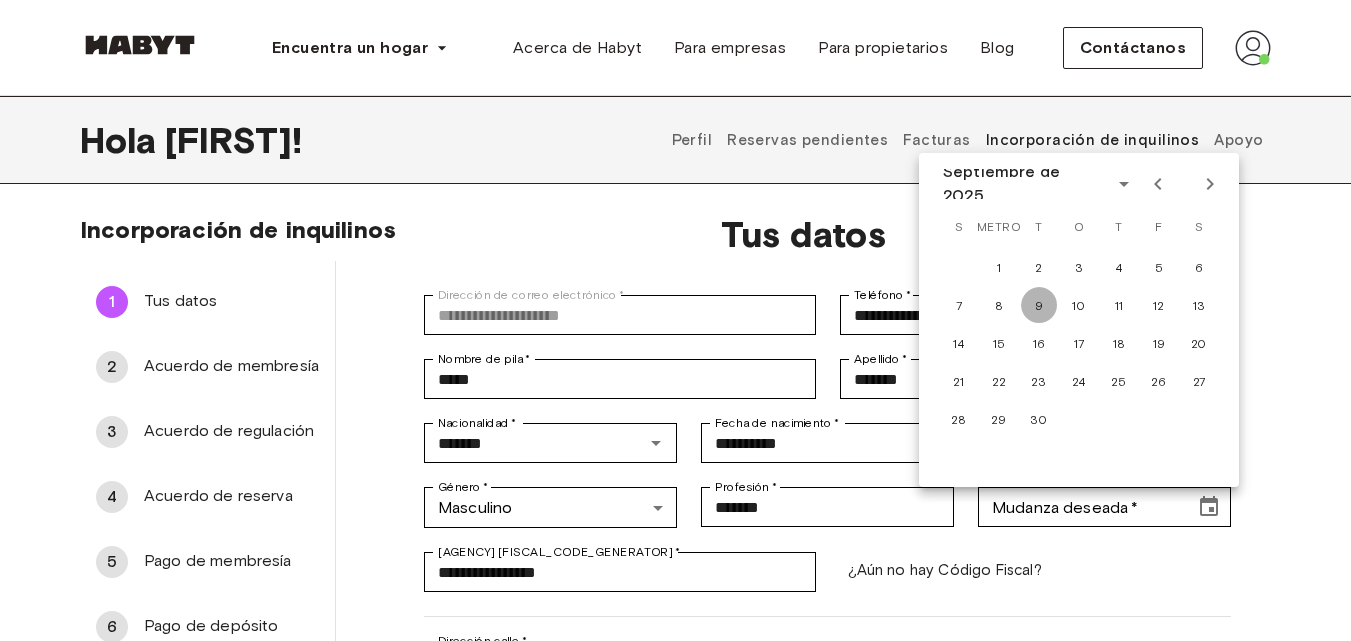 click on "9" at bounding box center (1039, 305) 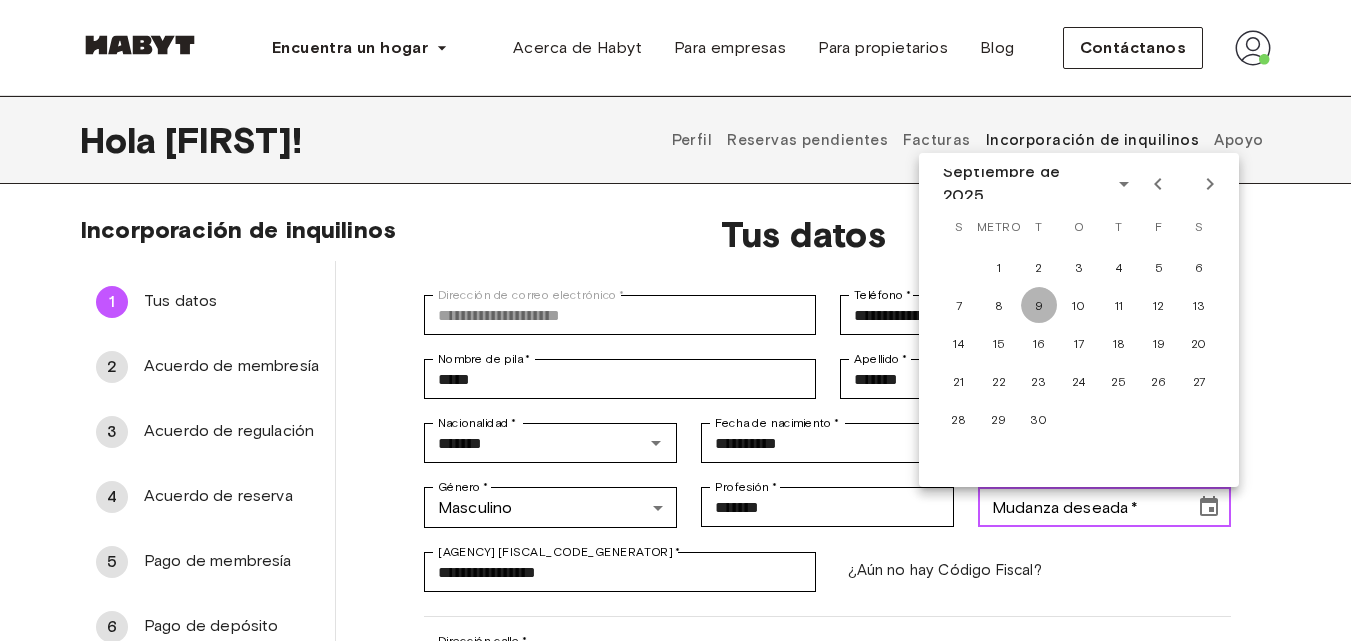 type on "**********" 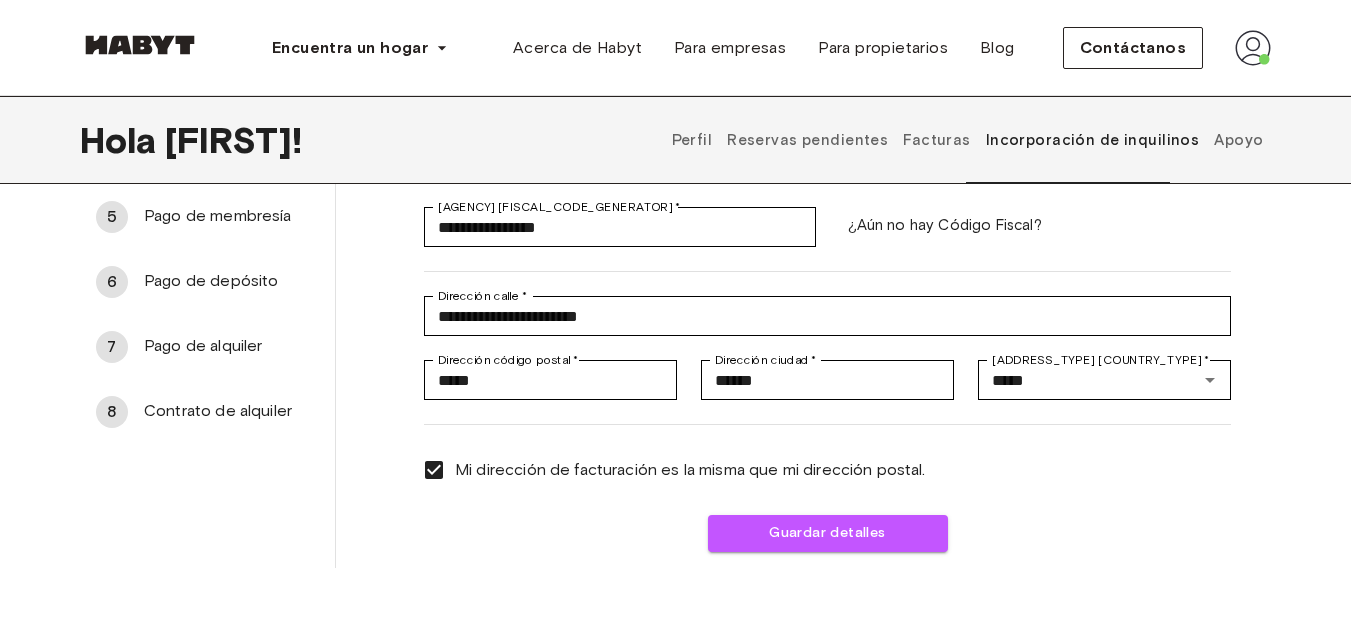 scroll, scrollTop: 345, scrollLeft: 0, axis: vertical 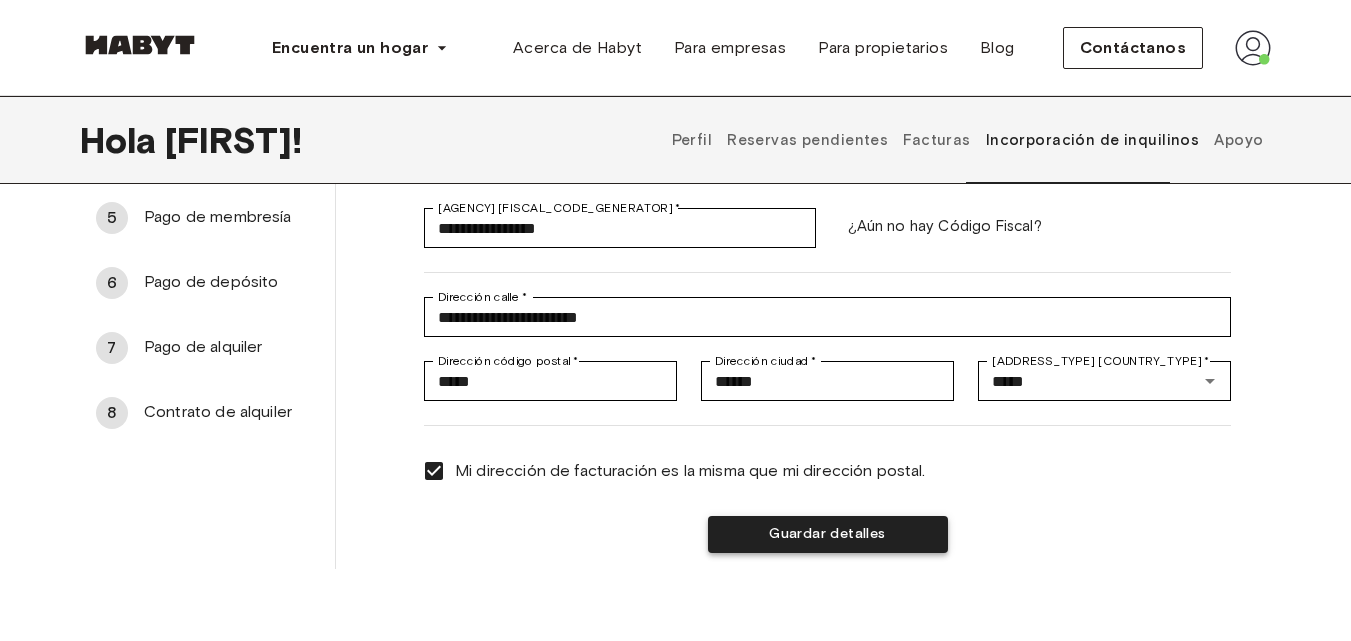 click on "Guardar detalles" at bounding box center (828, 534) 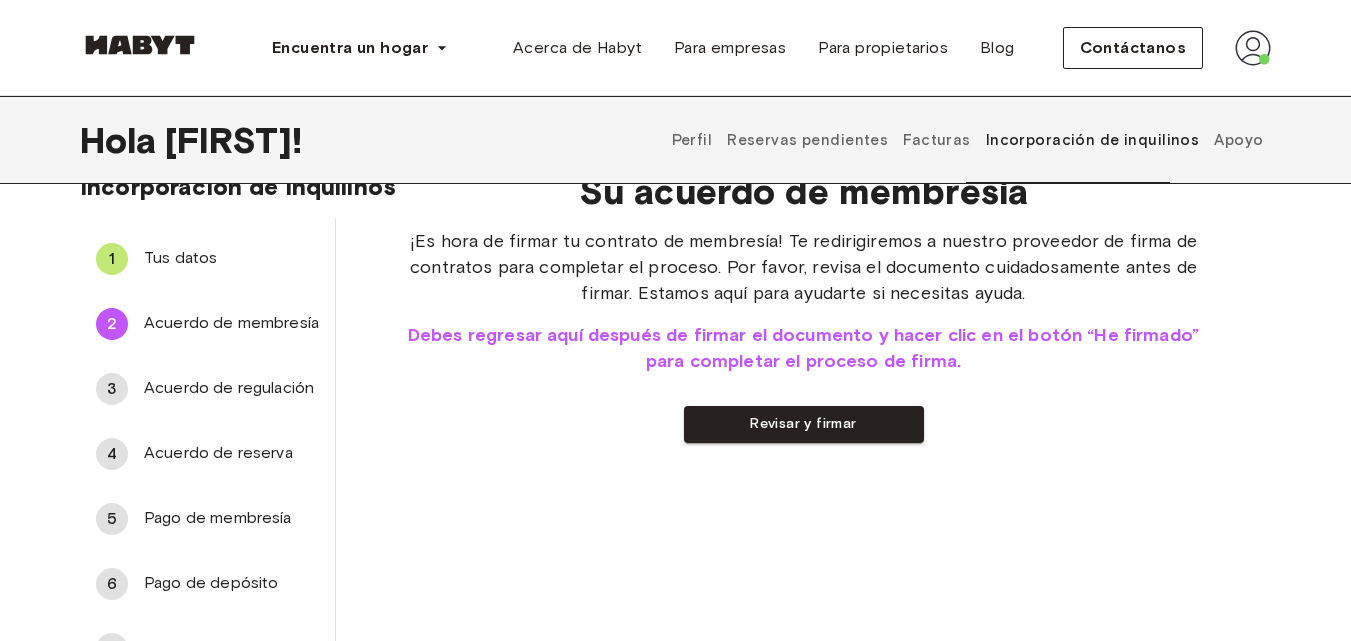 scroll, scrollTop: 46, scrollLeft: 0, axis: vertical 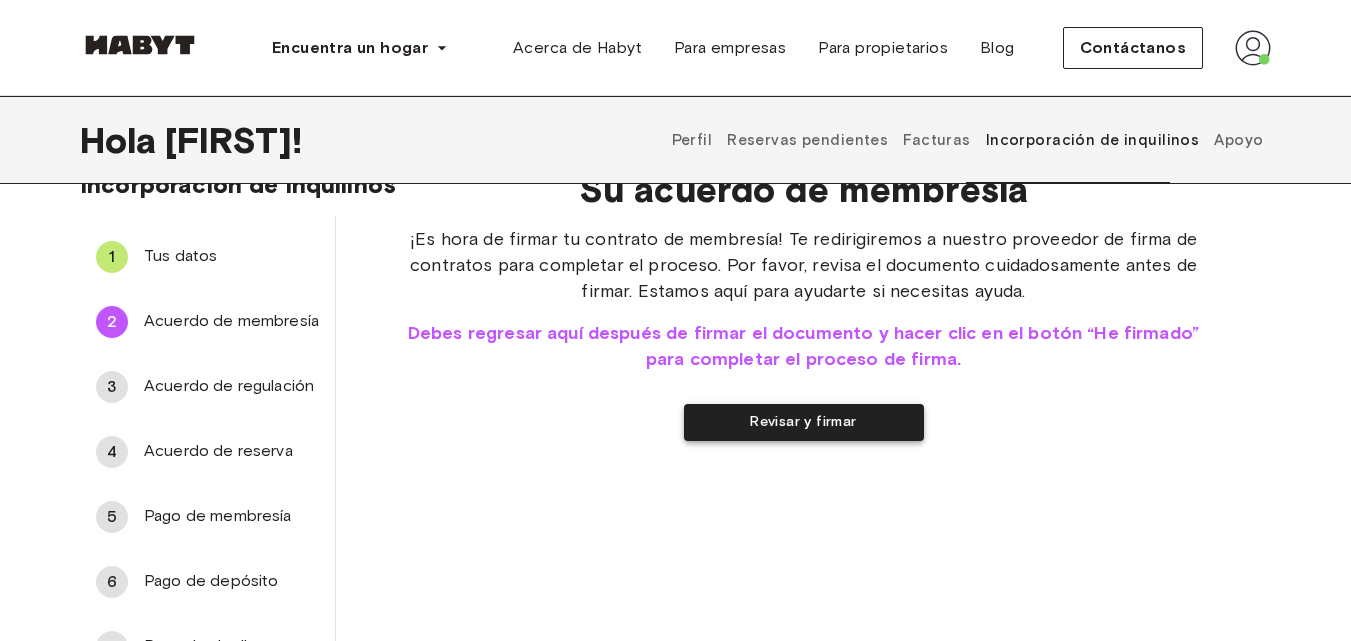 click on "Revisar y firmar" at bounding box center [803, 421] 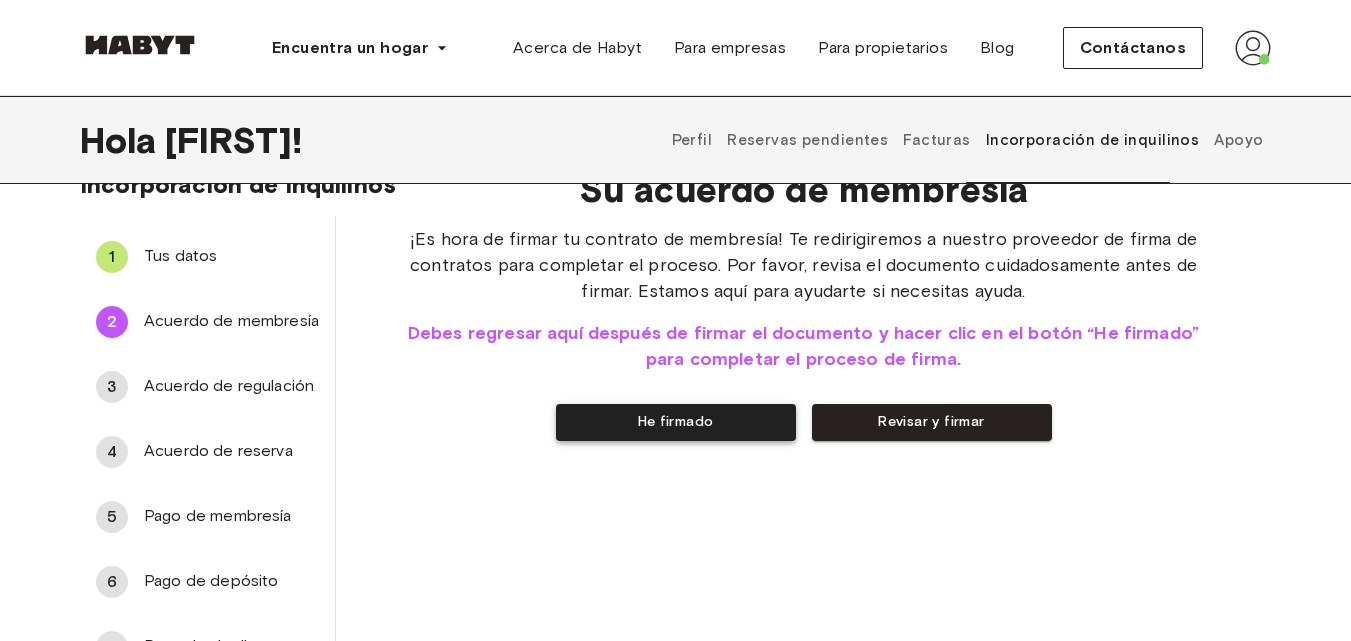 click on "He firmado" at bounding box center (676, 421) 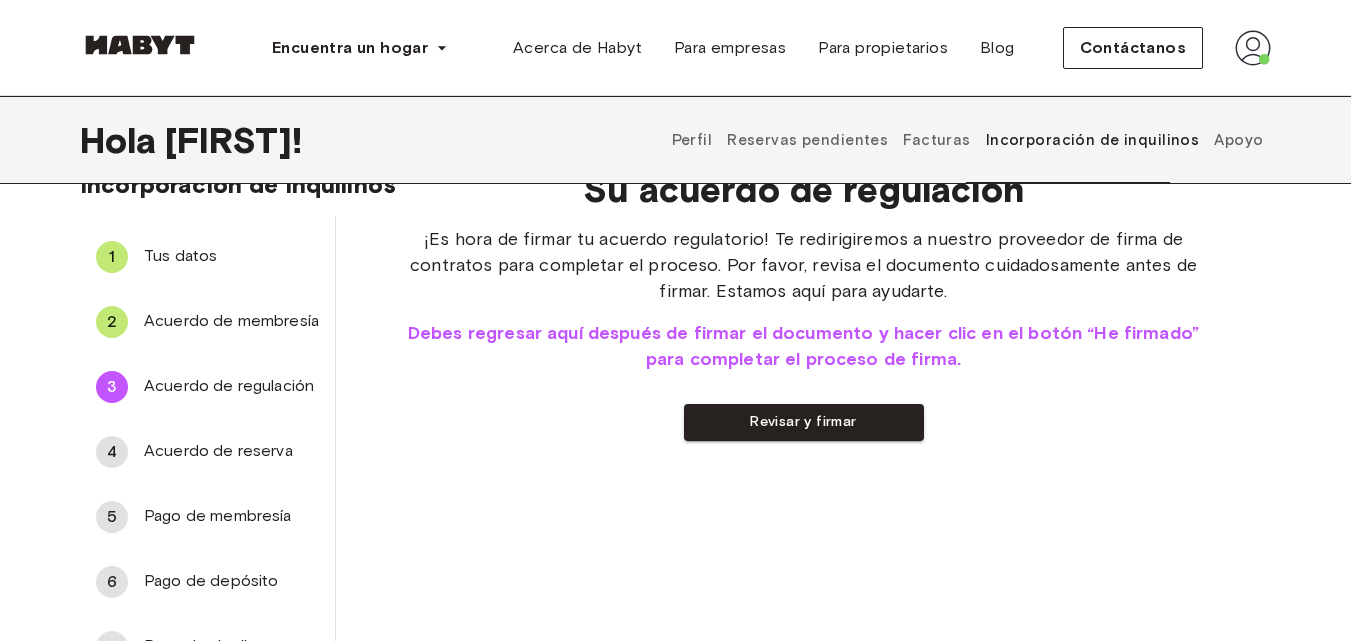 click on "Revisar y firmar" at bounding box center [803, 422] 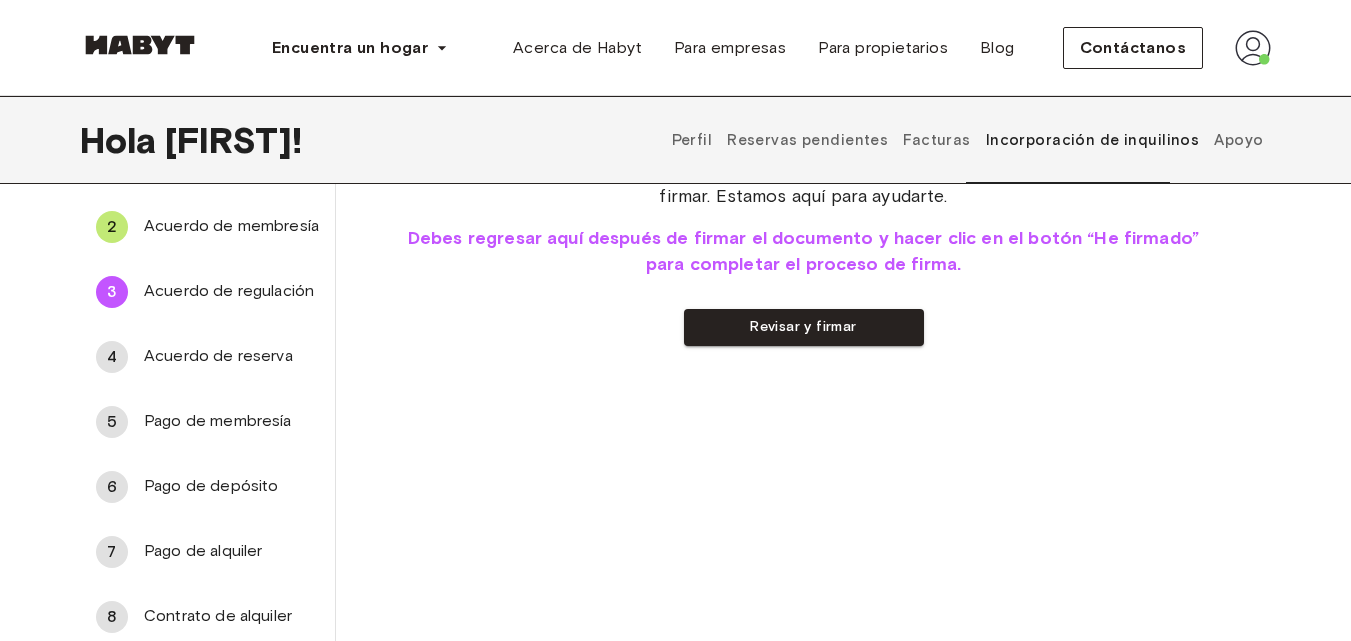 scroll, scrollTop: 0, scrollLeft: 0, axis: both 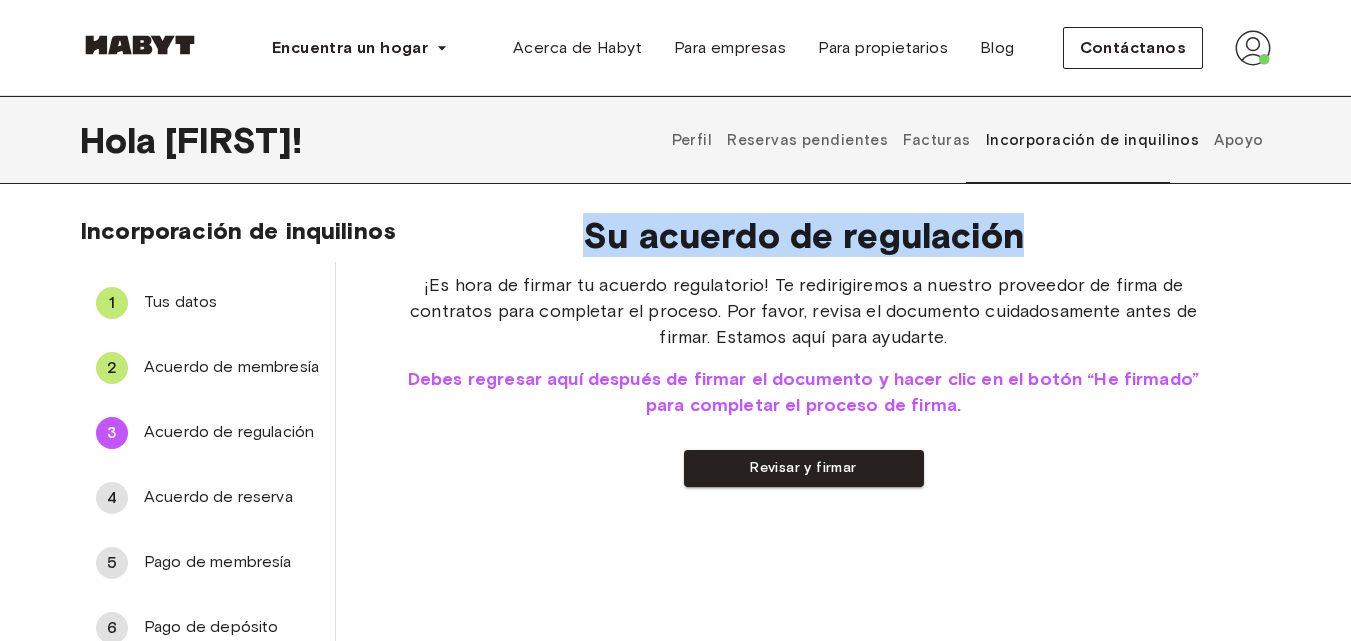 drag, startPoint x: 585, startPoint y: 236, endPoint x: 1074, endPoint y: 253, distance: 489.2954 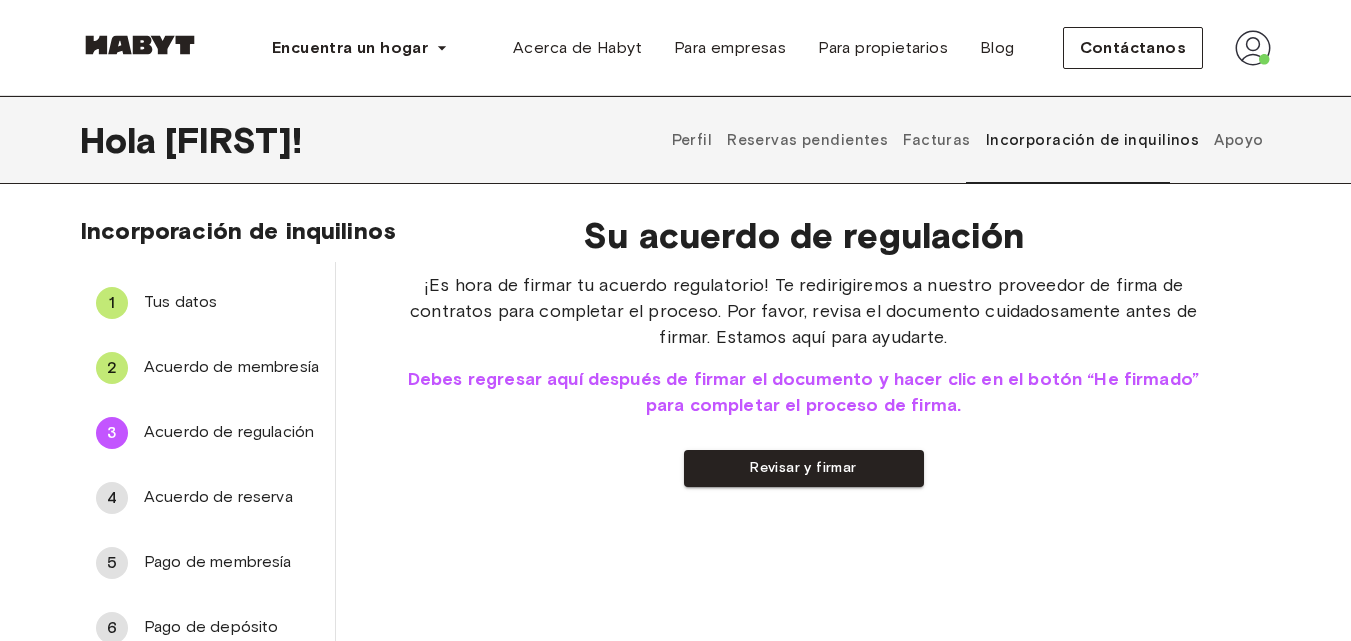 click on "¡Es hora de firmar tu acuerdo regulatorio! Te redirigiremos a nuestro proveedor de firma de contratos para completar el proceso. Por favor, revisa el documento cuidadosamente antes de firmar. Estamos aquí para ayudarte. Debes regresar aquí después de firmar el documento y hacer clic en el botón “He firmado” para completar el proceso de firma. Revisar y firmar" at bounding box center [803, 379] 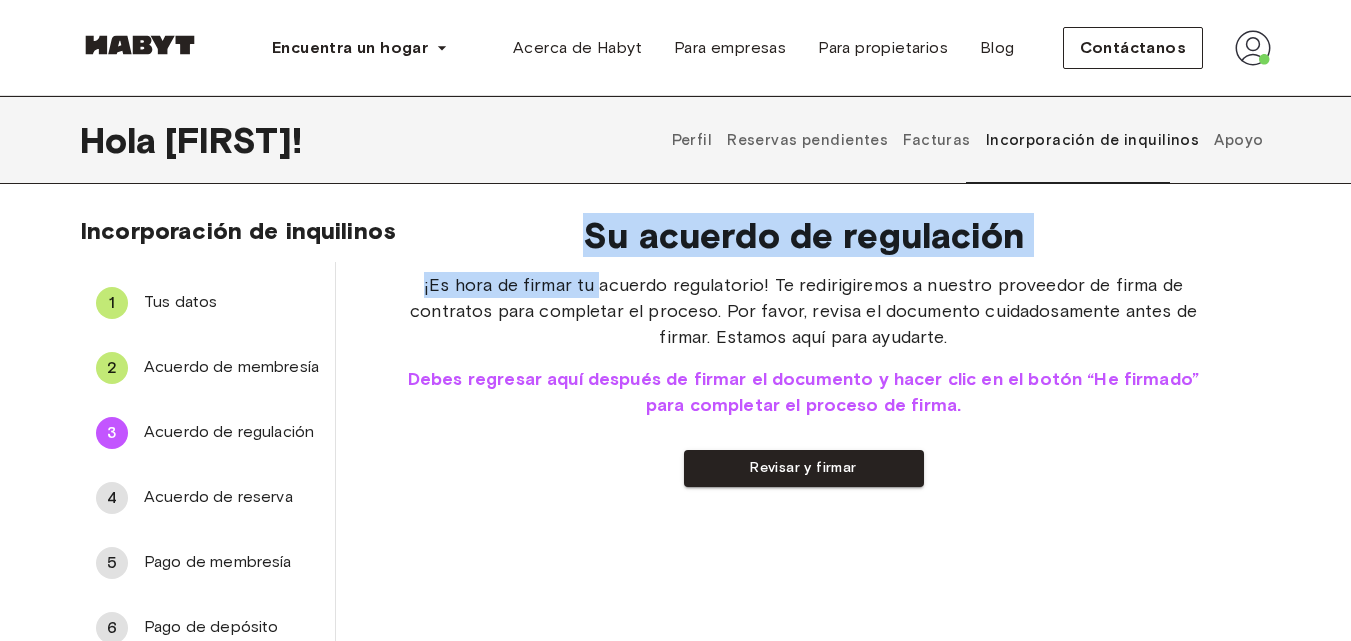 drag, startPoint x: 585, startPoint y: 240, endPoint x: 597, endPoint y: 287, distance: 48.507732 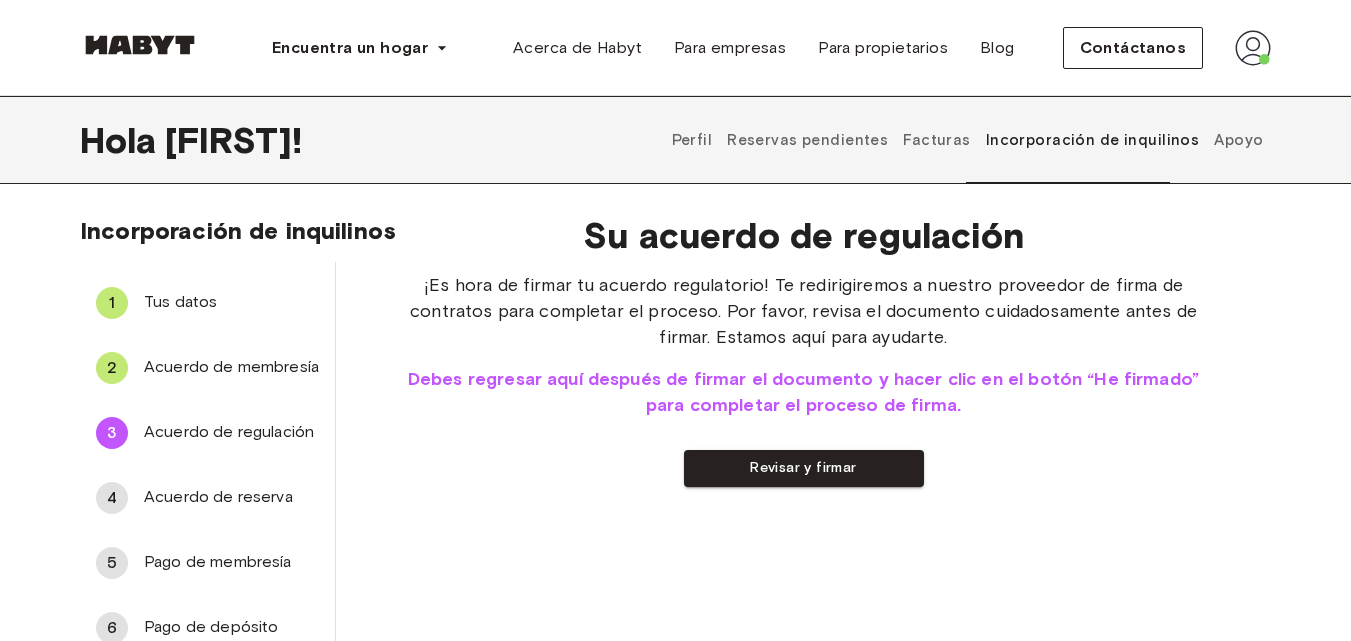 click on "¡Es hora de firmar tu acuerdo regulatorio! Te redirigiremos a nuestro proveedor de firma de contratos para completar el proceso. Por favor, revisa el documento cuidadosamente antes de firmar. Estamos aquí para ayudarte." at bounding box center [803, 311] 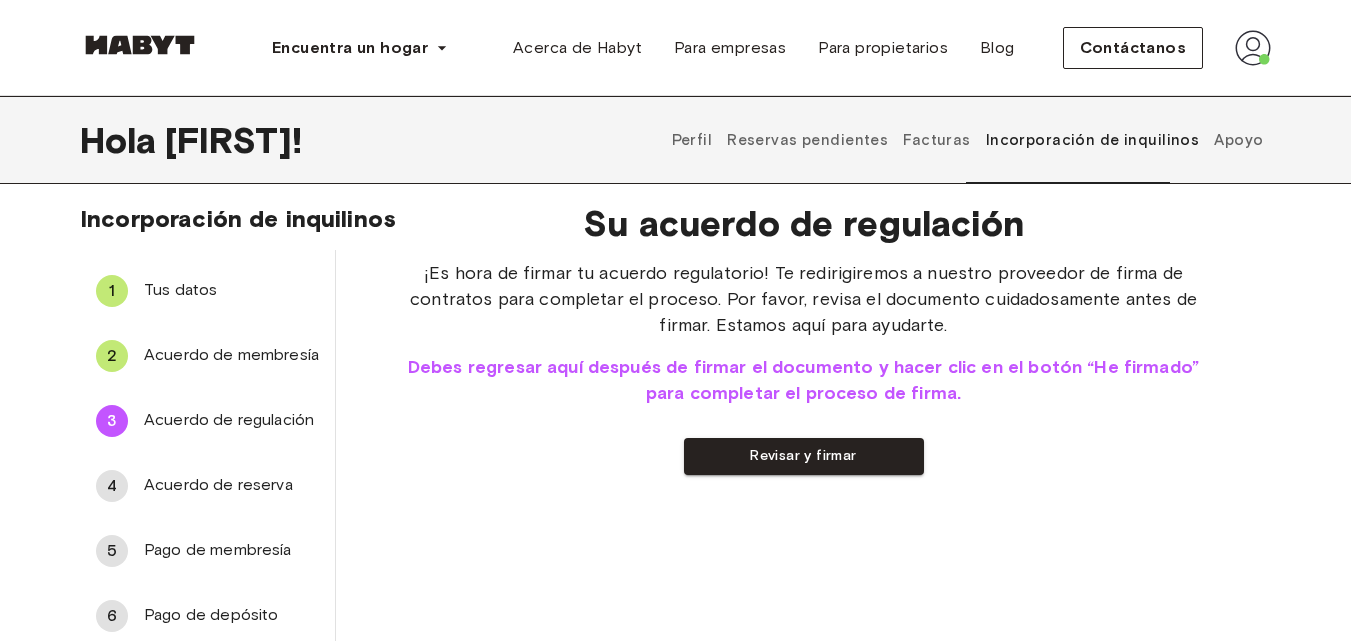 scroll, scrollTop: 11, scrollLeft: 0, axis: vertical 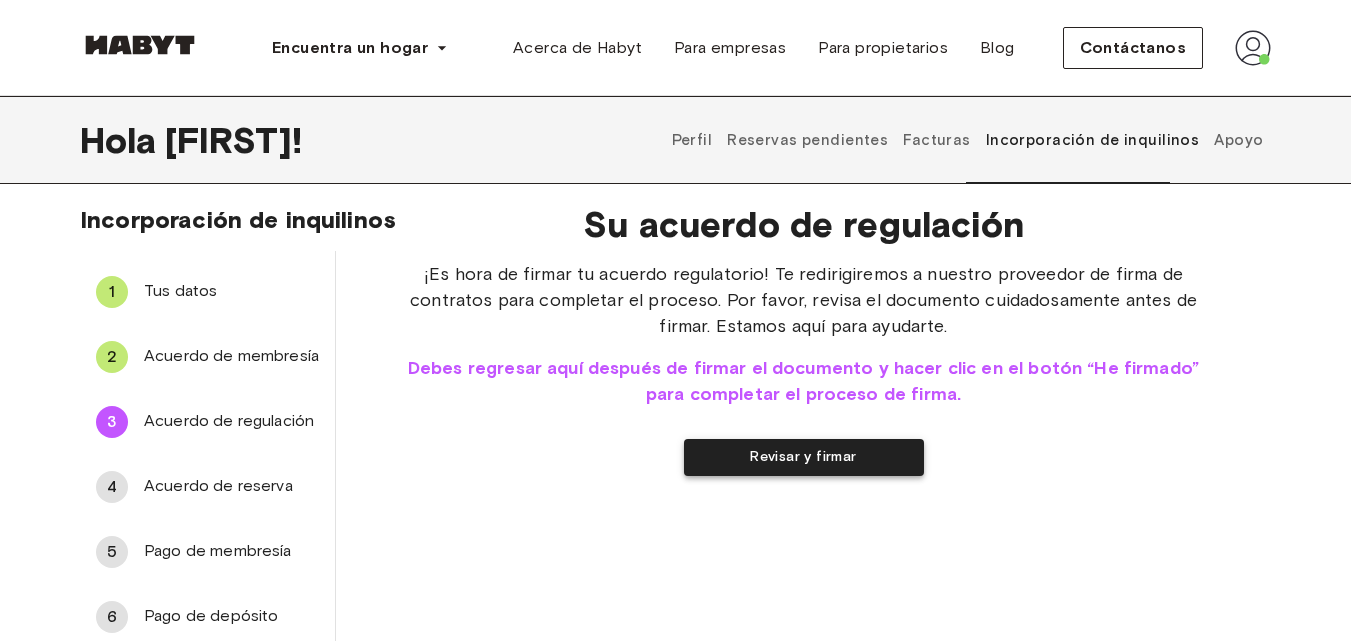 click on "Revisar y firmar" at bounding box center [803, 456] 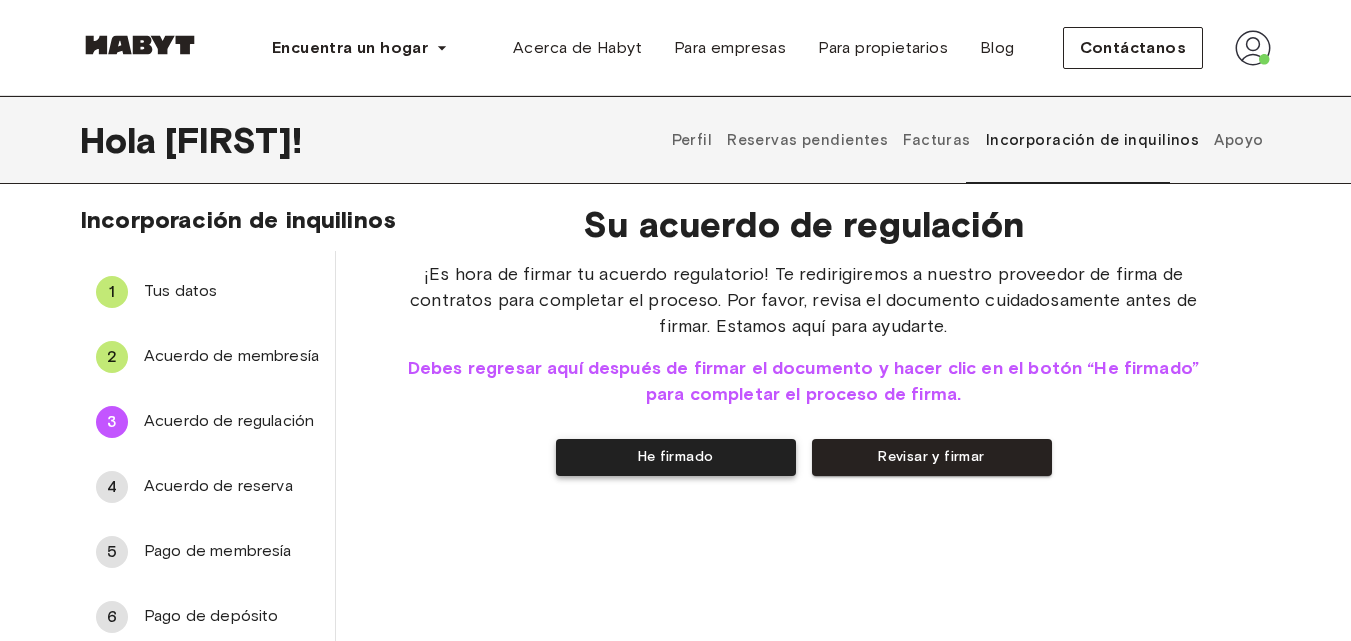 click on "He firmado" at bounding box center [676, 457] 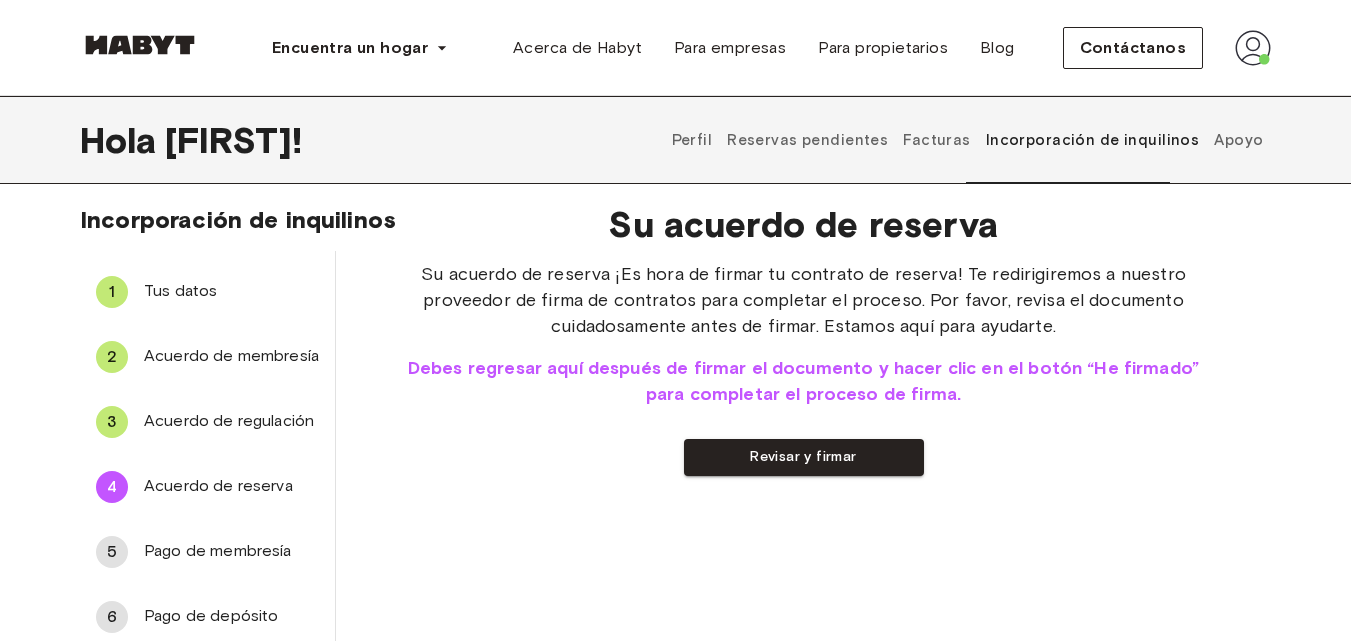 click on "Su acuerdo de reserva ¡Es hora de firmar tu contrato de reserva! Te redirigiremos a nuestro proveedor de firma de contratos para completar el proceso. Por favor, revisa el documento cuidadosamente antes de firmar. Estamos aquí para ayudarte. Debes regresar aquí después de firmar el documento y hacer clic en el botón “He firmado” para completar el proceso de firma. Revisar y firmar" at bounding box center (803, 487) 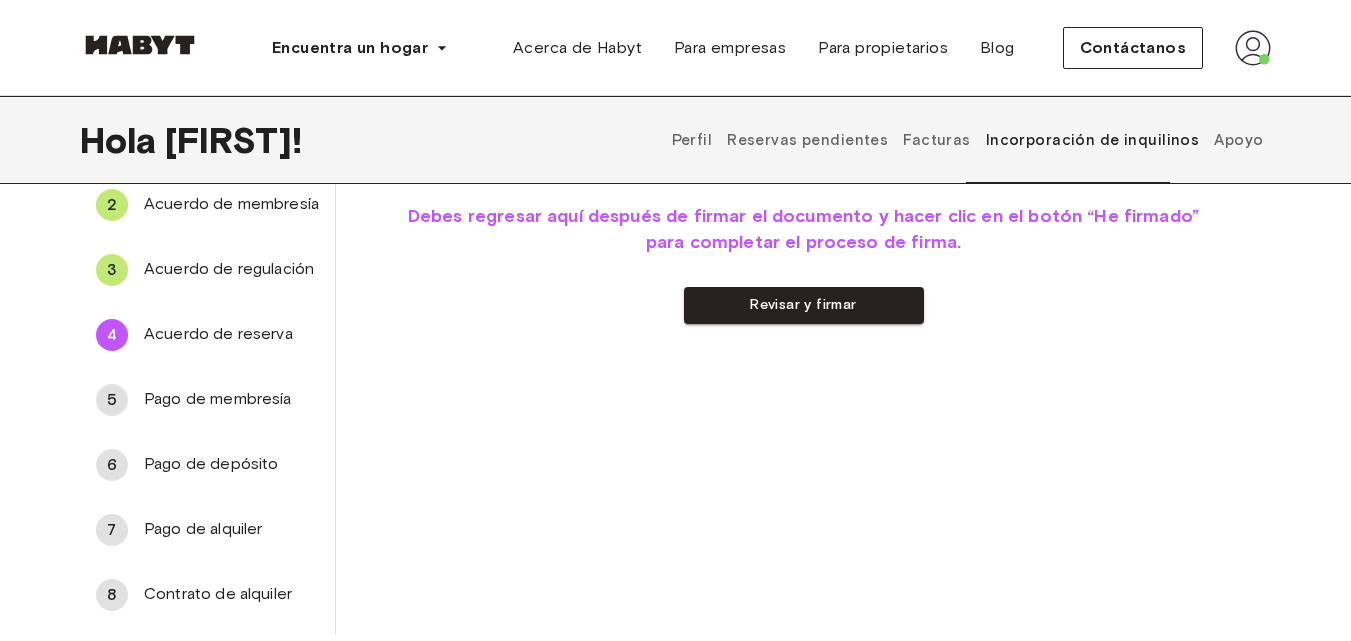 scroll, scrollTop: 158, scrollLeft: 0, axis: vertical 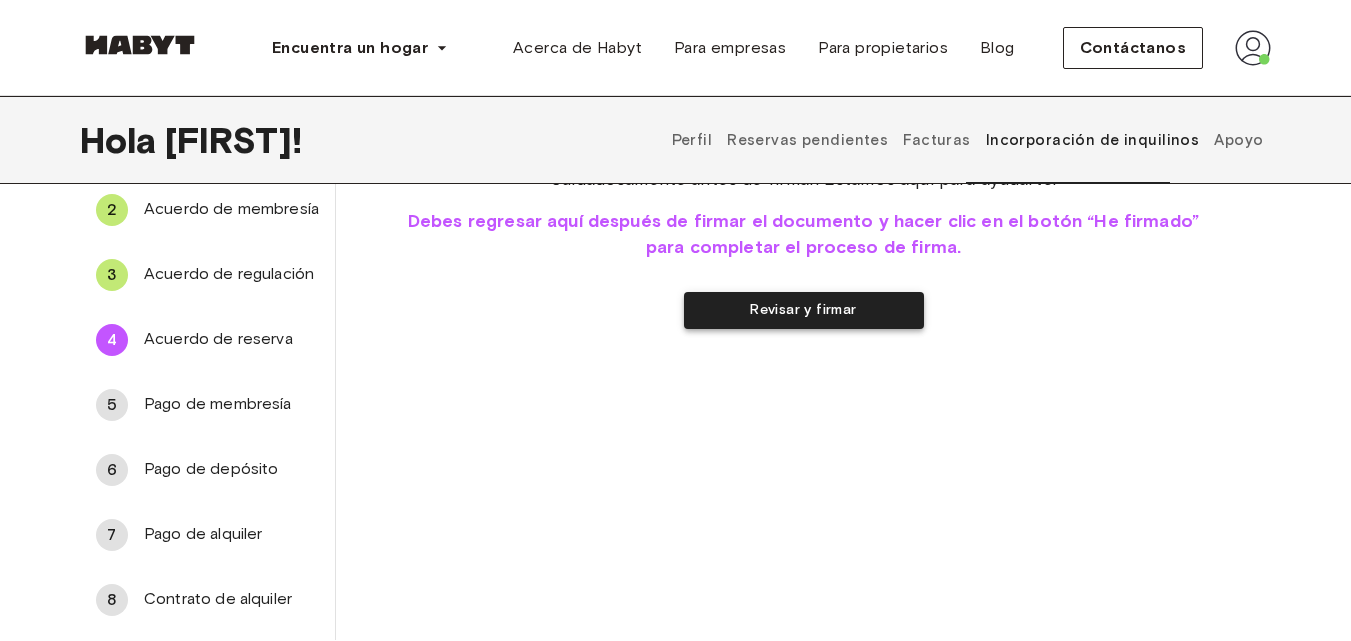 click on "Revisar y firmar" at bounding box center [803, 309] 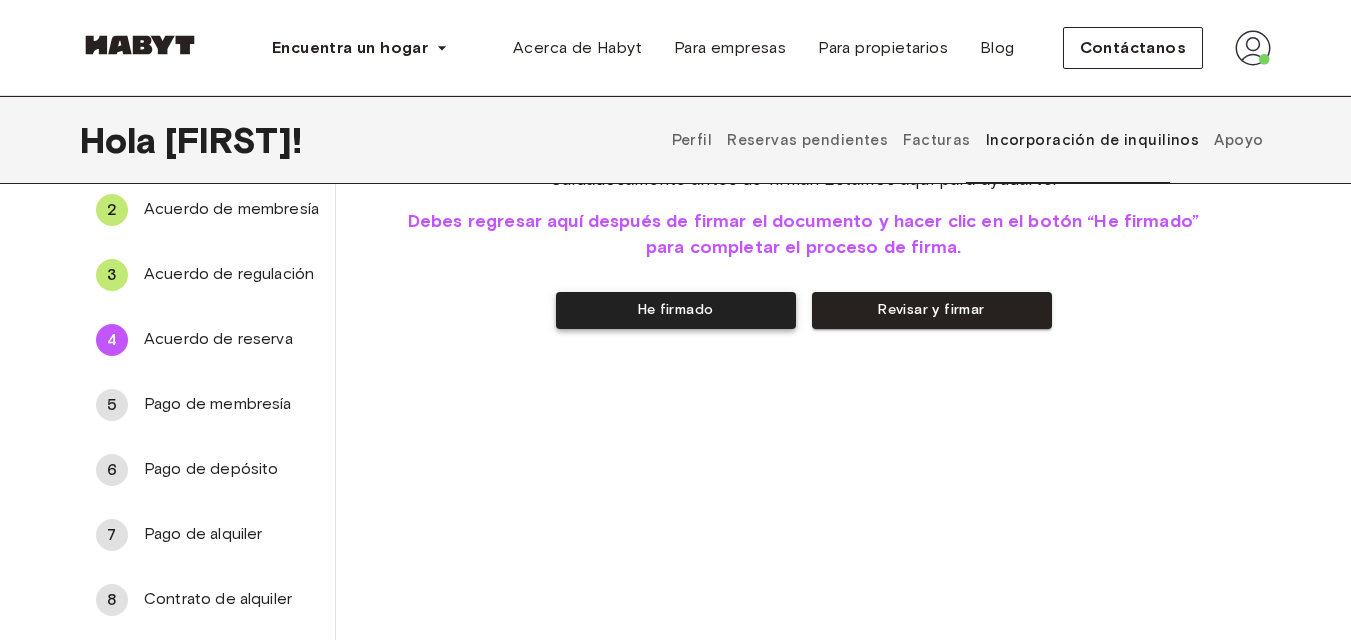 click on "He firmado" at bounding box center (676, 310) 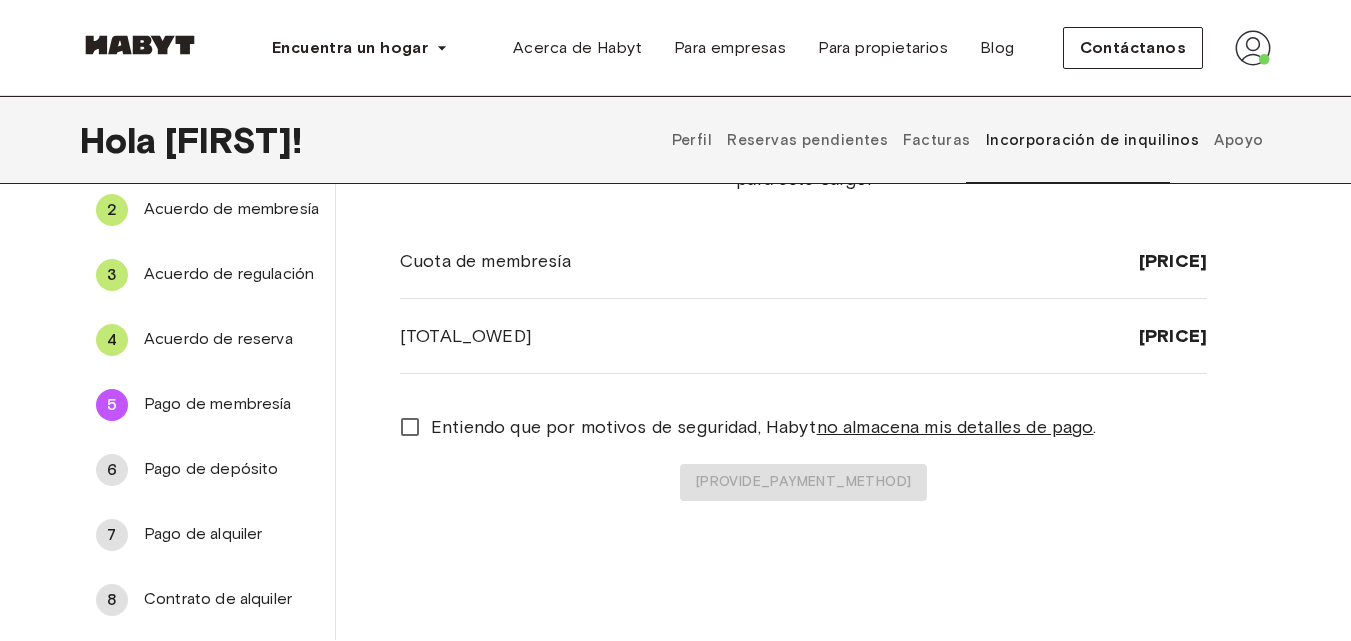 click on "El pago de su cuota de membresía ¡Estás un paso más cerca de unirte a nosotros! Por favor, procede a pagar nuestra cuota única de membresía. Ten la seguridad de que el método de pago que proporciones solo se utilizará para este cargo. Cuota de membresía   [PRICE] Total adeudado   [PRICE] Entiendo que por motivos de seguridad, Habyt  no almacena mis detalles de pago  .   Proporcionar método de pago" at bounding box center [803, 340] 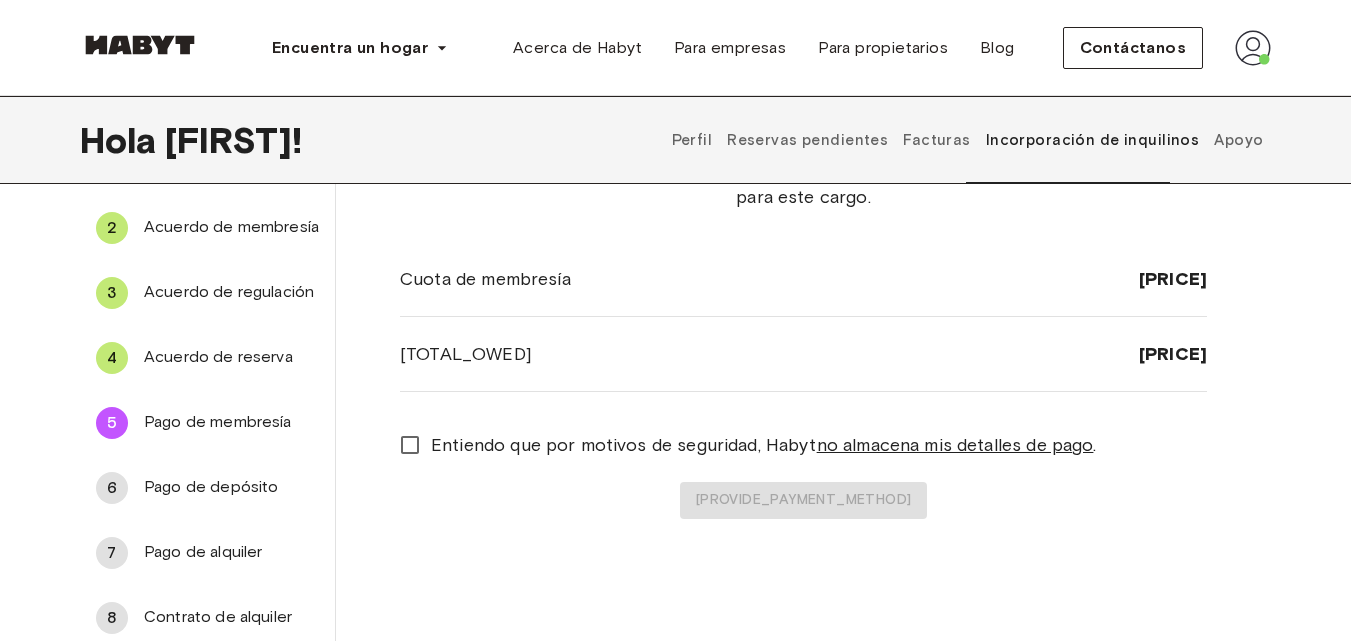scroll, scrollTop: 141, scrollLeft: 0, axis: vertical 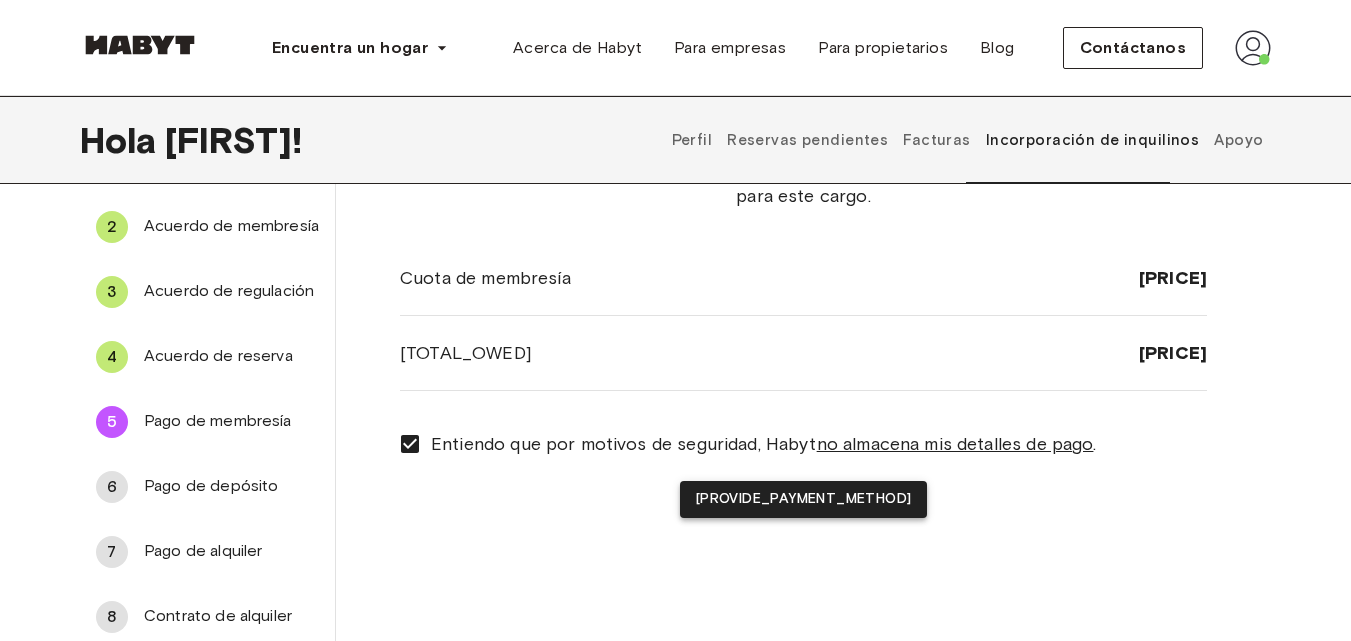 click on "[PROVIDE_PAYMENT_METHOD]" at bounding box center [804, 498] 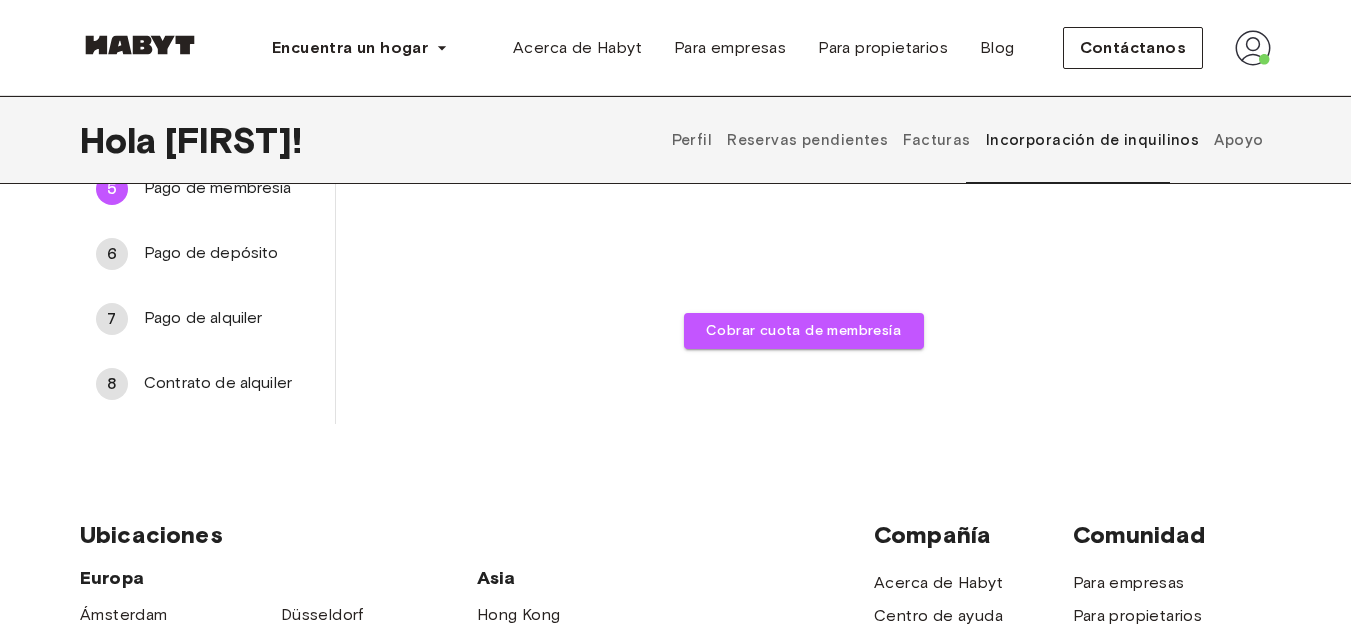 scroll, scrollTop: 375, scrollLeft: 0, axis: vertical 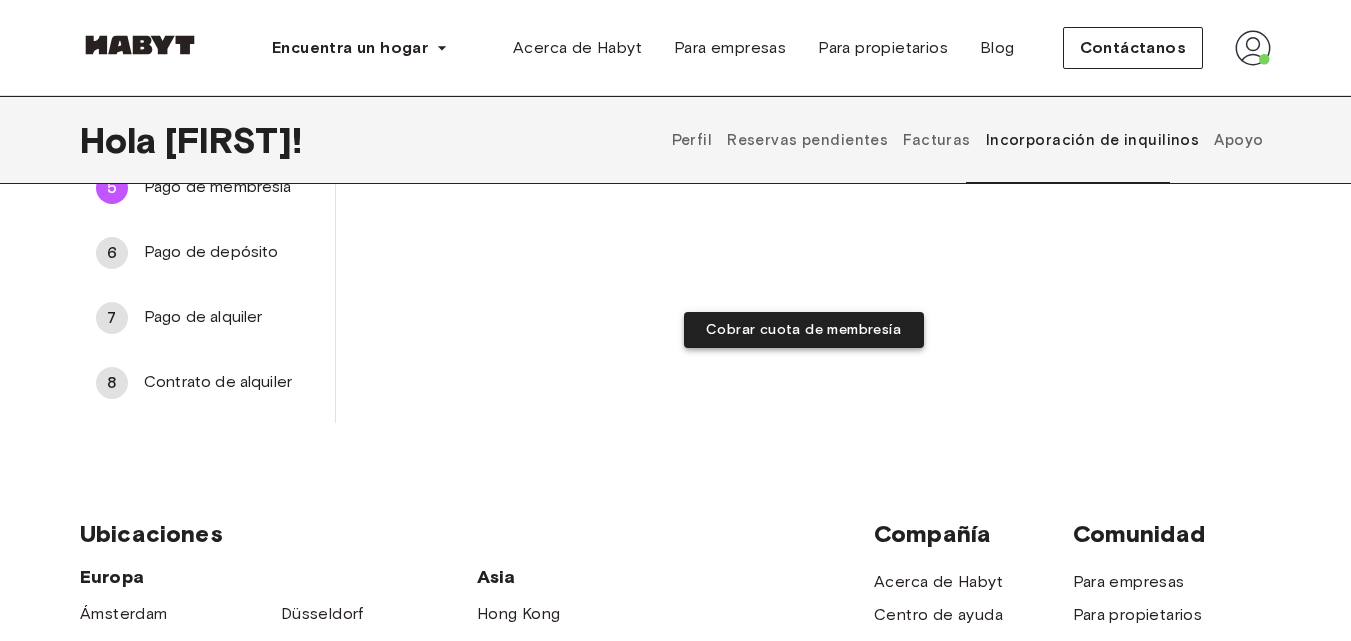 click on "Cobrar cuota de membresía" at bounding box center [803, 329] 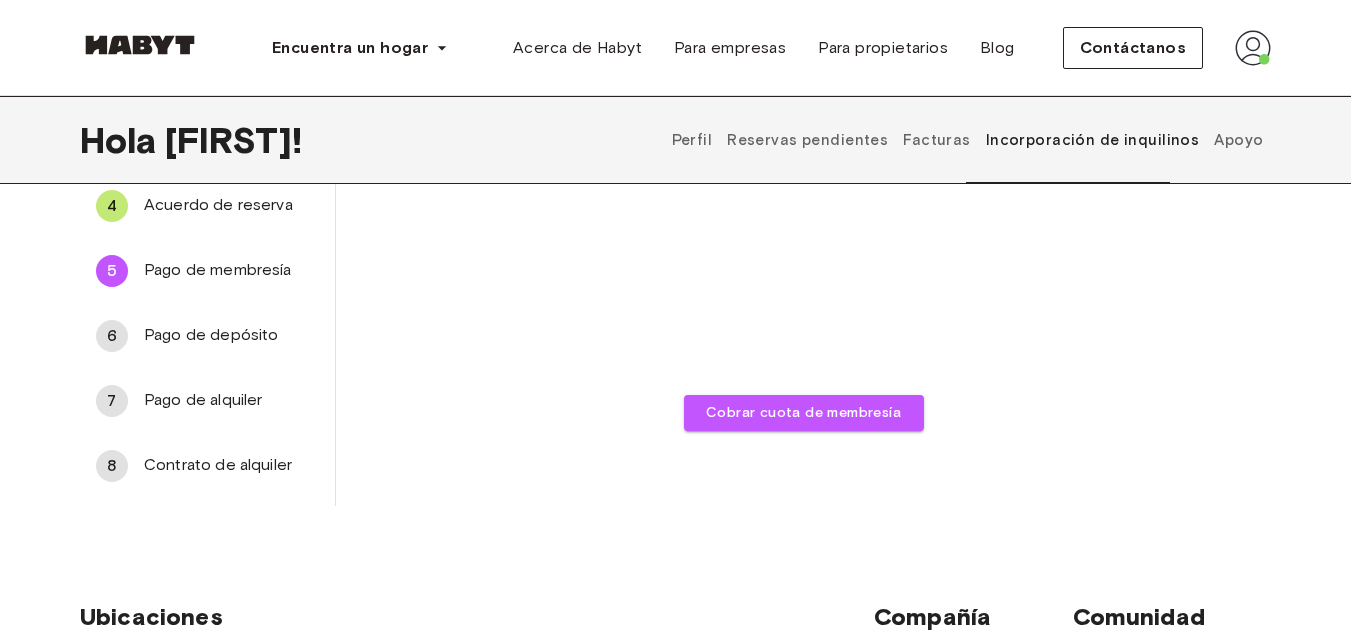 scroll, scrollTop: 305, scrollLeft: 0, axis: vertical 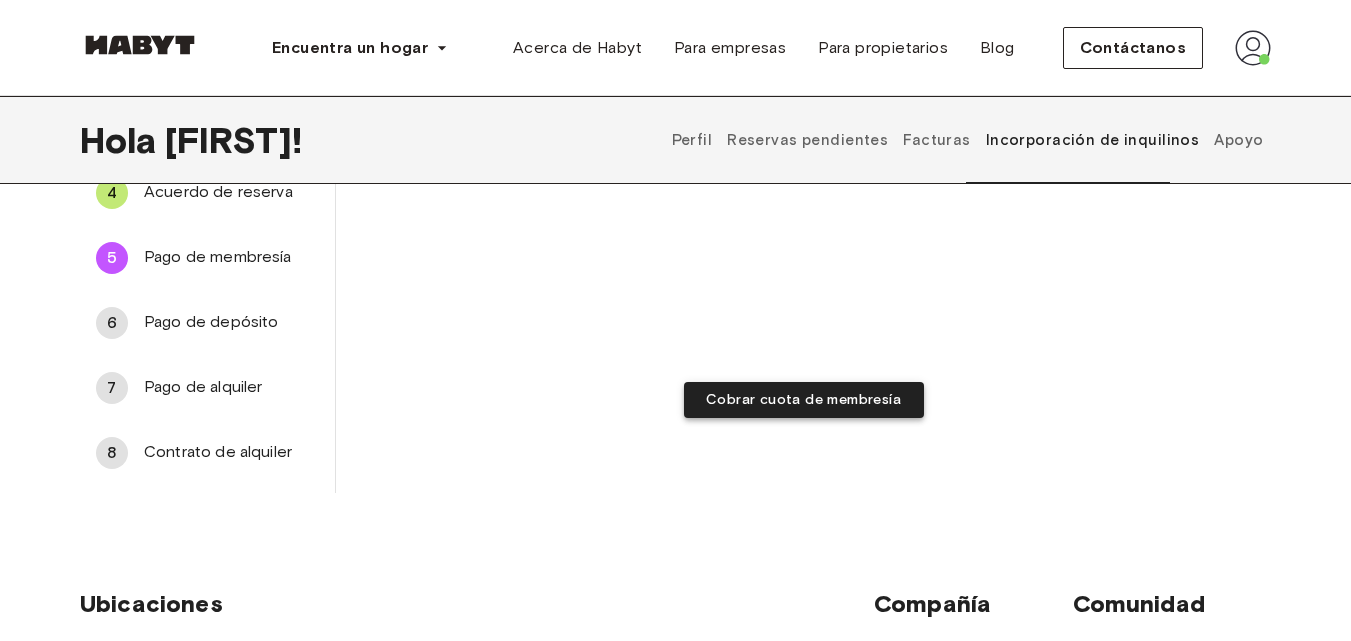click on "Cobrar cuota de membresía" at bounding box center [803, 399] 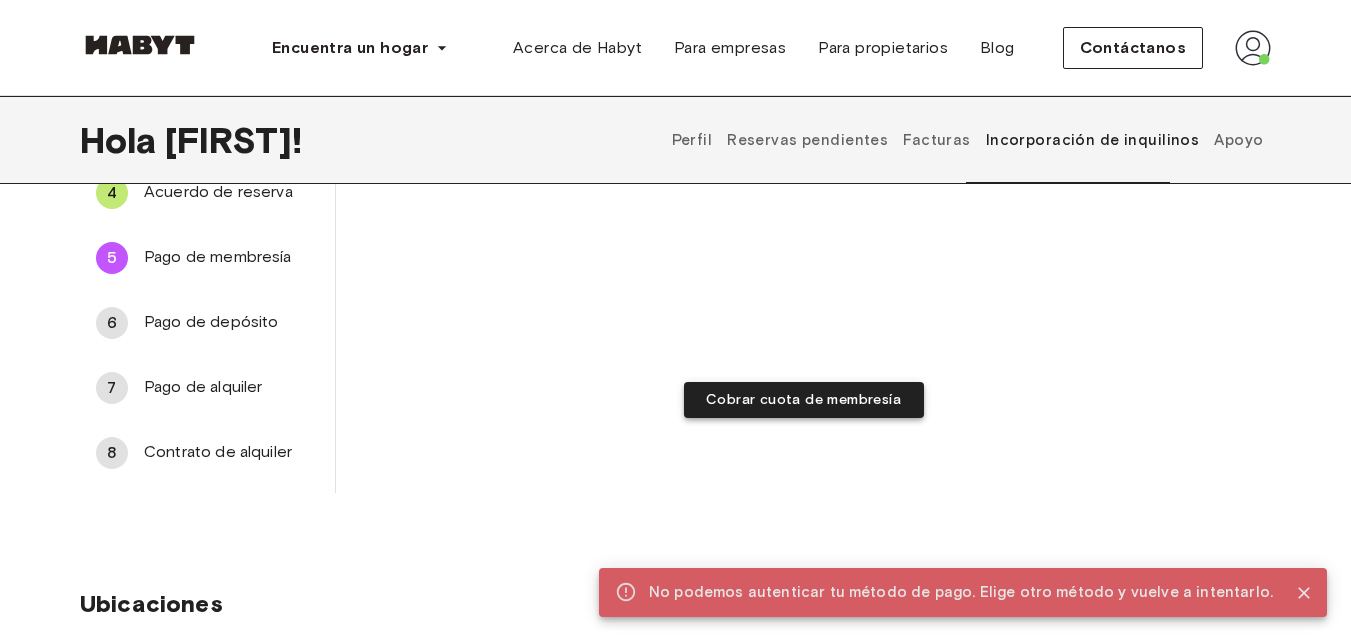 click on "Cobrar cuota de membresía" at bounding box center [803, 399] 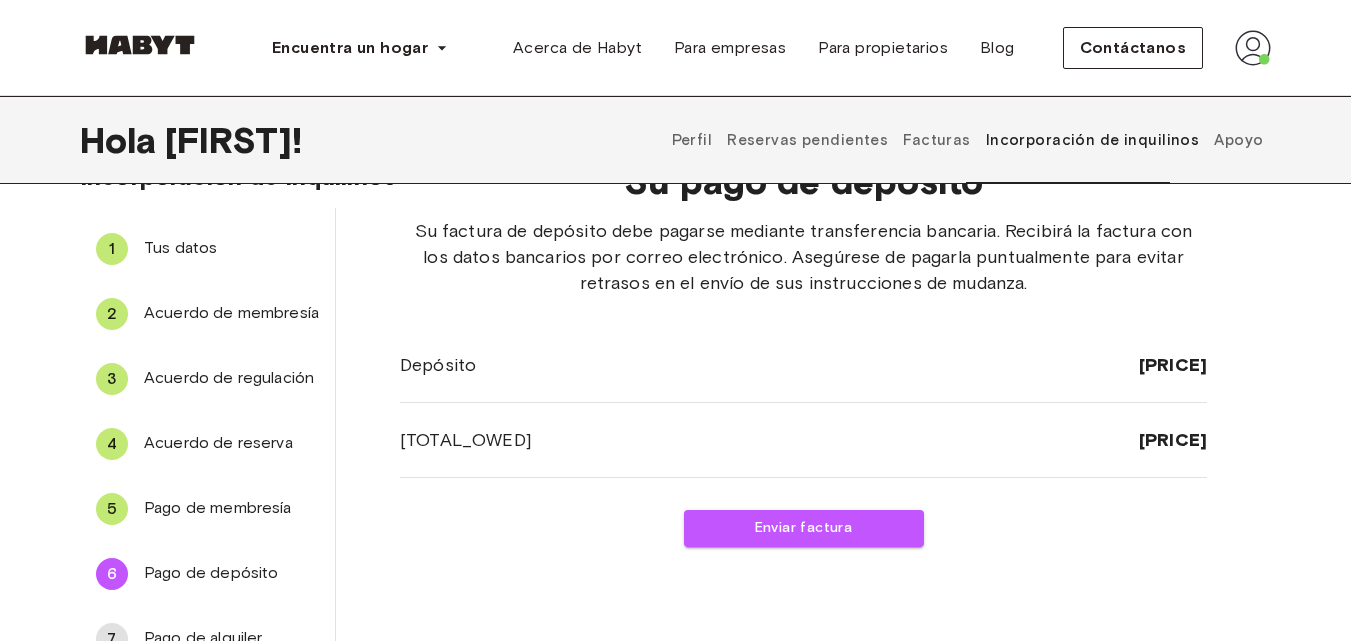 scroll, scrollTop: 55, scrollLeft: 0, axis: vertical 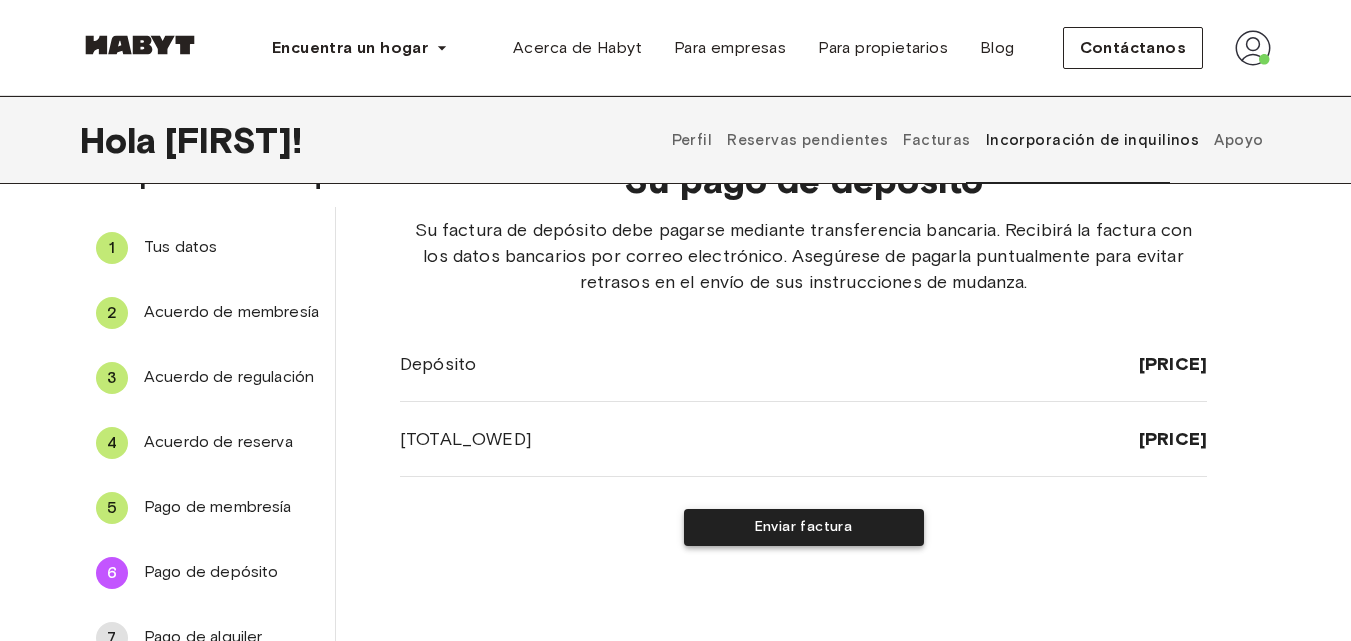 click on "Enviar factura" at bounding box center (804, 526) 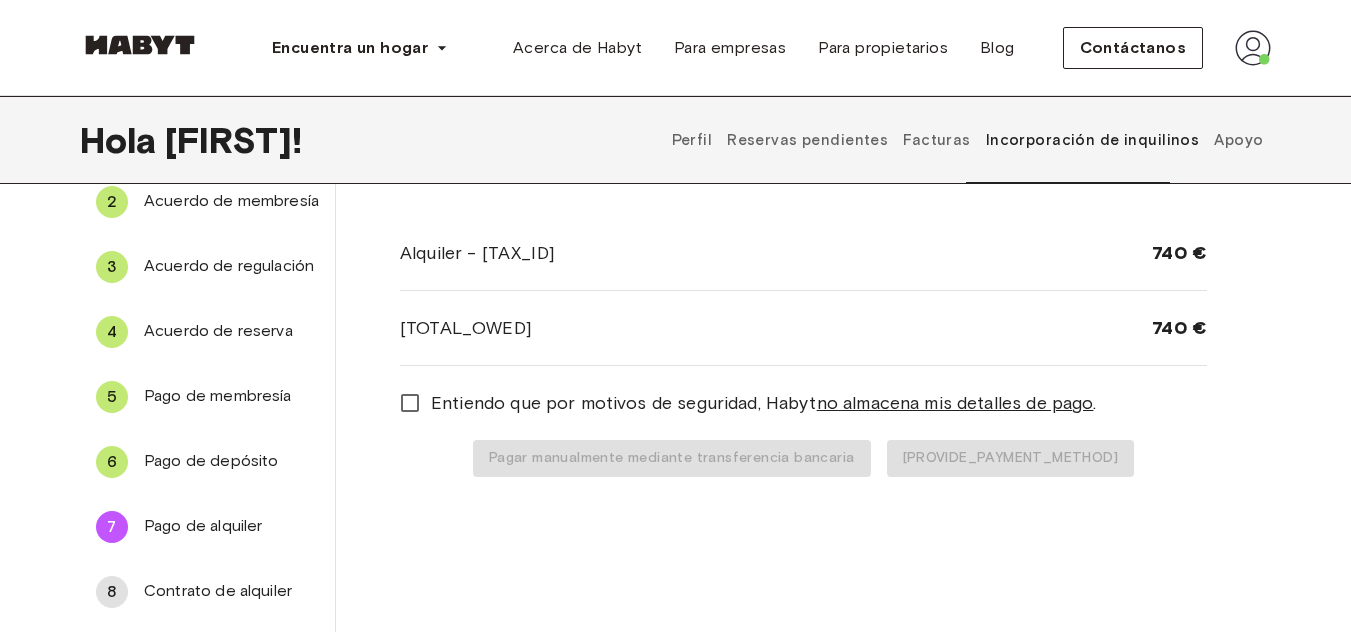 scroll, scrollTop: 167, scrollLeft: 0, axis: vertical 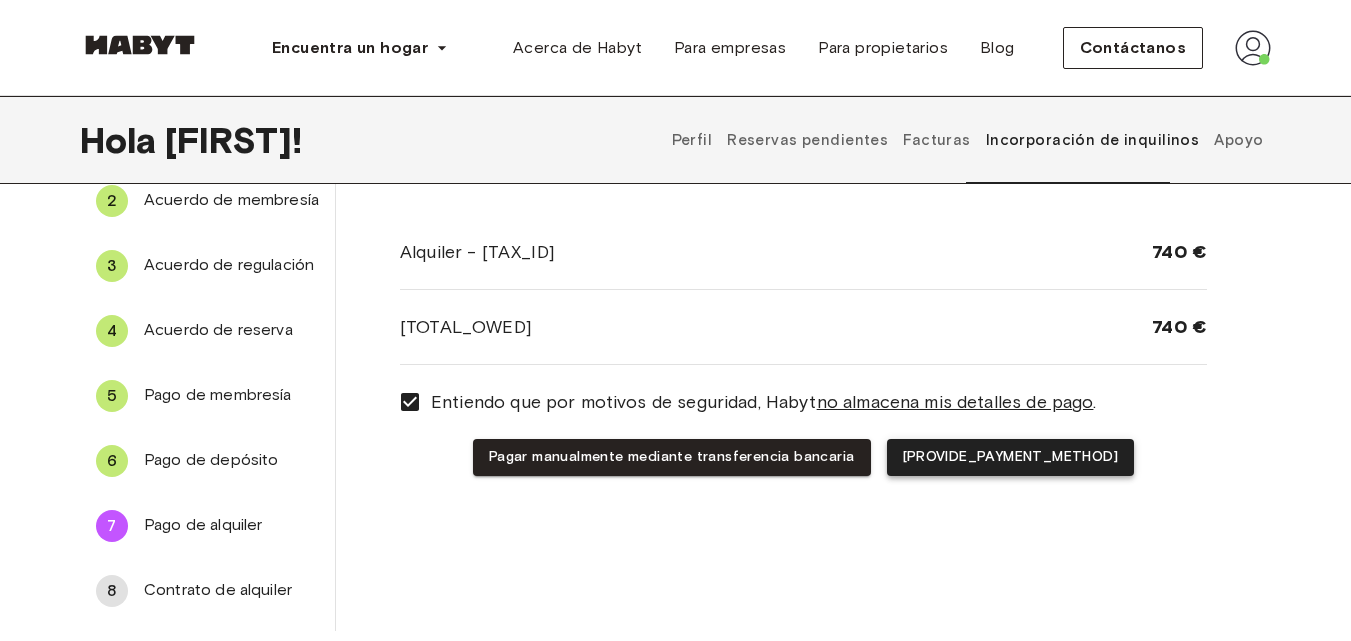 click on "[PROVIDE_PAYMENT_METHOD]" at bounding box center [1011, 456] 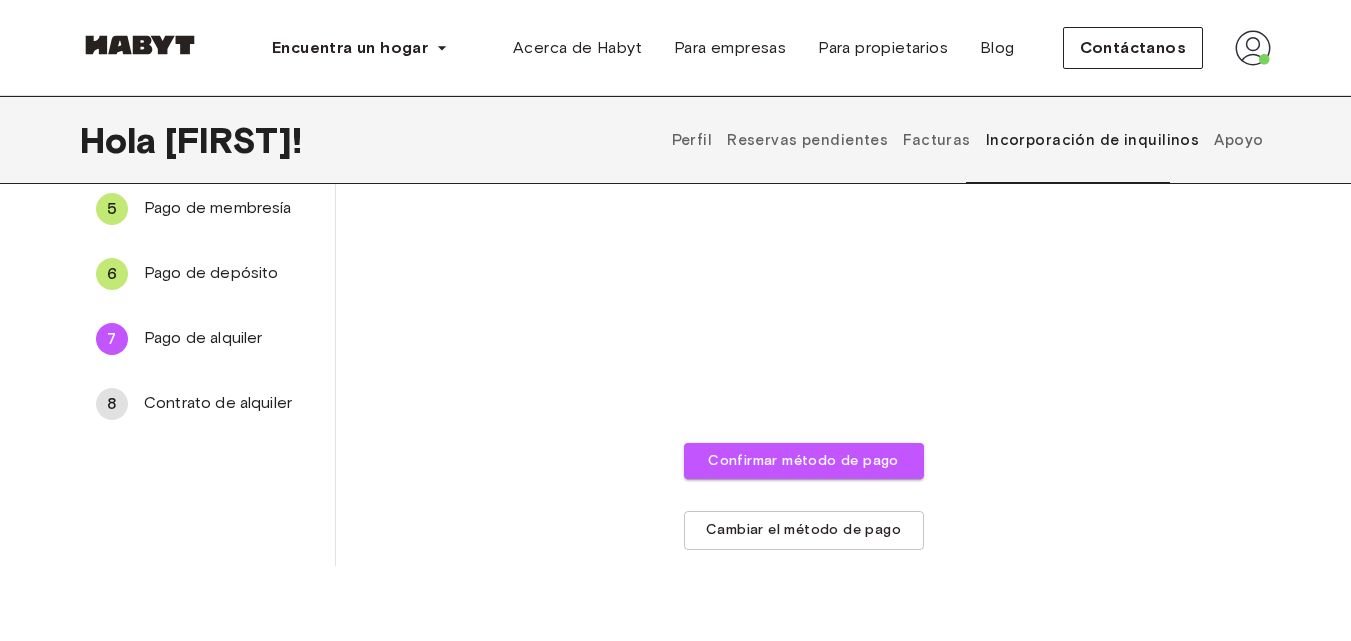 scroll, scrollTop: 355, scrollLeft: 0, axis: vertical 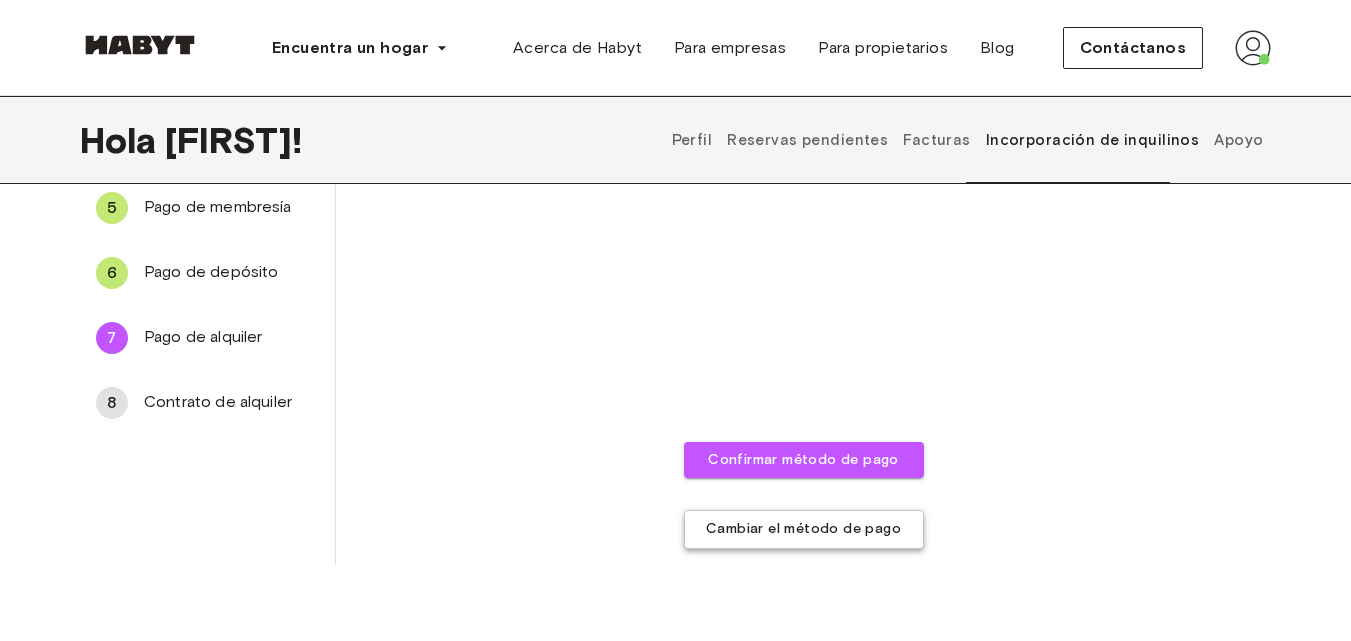 click on "Cambiar el método de pago" at bounding box center [803, 529] 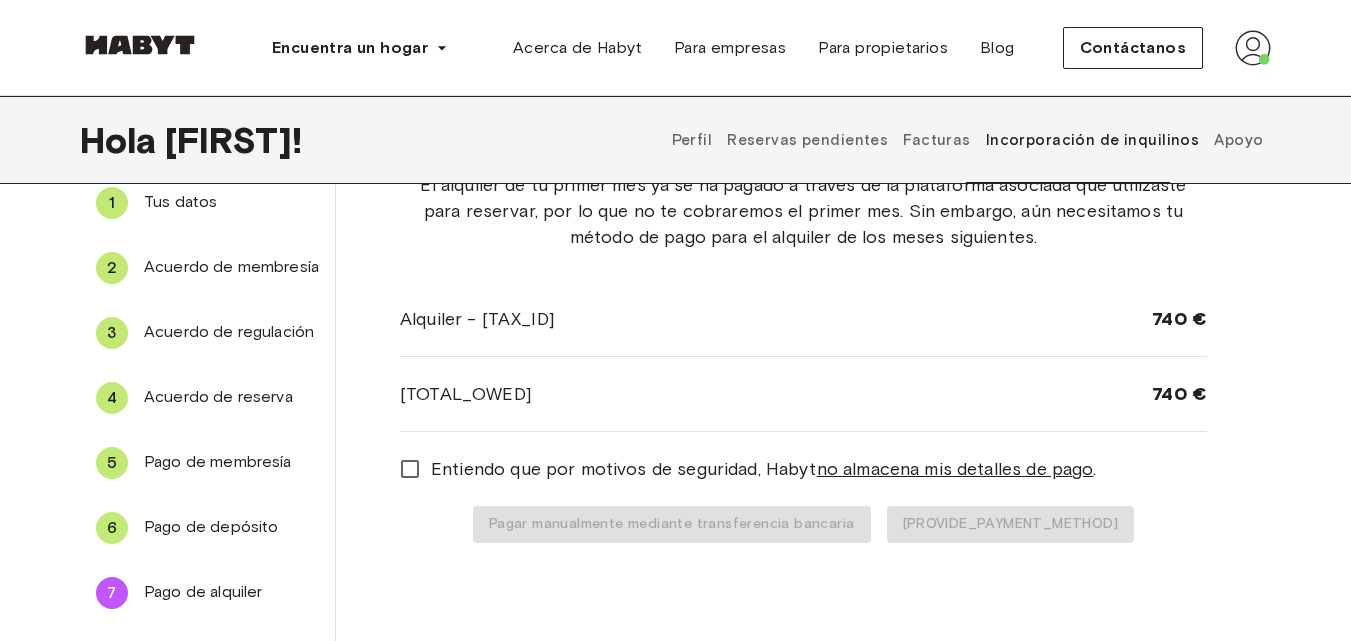 scroll, scrollTop: 106, scrollLeft: 0, axis: vertical 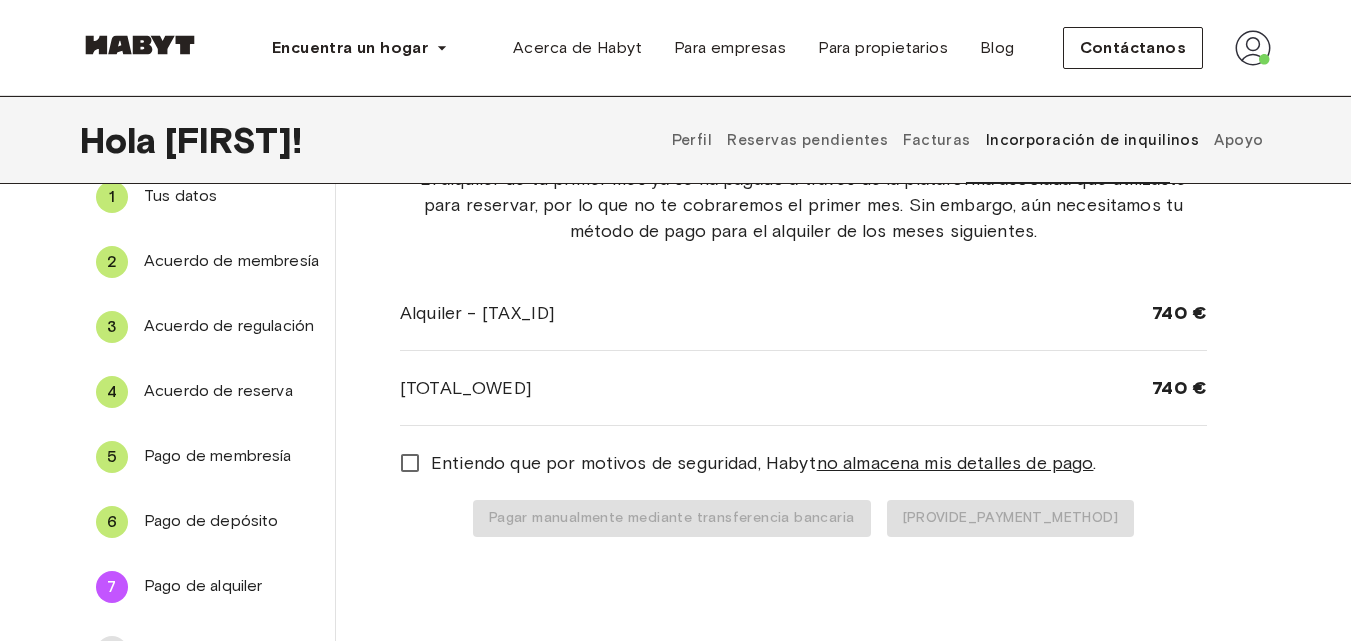 click on "Acuerdo de membresía" at bounding box center (231, 260) 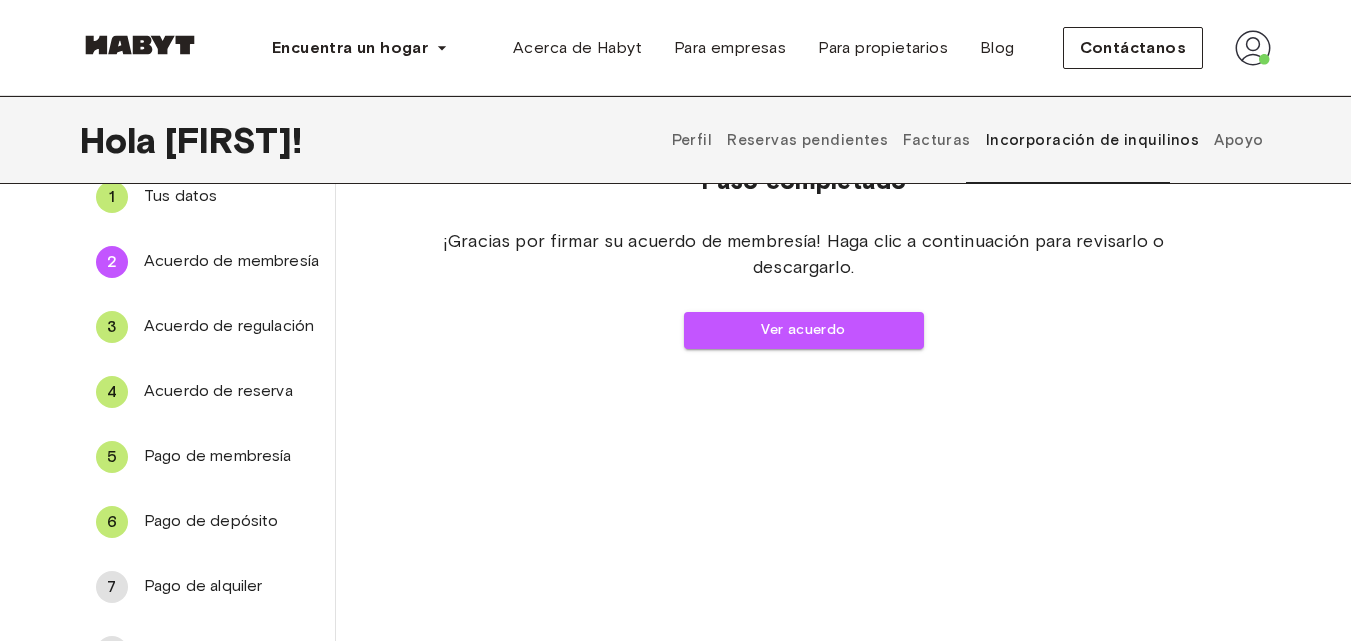click on "Pago de membresía" at bounding box center [218, 455] 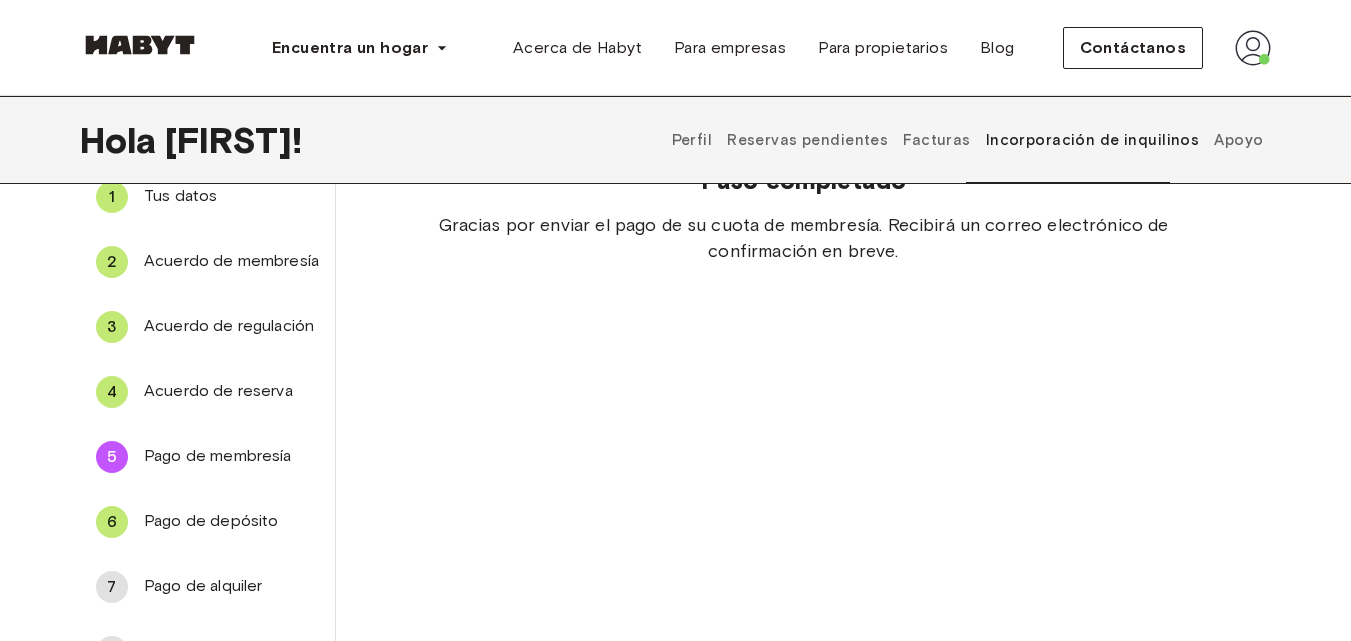 click on "Pago de depósito" at bounding box center [211, 520] 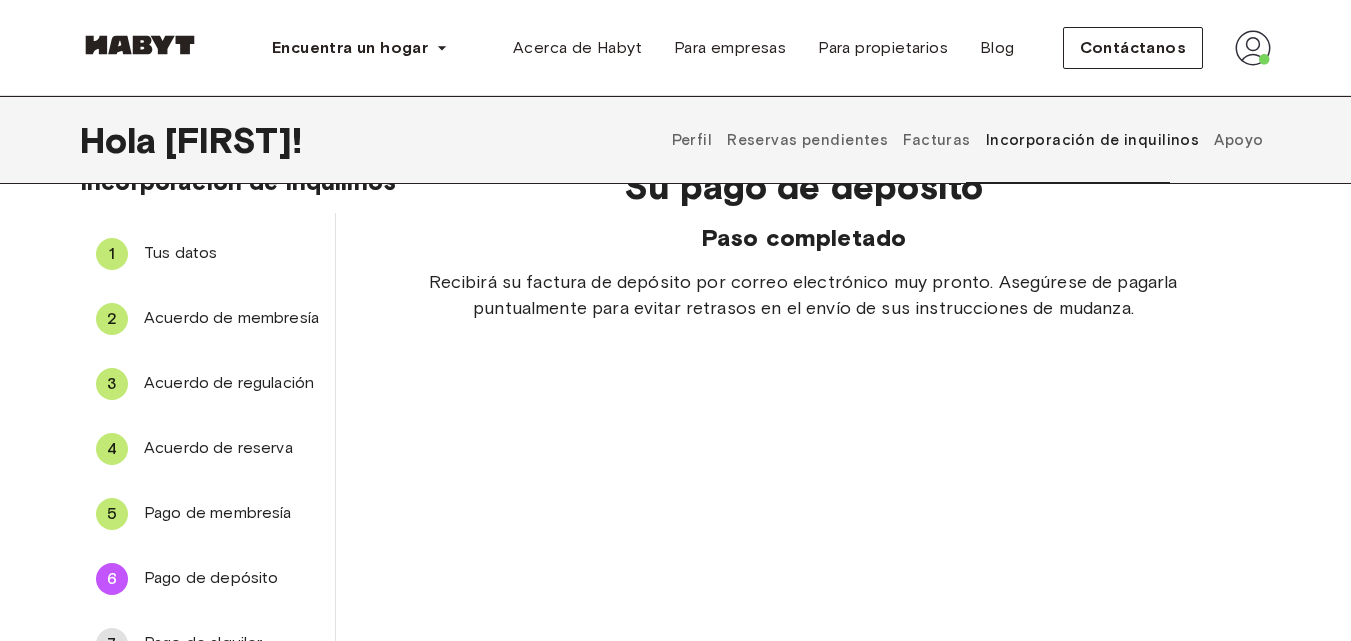 scroll, scrollTop: 40, scrollLeft: 0, axis: vertical 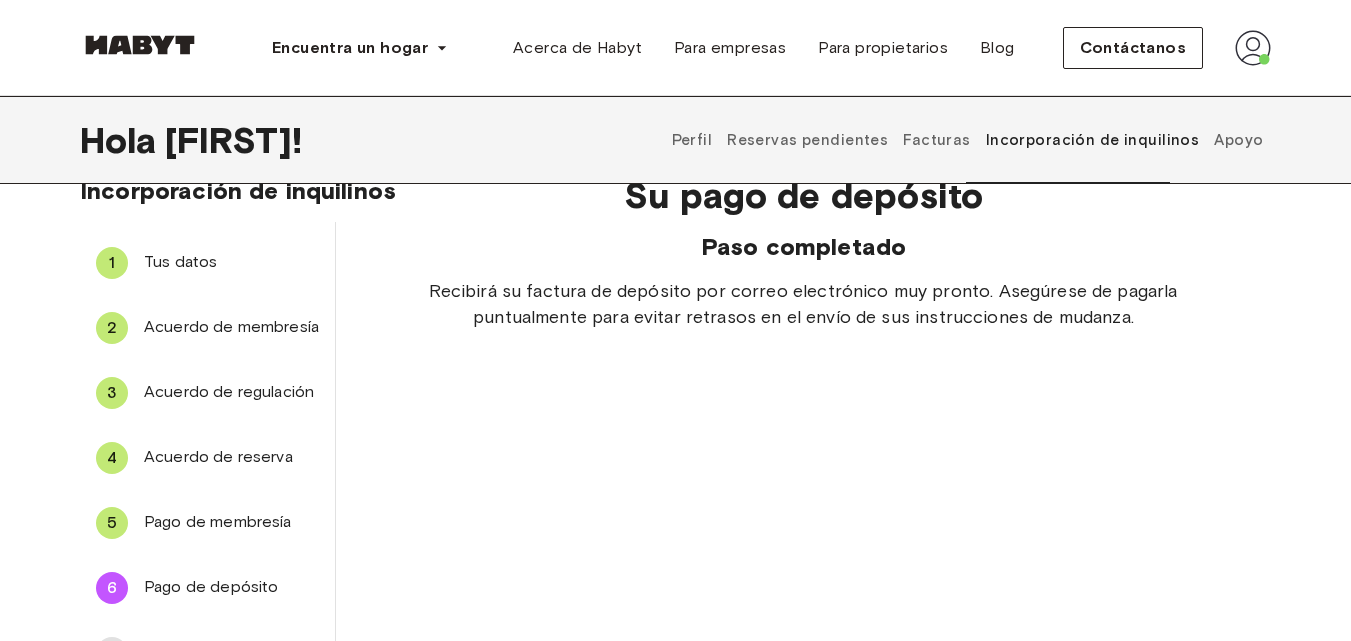 click on "Su pago de depósito Paso completado Recibirá su factura de depósito por correo electrónico muy pronto. Asegúrese de pagarla puntualmente para evitar retrasos en el envío de sus instrucciones de mudanza." at bounding box center [803, 458] 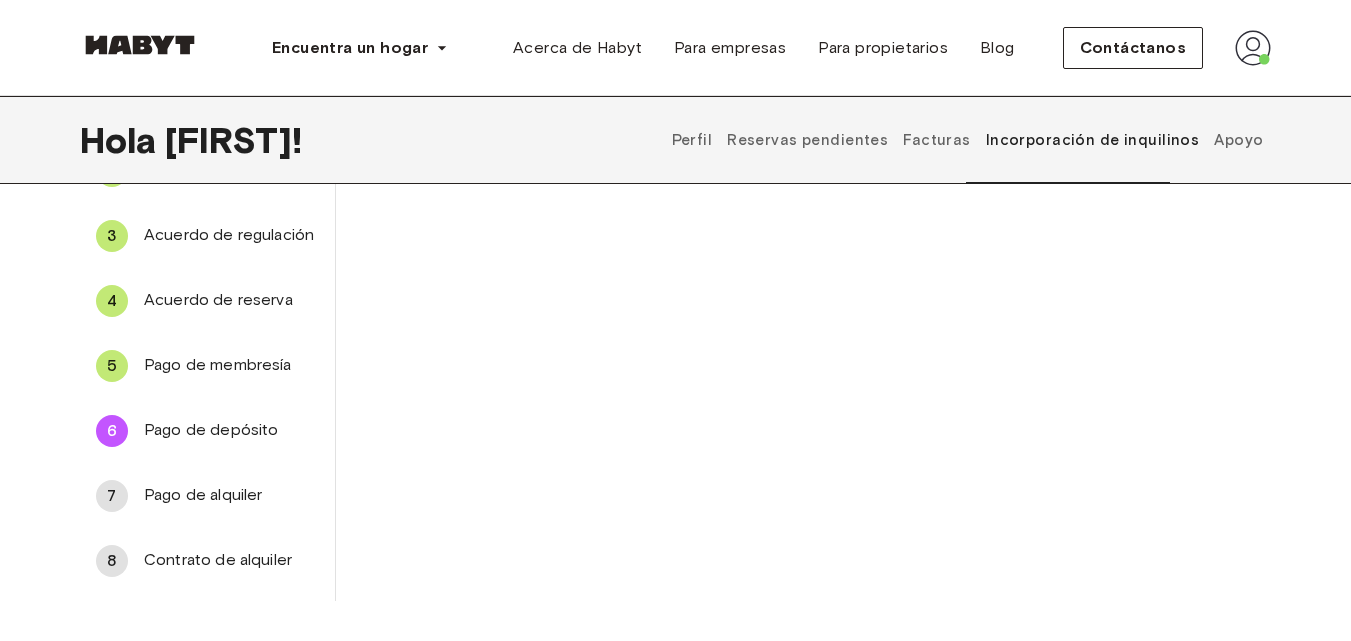 scroll, scrollTop: 181, scrollLeft: 0, axis: vertical 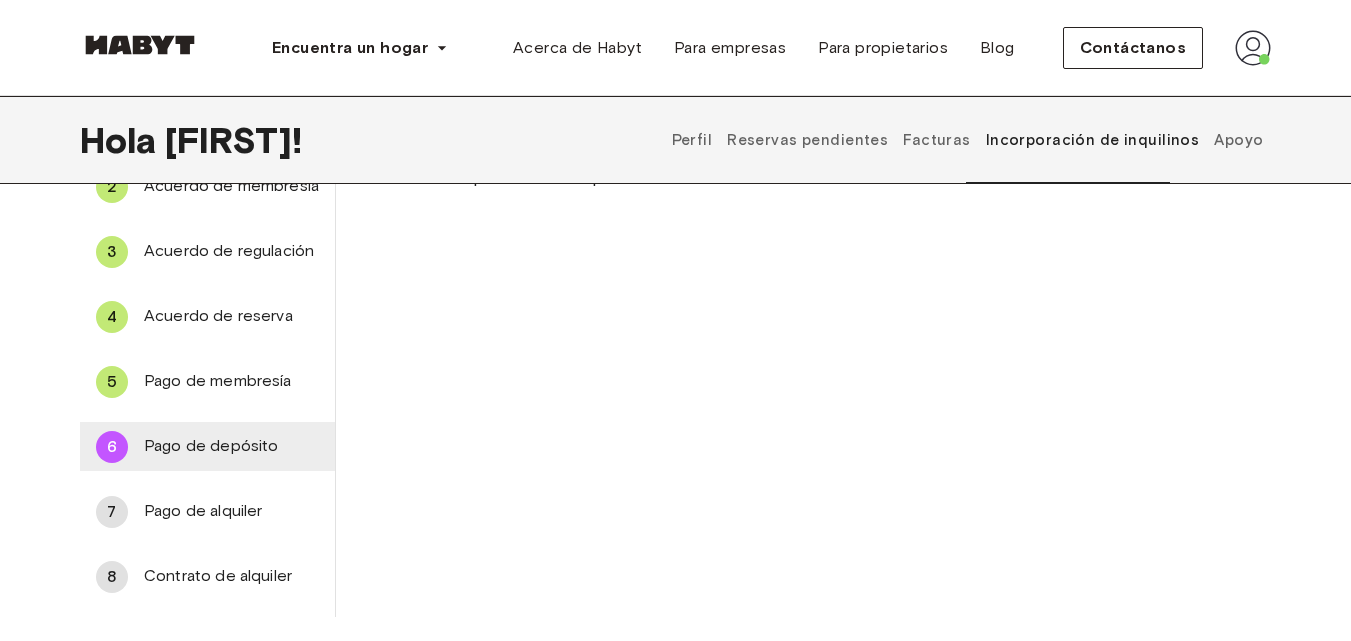 click on "Pago de depósito" at bounding box center [211, 445] 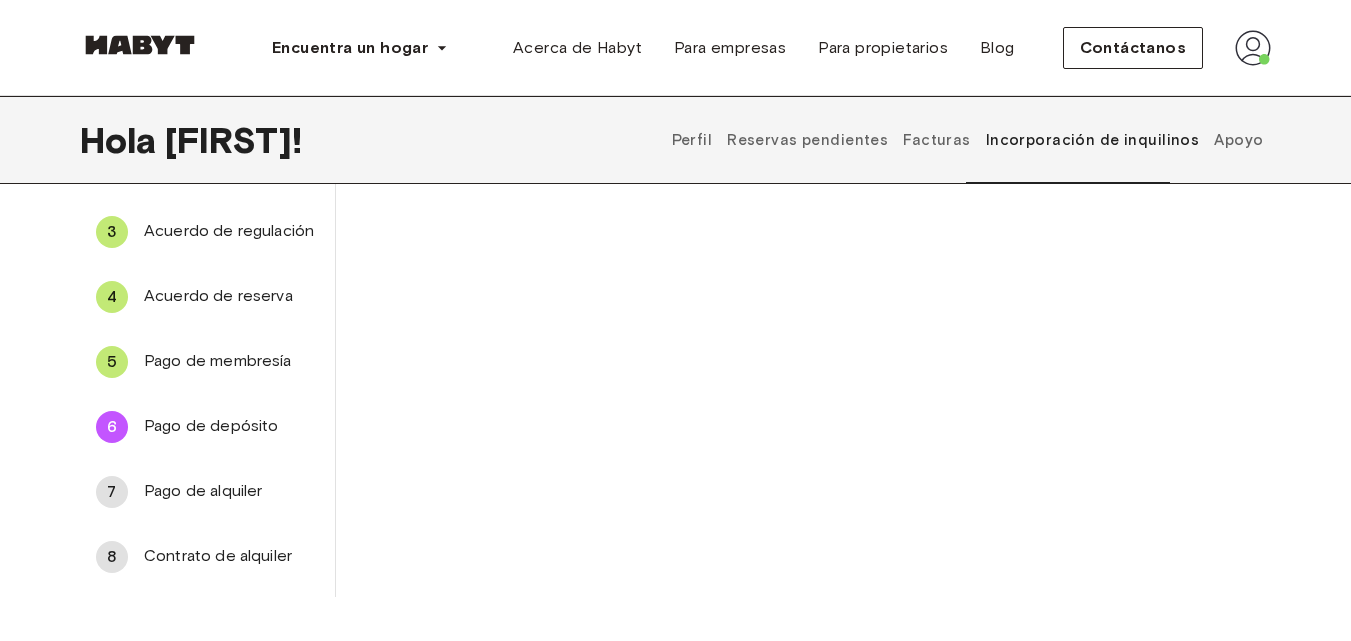 scroll, scrollTop: 202, scrollLeft: 0, axis: vertical 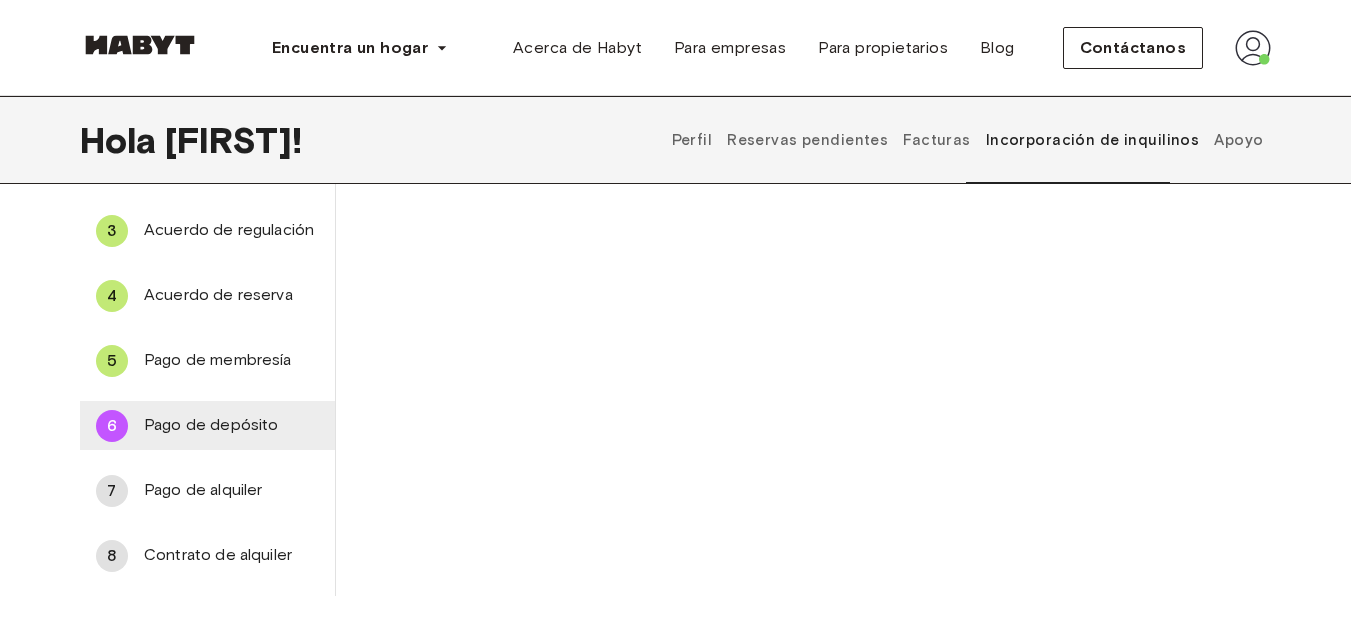 click on "Pago de depósito" at bounding box center (211, 424) 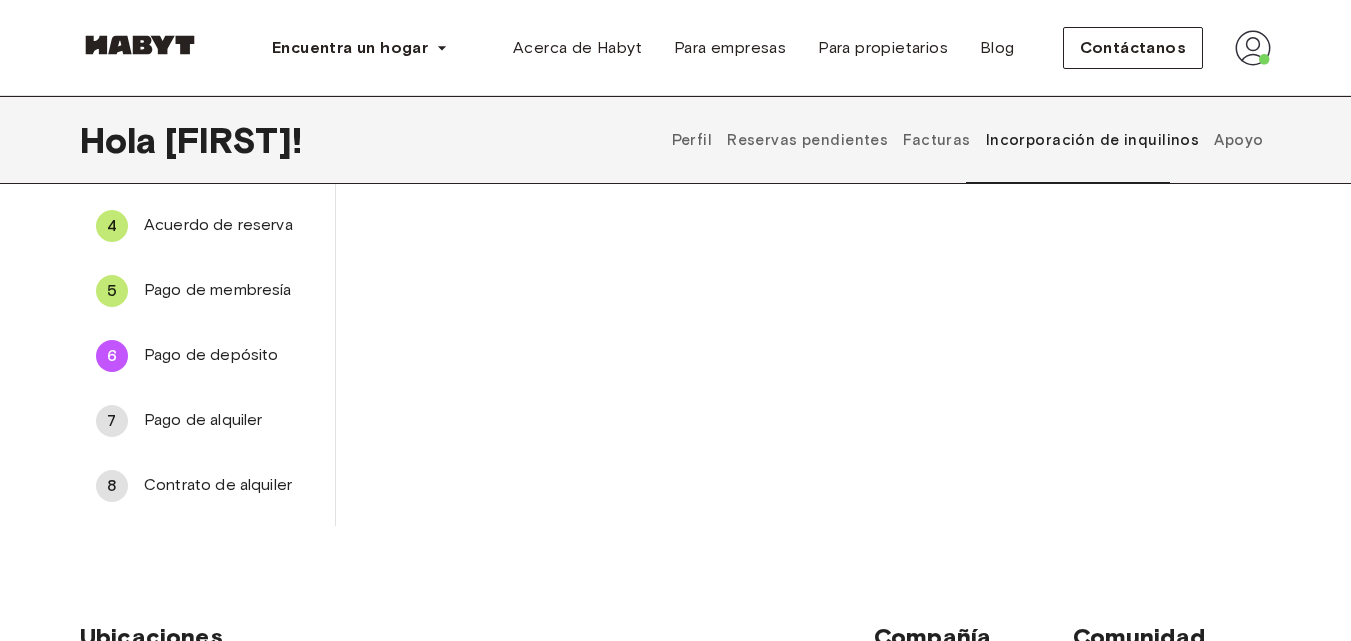scroll, scrollTop: 316, scrollLeft: 0, axis: vertical 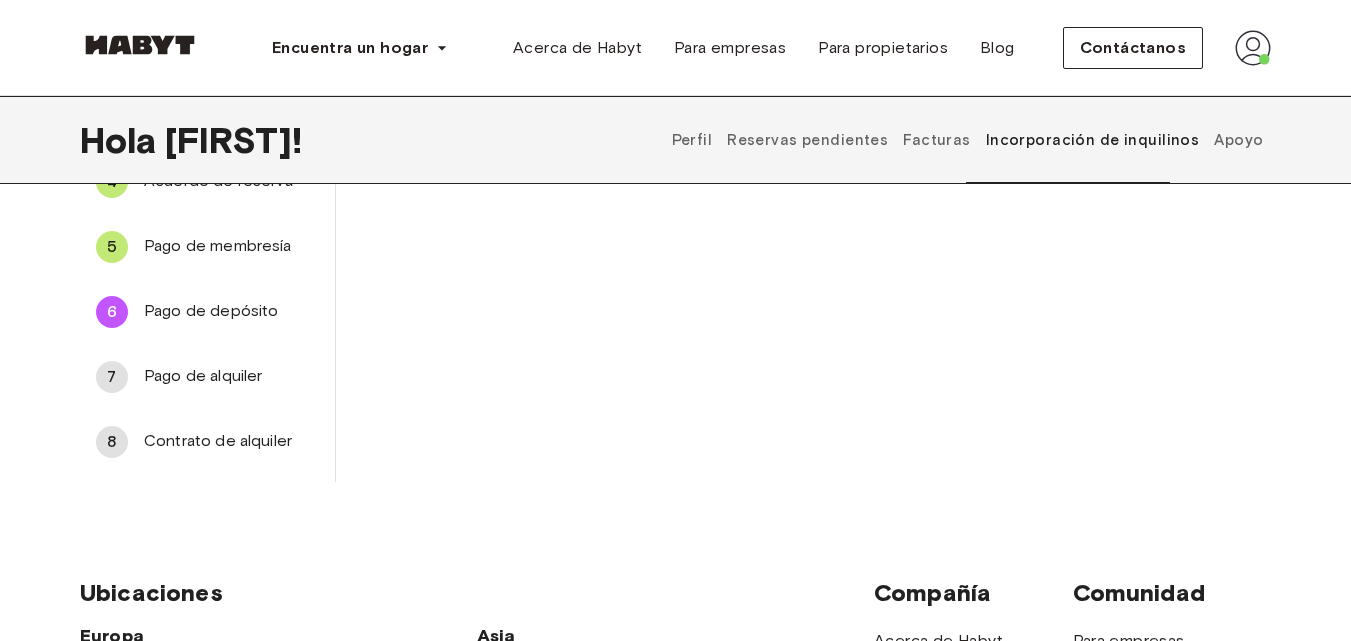 click on "Pago de alquiler" at bounding box center (203, 375) 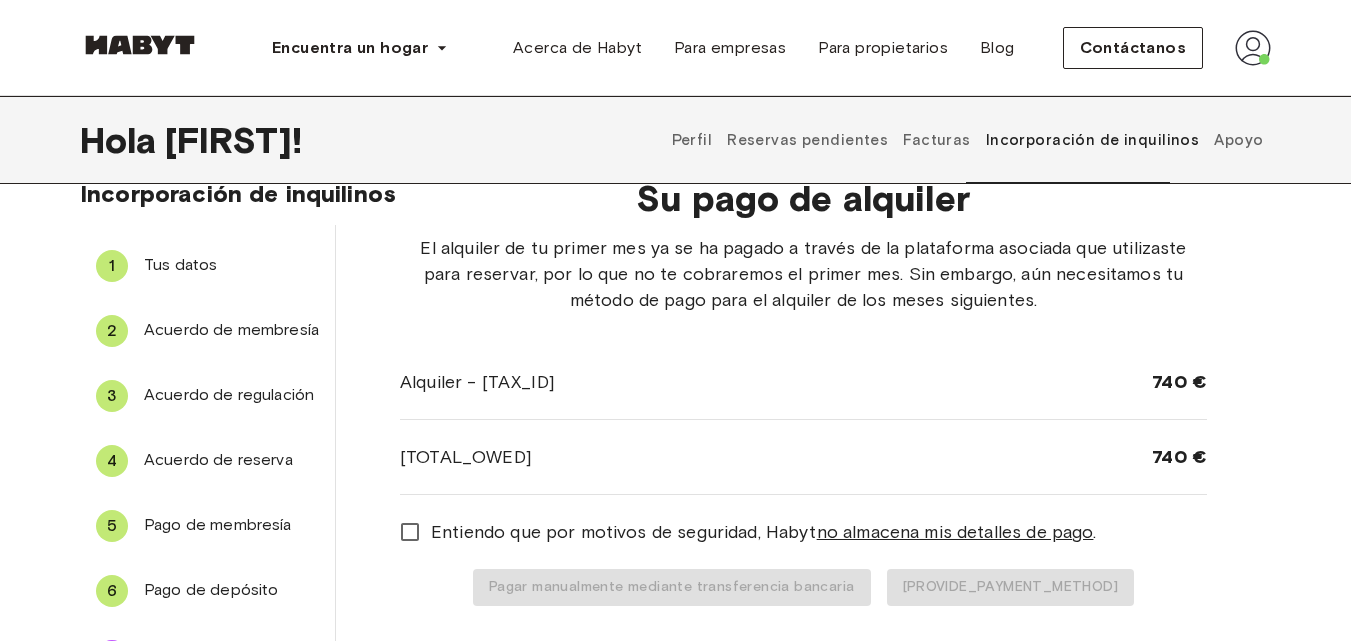 scroll, scrollTop: 35, scrollLeft: 0, axis: vertical 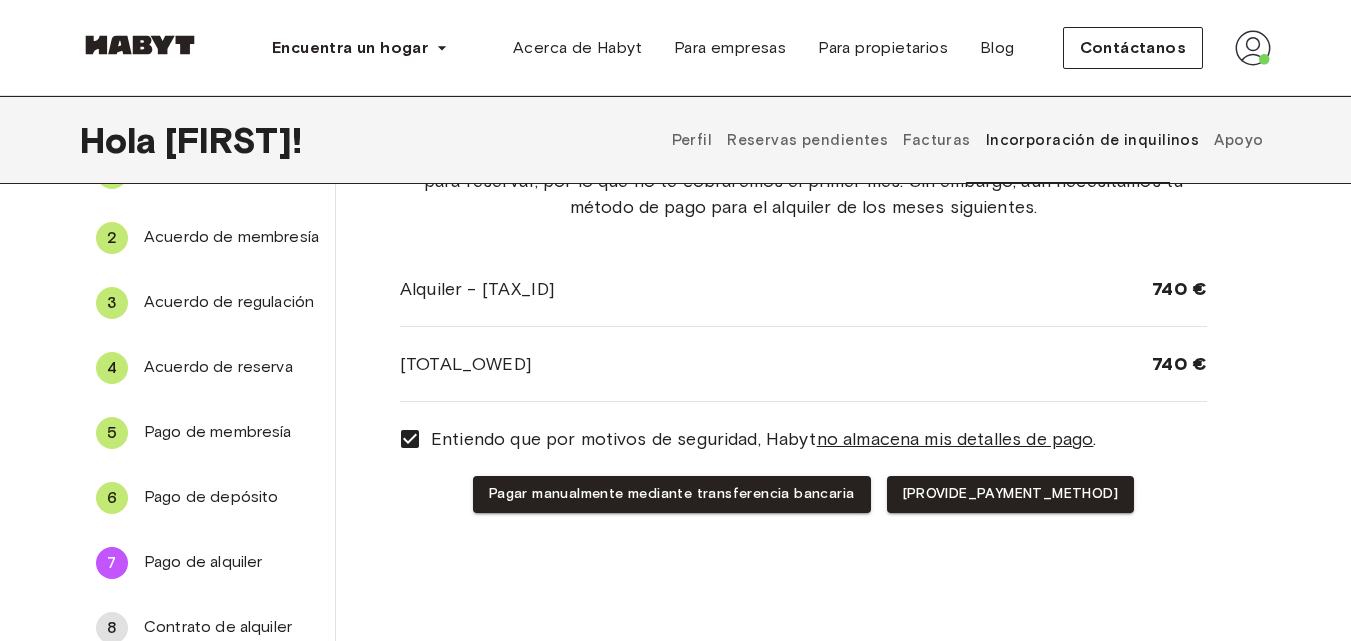 click on "[PROVIDE_PAYMENT_METHOD]" at bounding box center [1011, 493] 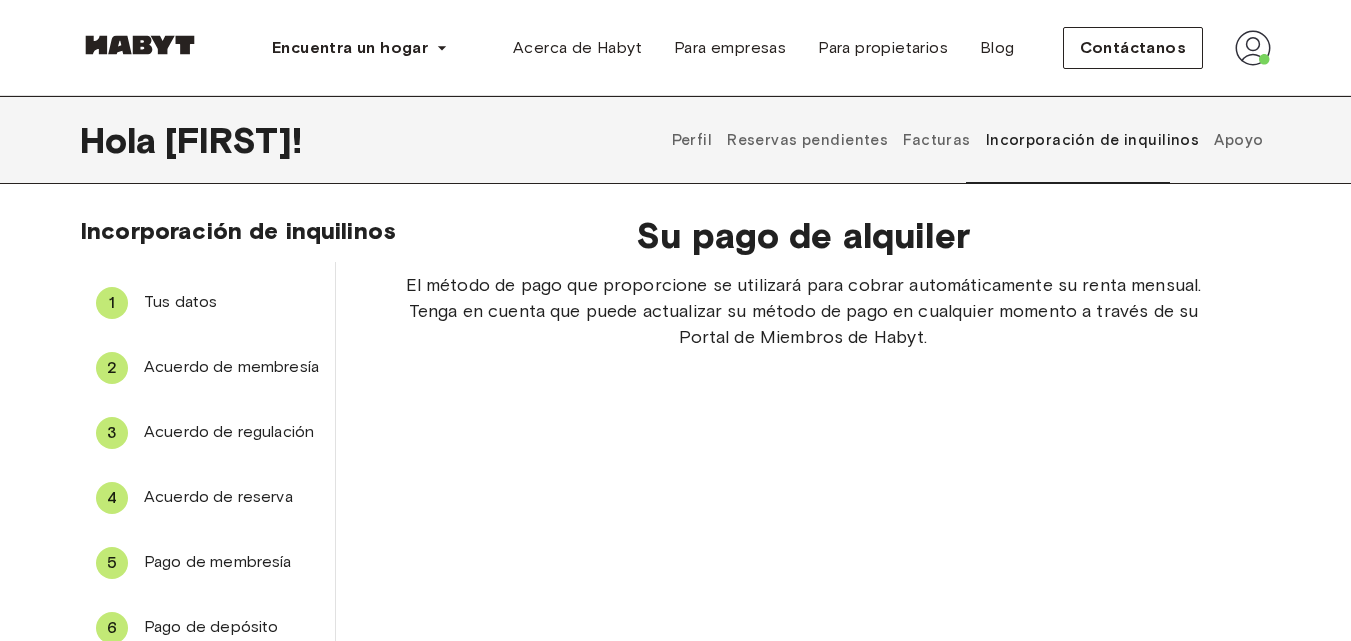 scroll, scrollTop: 443, scrollLeft: 0, axis: vertical 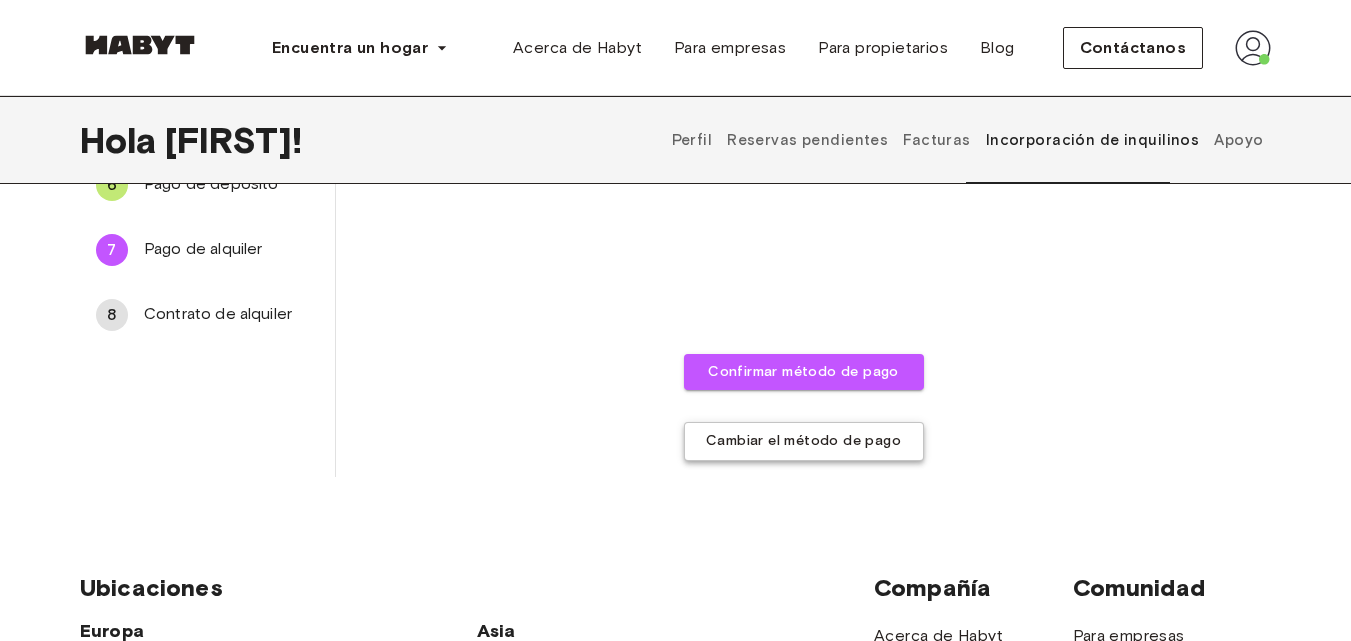 click on "Cambiar el método de pago" at bounding box center [803, 441] 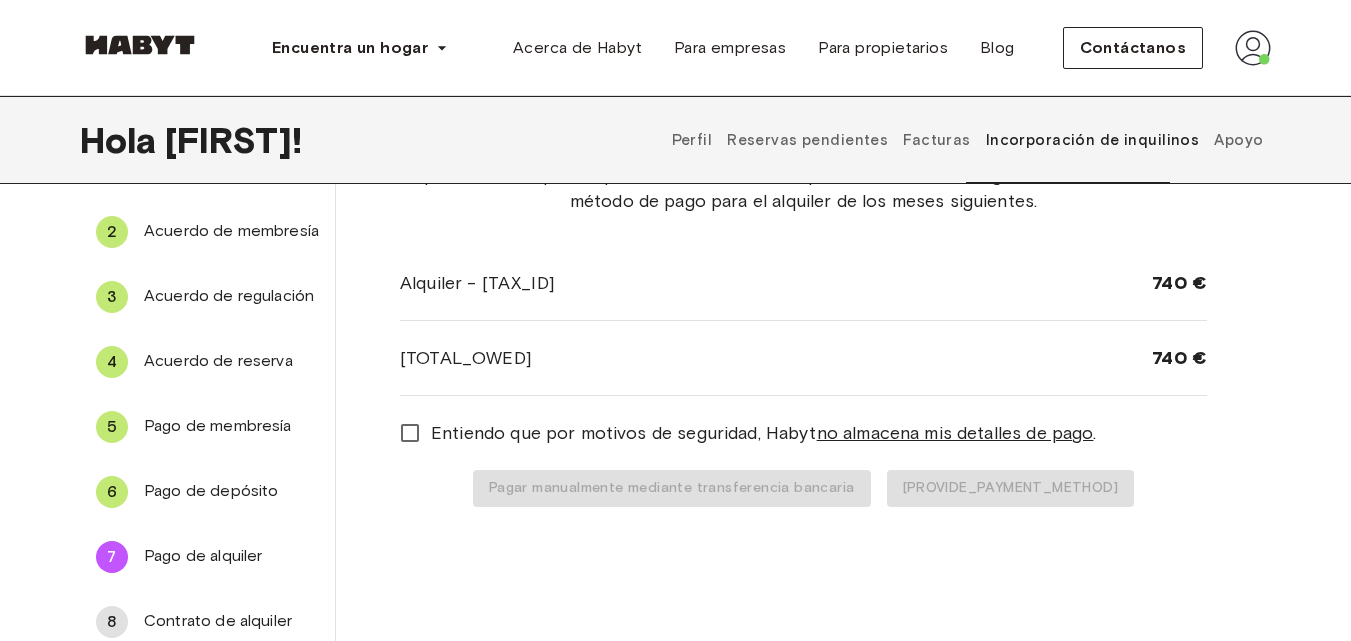 scroll, scrollTop: 135, scrollLeft: 0, axis: vertical 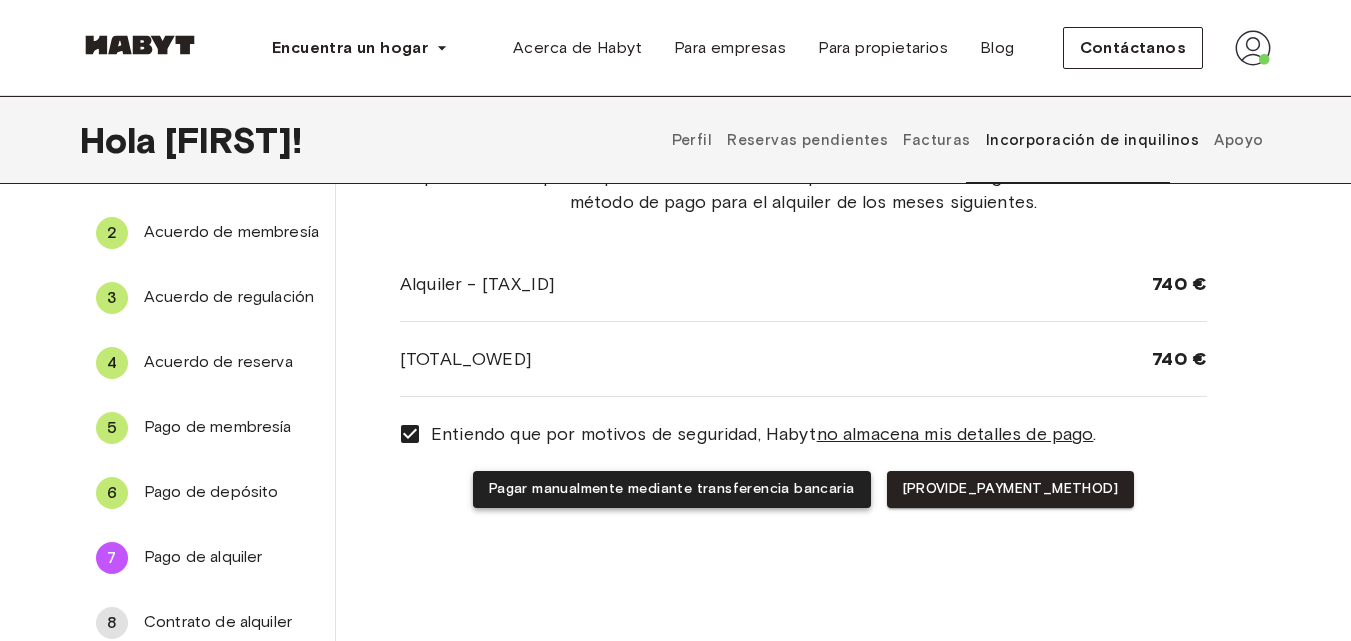 click on "Pagar manualmente mediante transferencia bancaria" at bounding box center (672, 488) 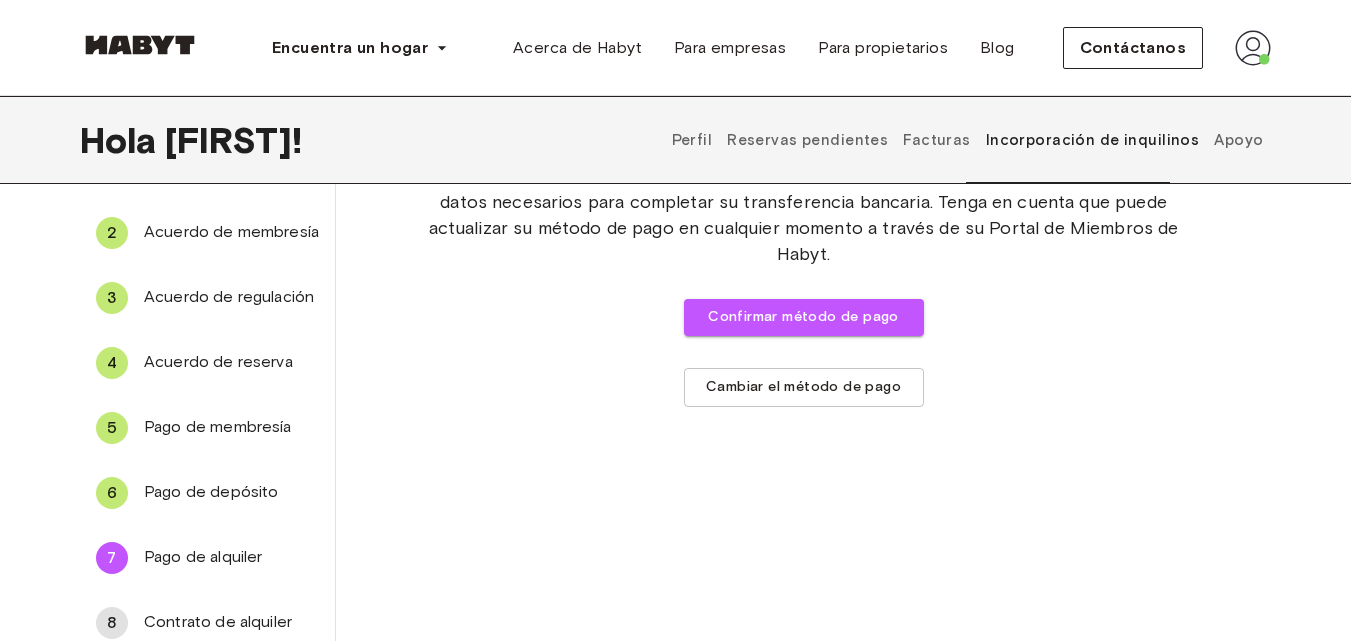 scroll, scrollTop: 0, scrollLeft: 0, axis: both 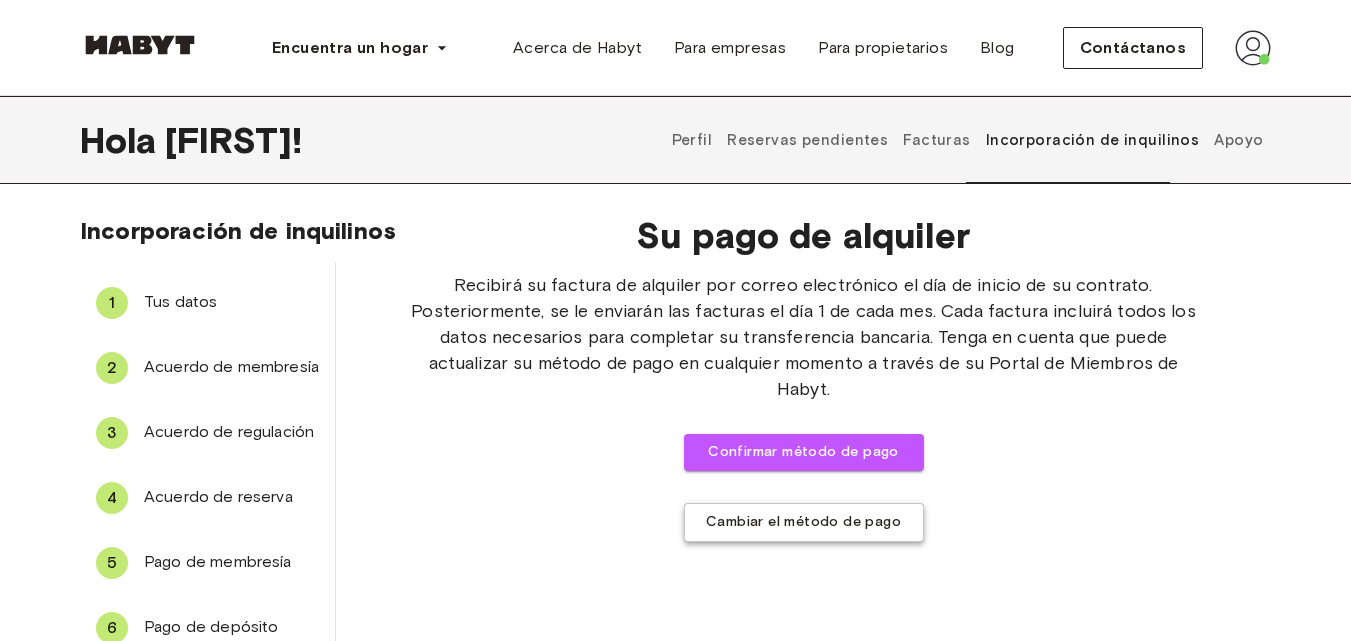 click on "Cambiar el método de pago" at bounding box center (803, 521) 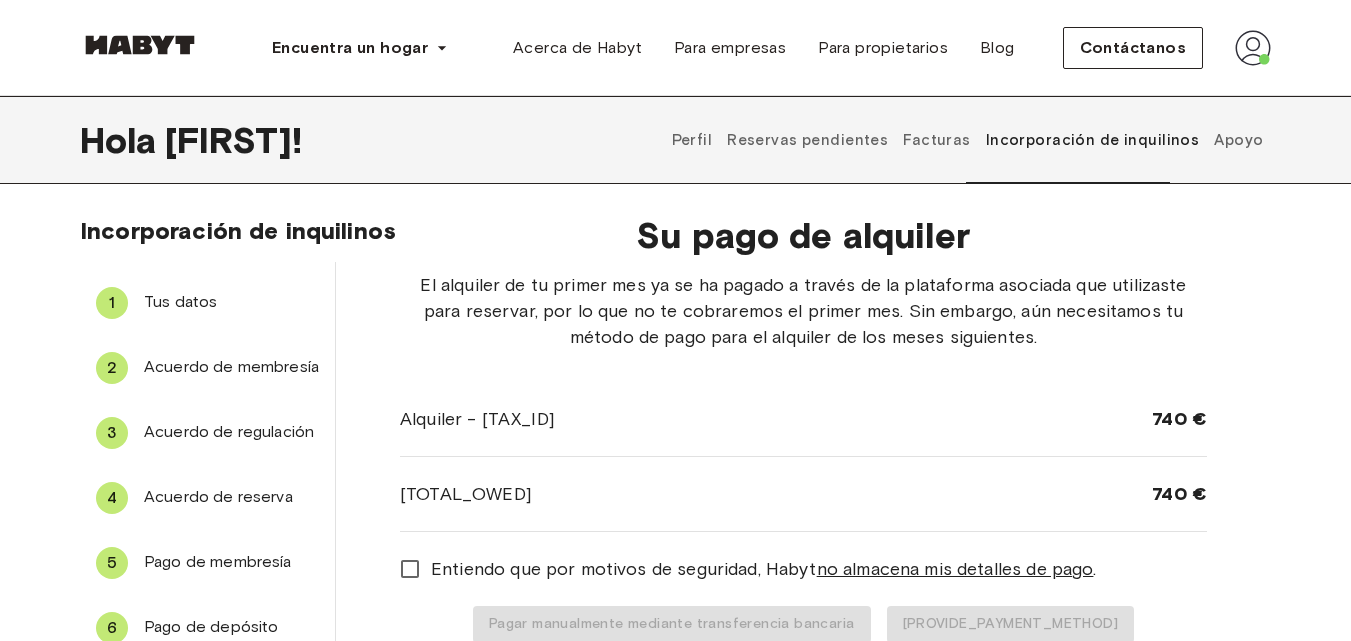 scroll, scrollTop: 143, scrollLeft: 0, axis: vertical 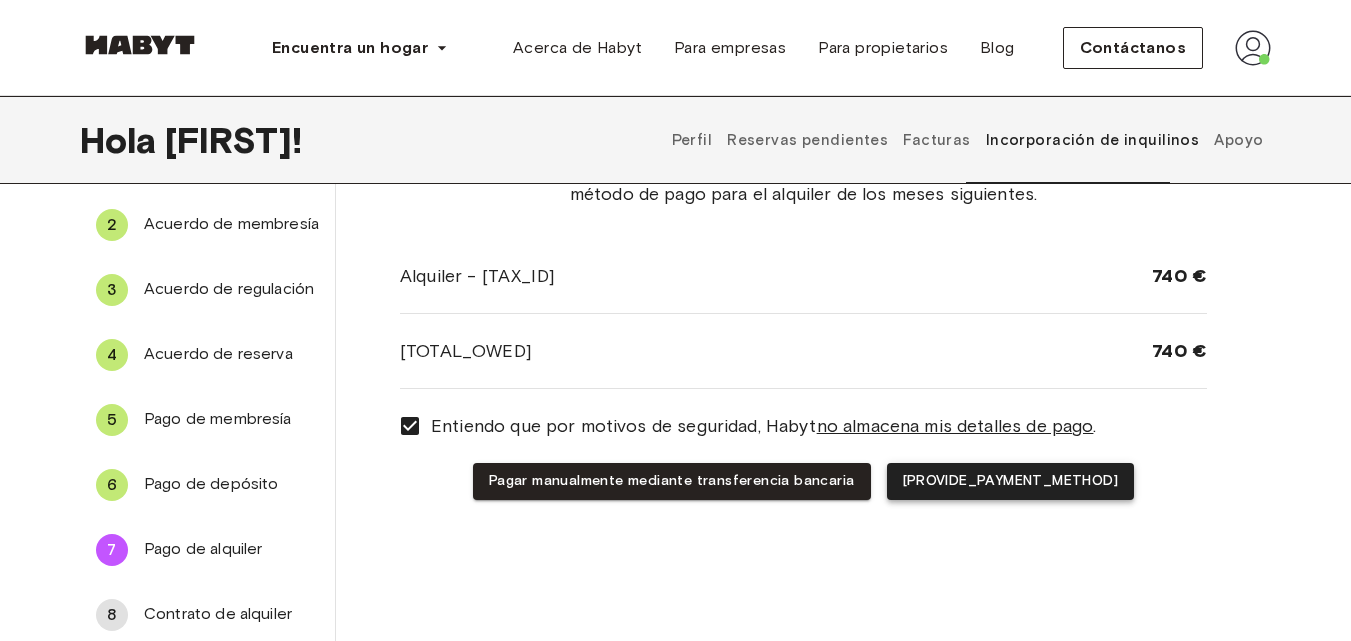 click on "[PROVIDE_PAYMENT_METHOD]" at bounding box center [1011, 480] 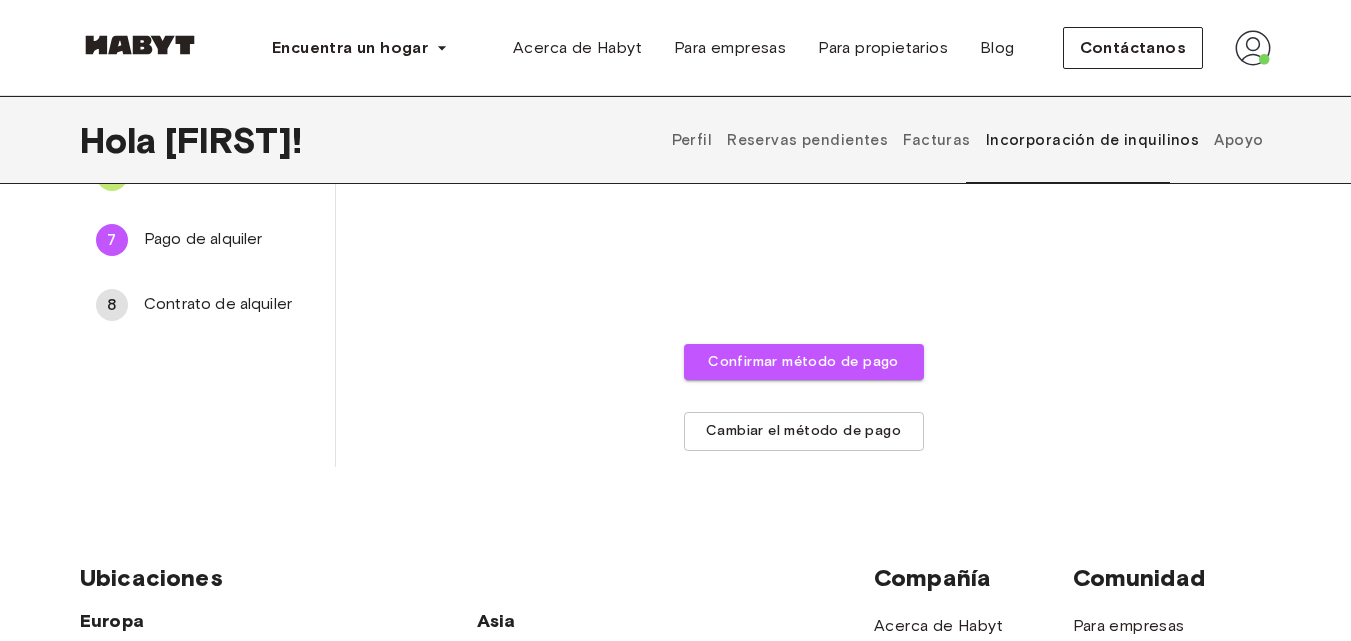 scroll, scrollTop: 452, scrollLeft: 0, axis: vertical 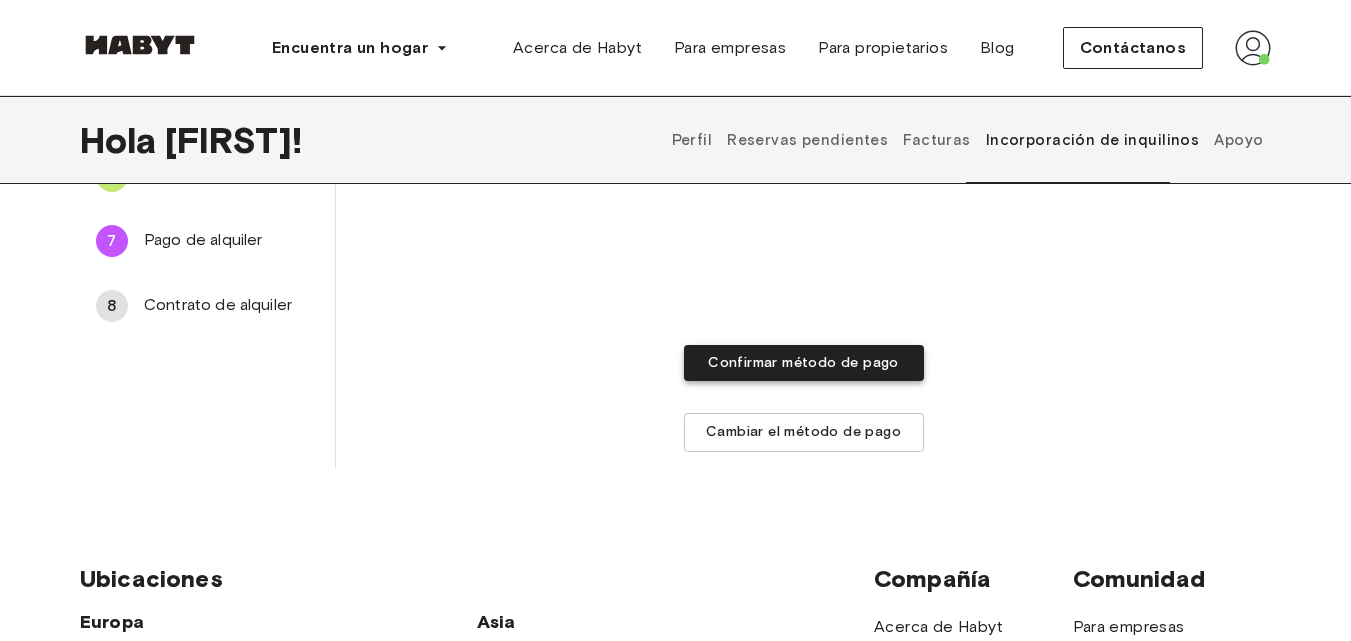 click on "Confirmar método de pago" at bounding box center (803, 362) 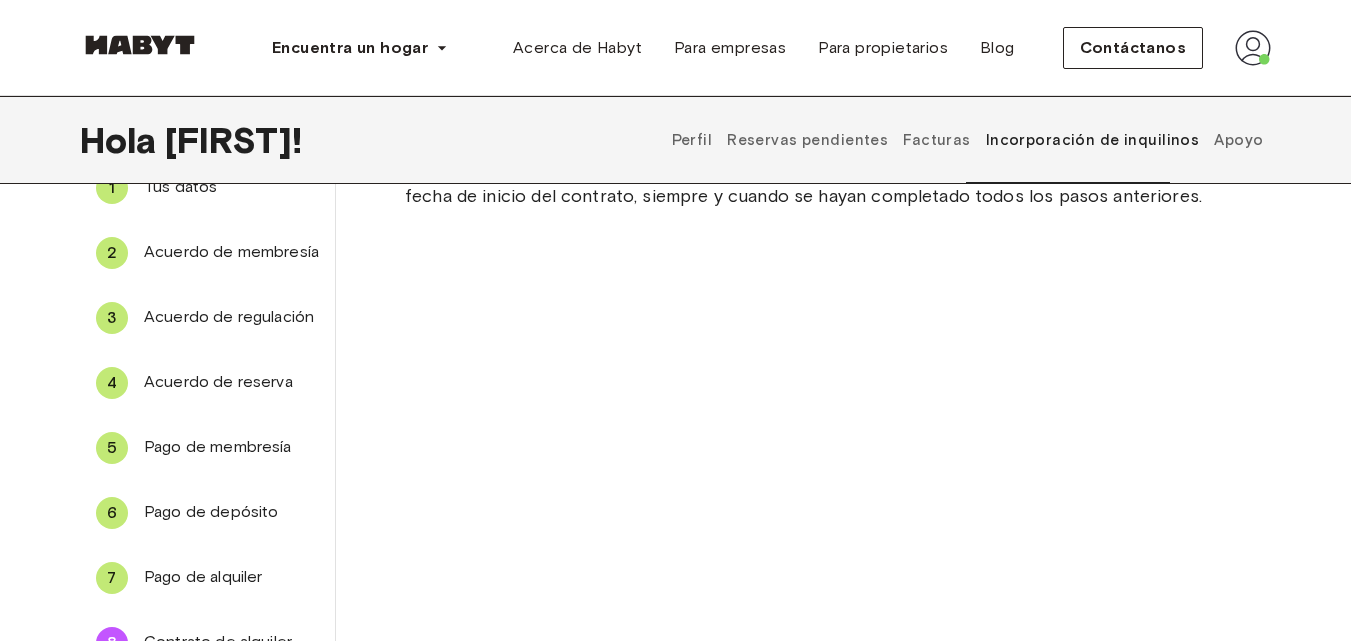 scroll, scrollTop: 117, scrollLeft: 0, axis: vertical 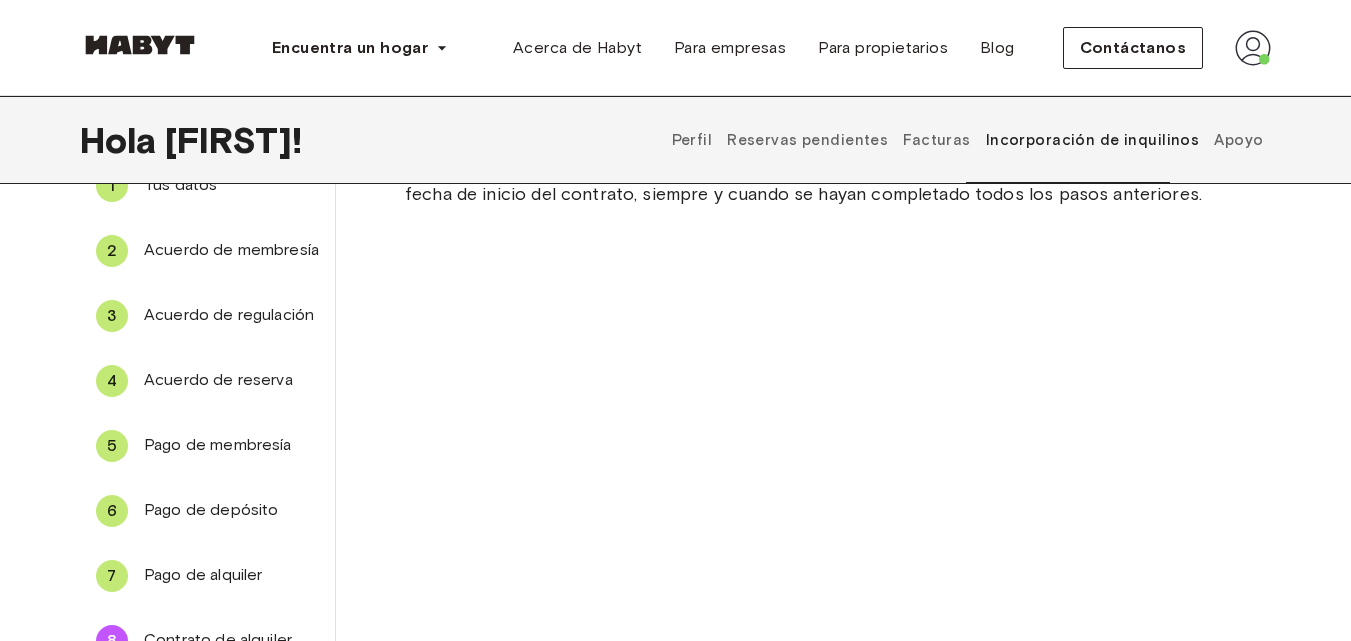 click on "Su contrato de alquiler Su contrato de alquiler aún no está listo para firmarse. Estará disponible una semana antes de la fecha de inicio del contrato, siempre y cuando se hayan completado todos los pasos anteriores." at bounding box center [803, 381] 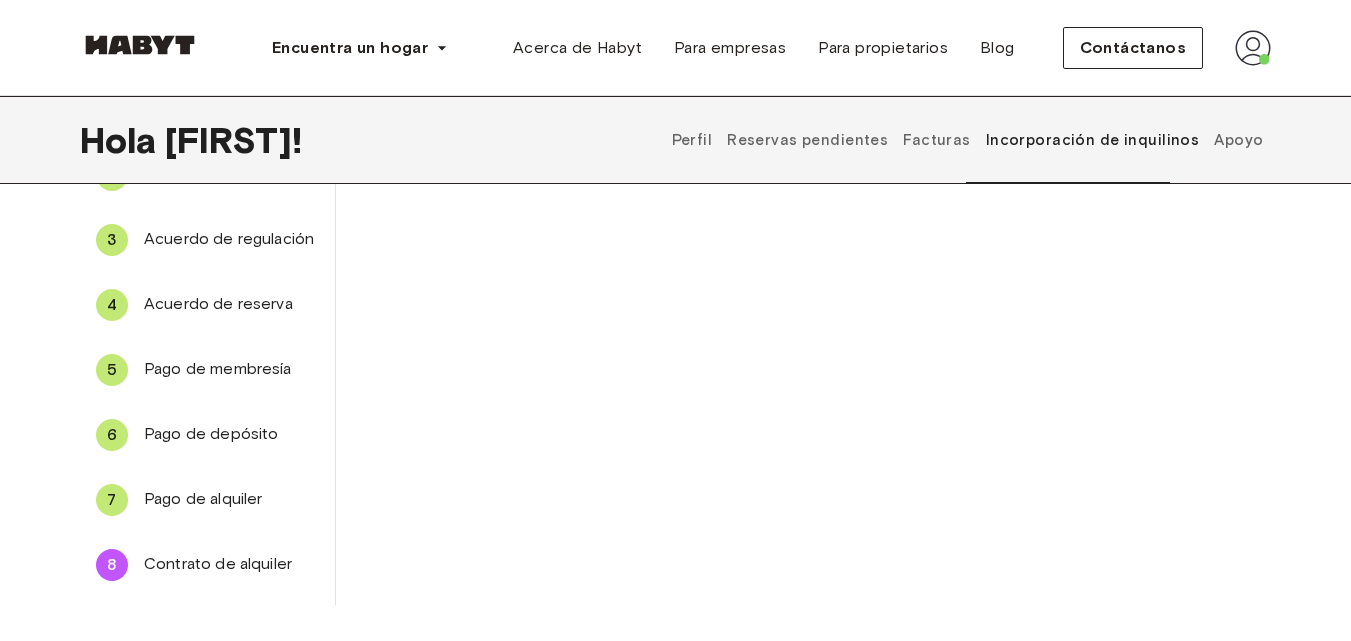 scroll, scrollTop: 0, scrollLeft: 0, axis: both 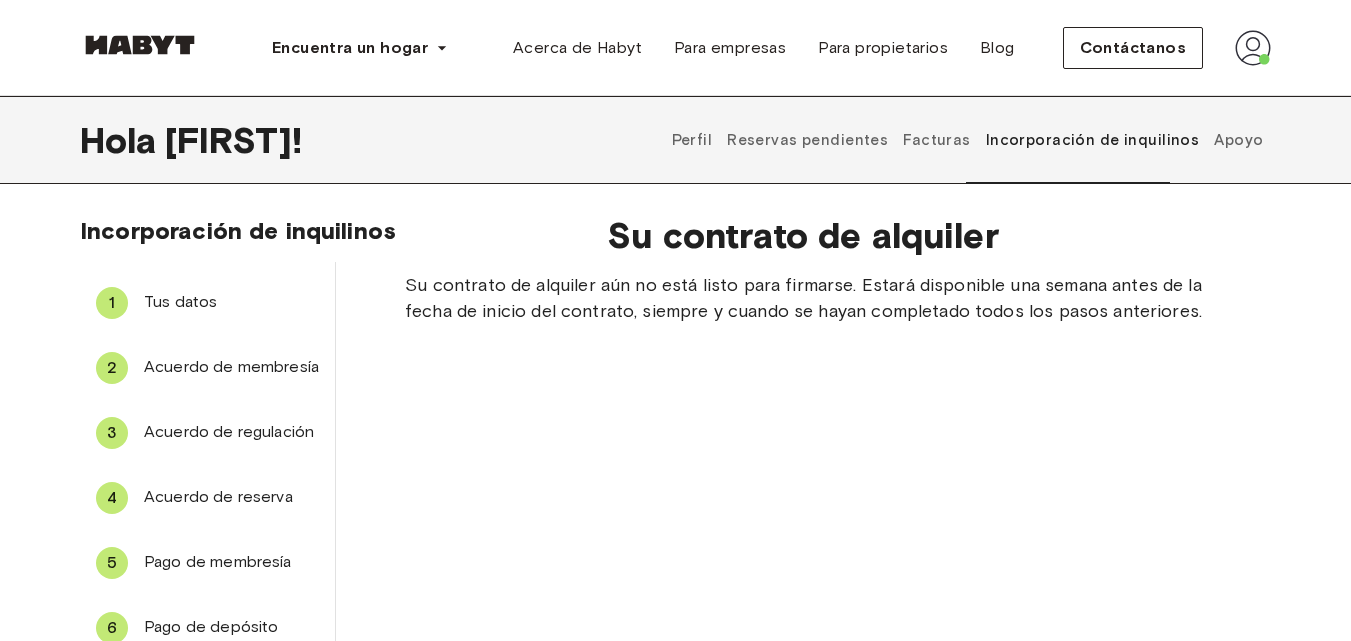 click on "Su contrato de alquiler Su contrato de alquiler aún no está listo para firmarse. Estará disponible una semana antes de la fecha de inicio del contrato, siempre y cuando se hayan completado todos los pasos anteriores." at bounding box center [803, 498] 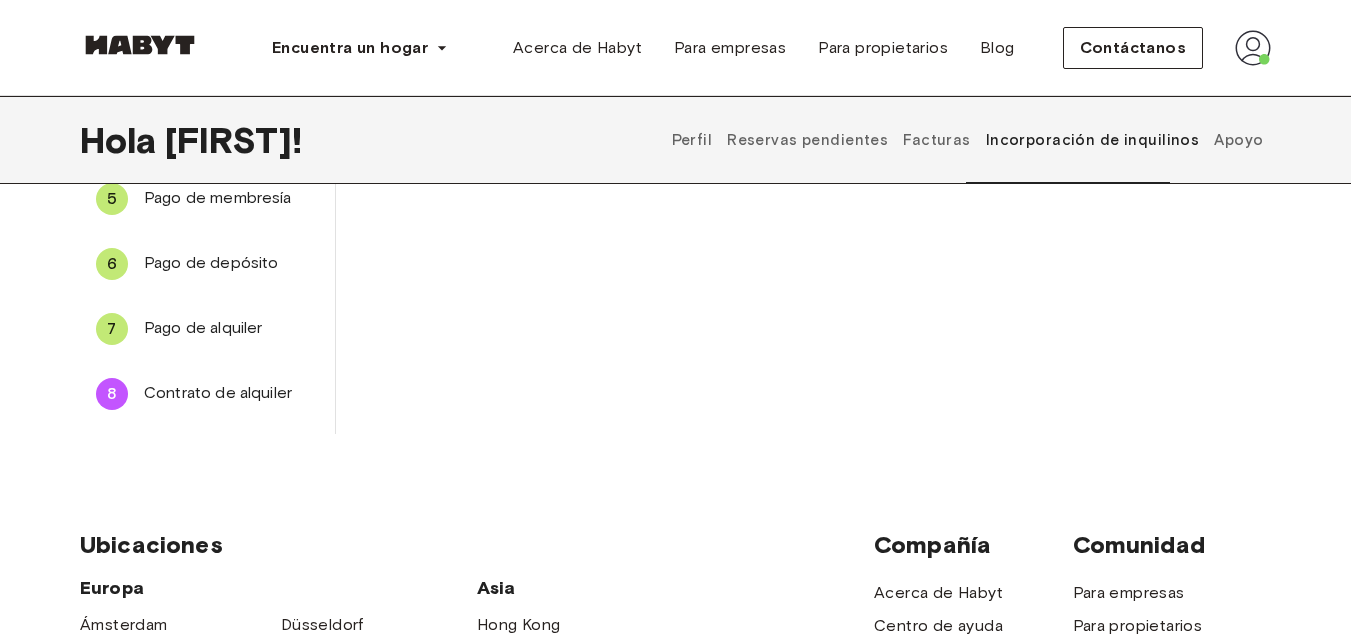 scroll, scrollTop: 363, scrollLeft: 0, axis: vertical 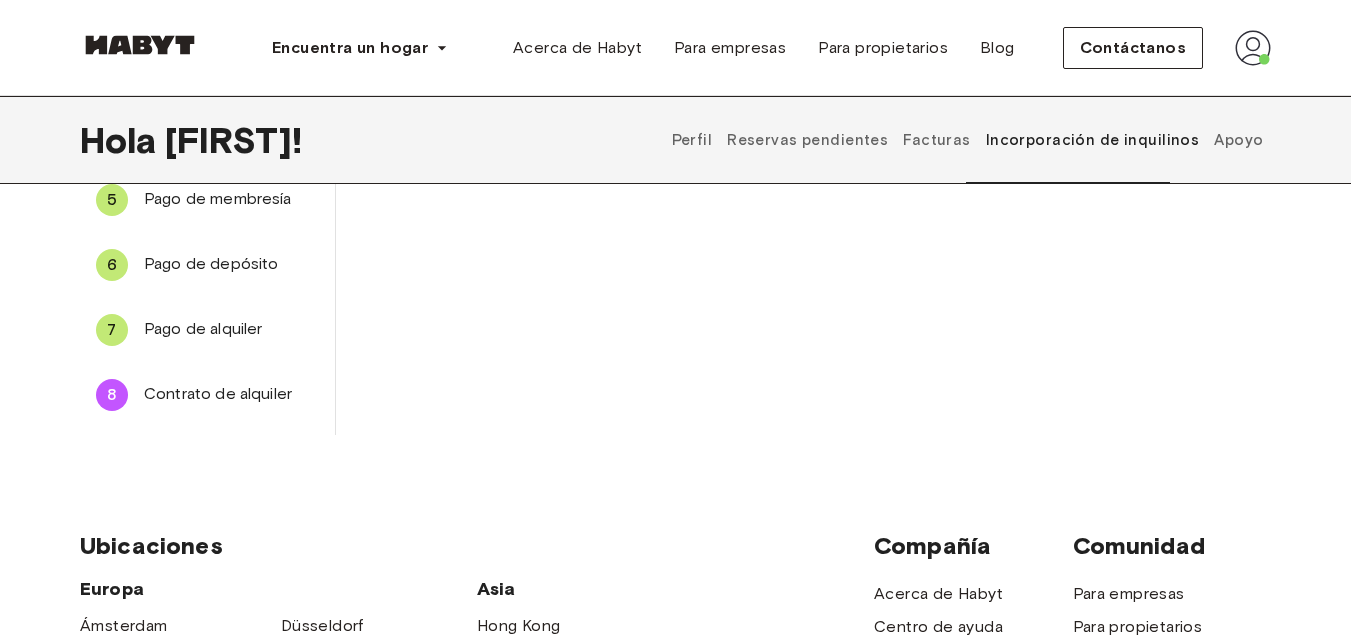 click on "Perfil" at bounding box center [692, 140] 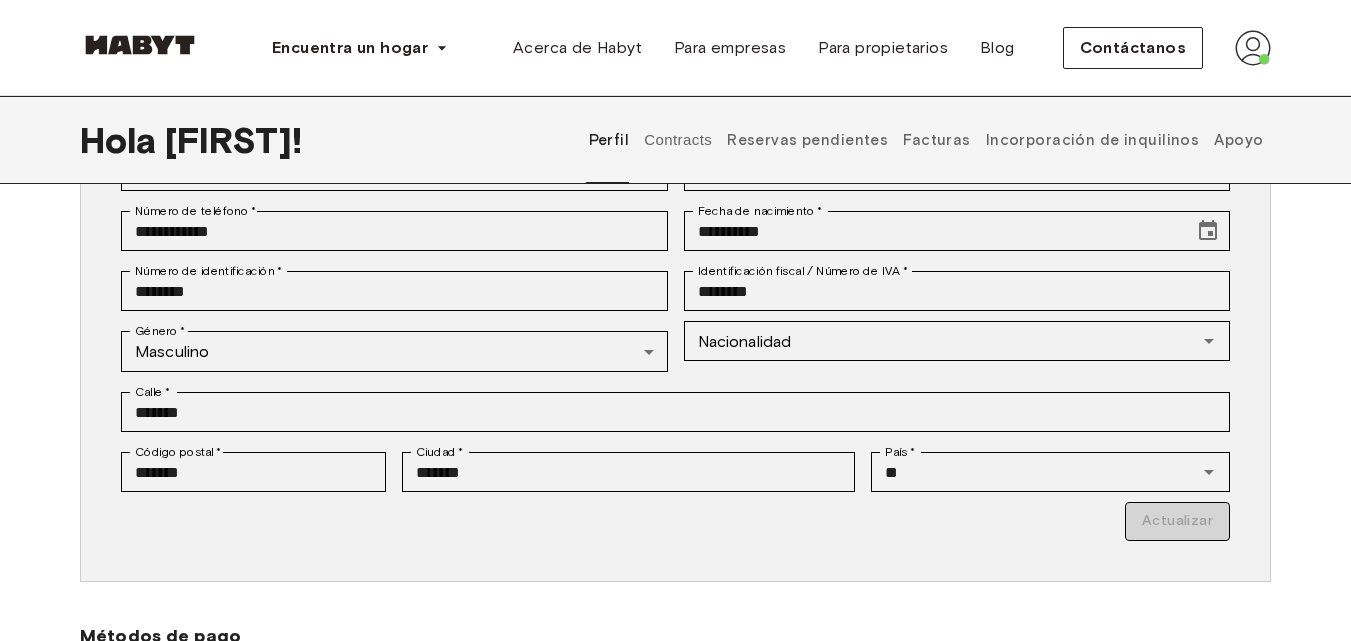 scroll, scrollTop: 255, scrollLeft: 0, axis: vertical 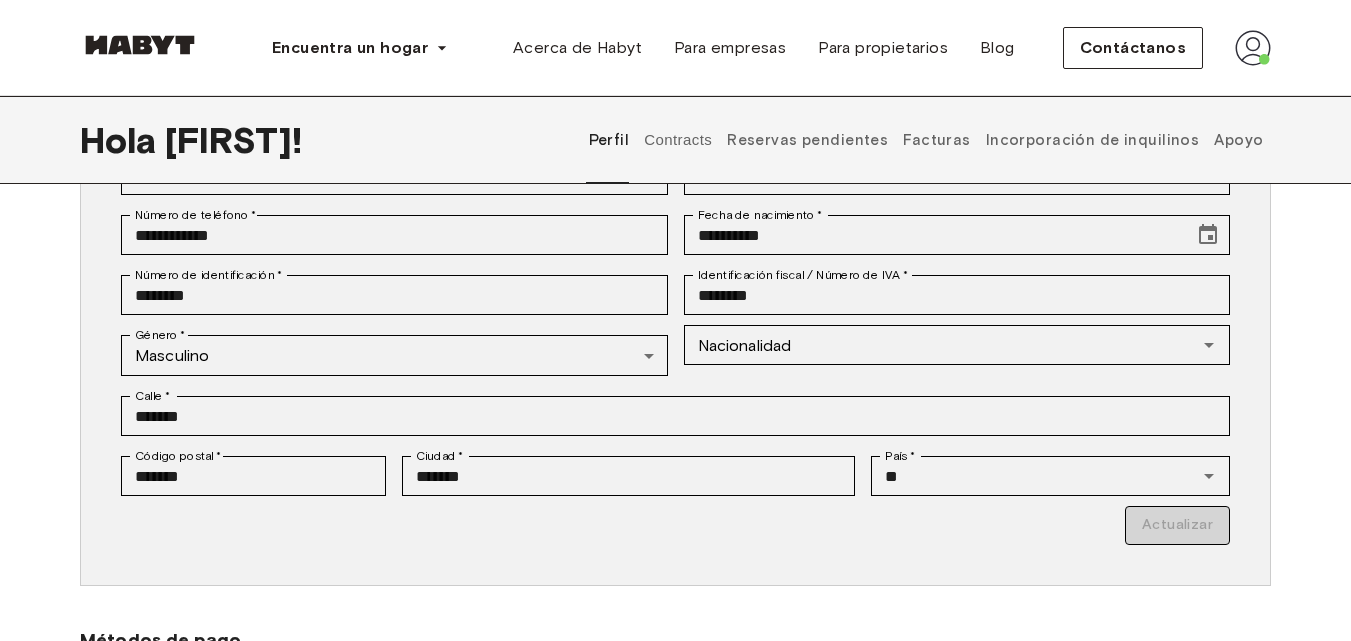 click on "Contracts" at bounding box center [678, 140] 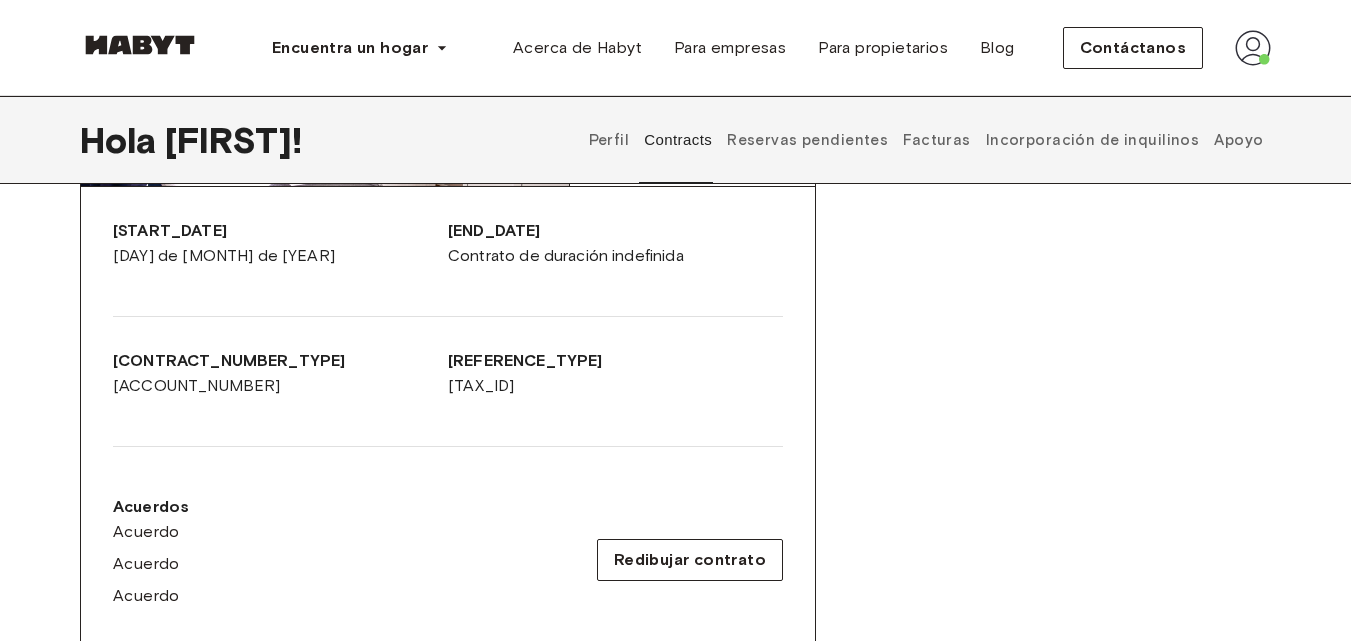 scroll, scrollTop: 0, scrollLeft: 0, axis: both 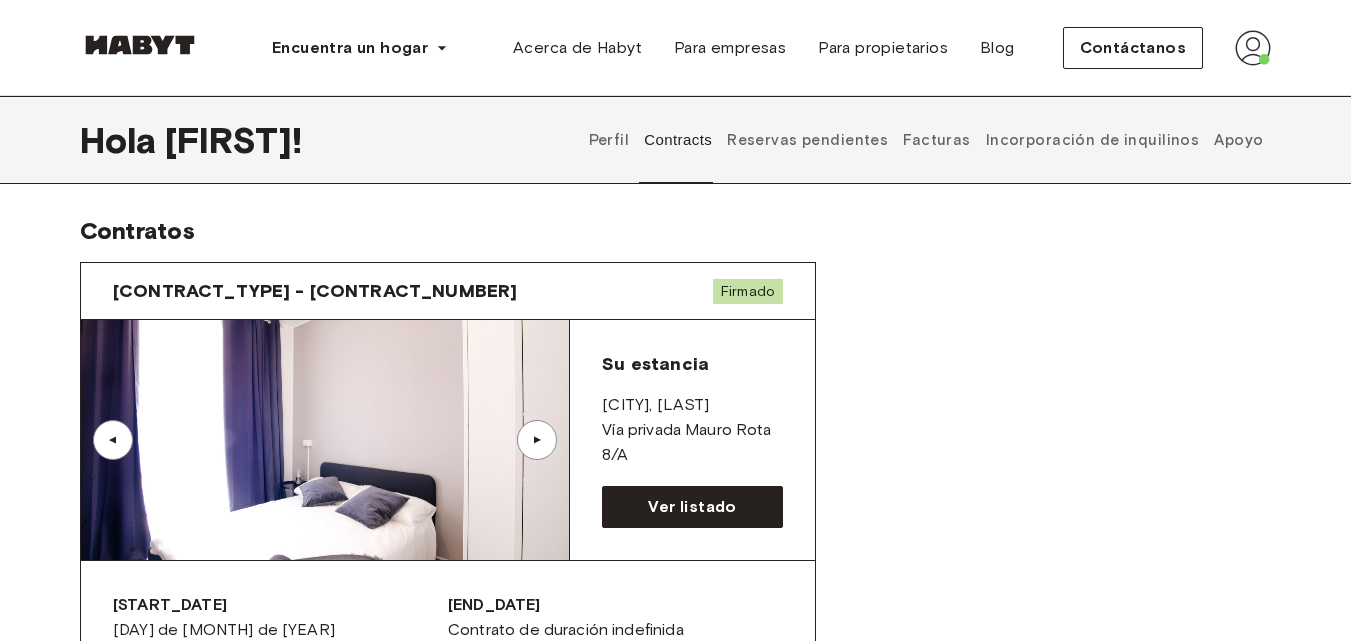 click on "Facturas" at bounding box center [936, 140] 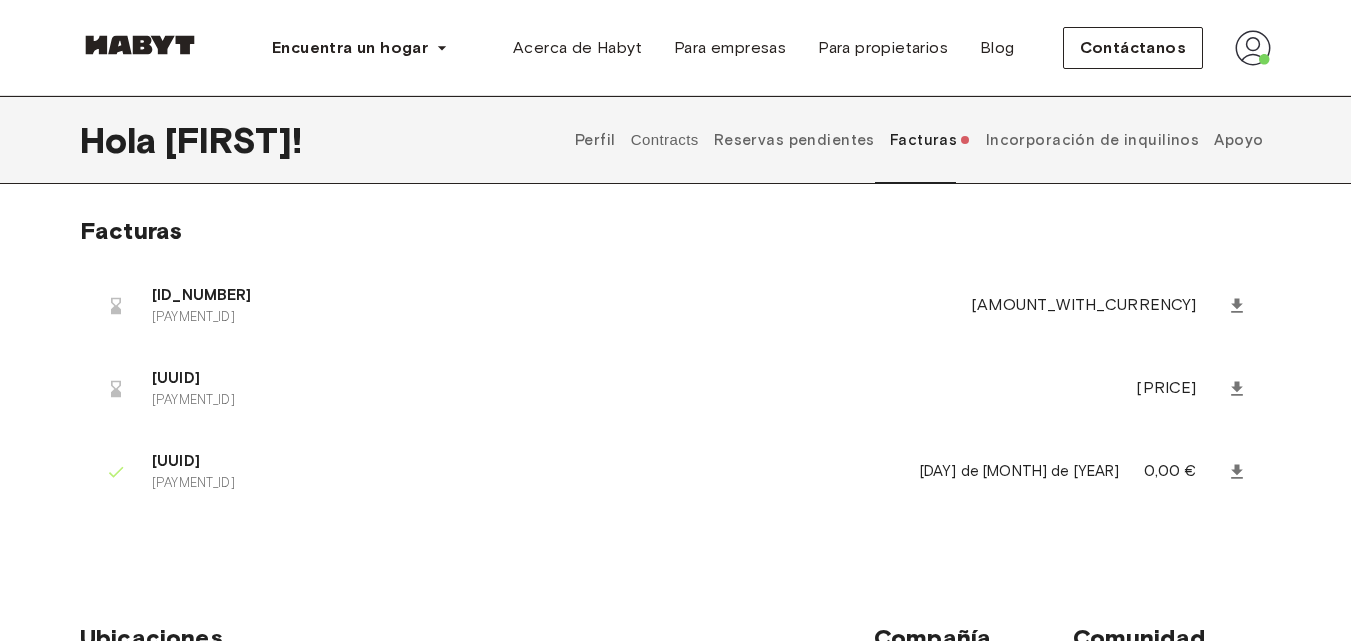 drag, startPoint x: 899, startPoint y: 490, endPoint x: 712, endPoint y: 493, distance: 187.02406 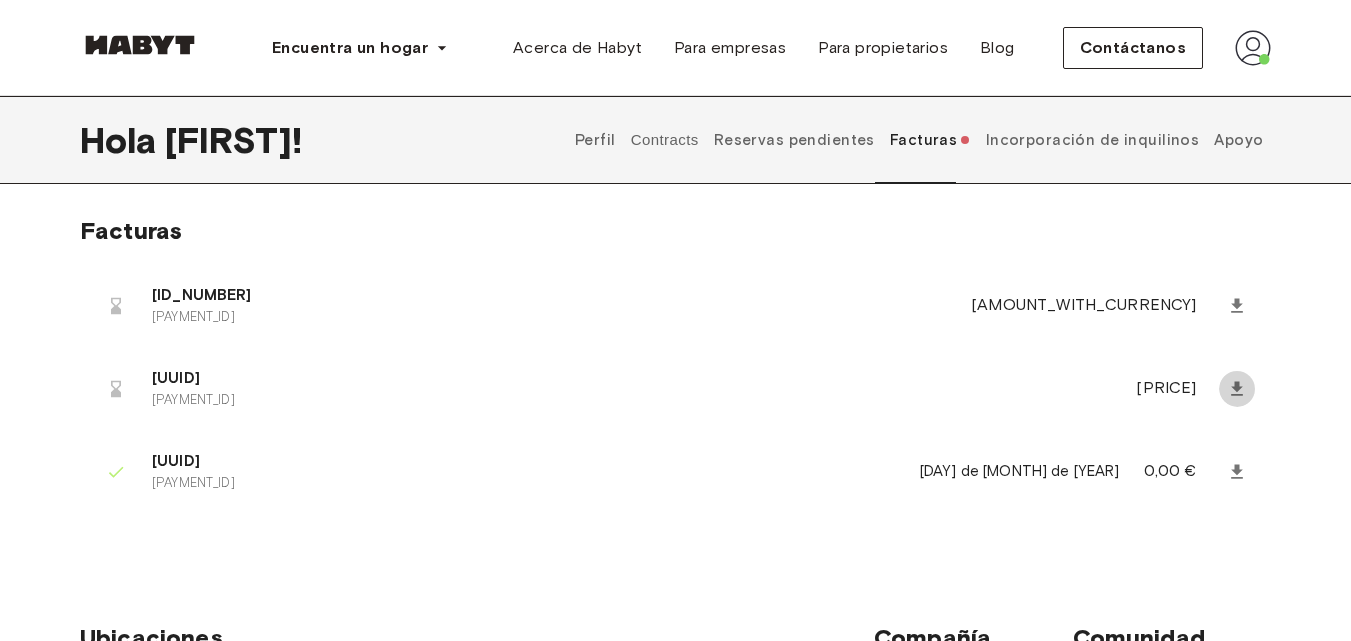 click 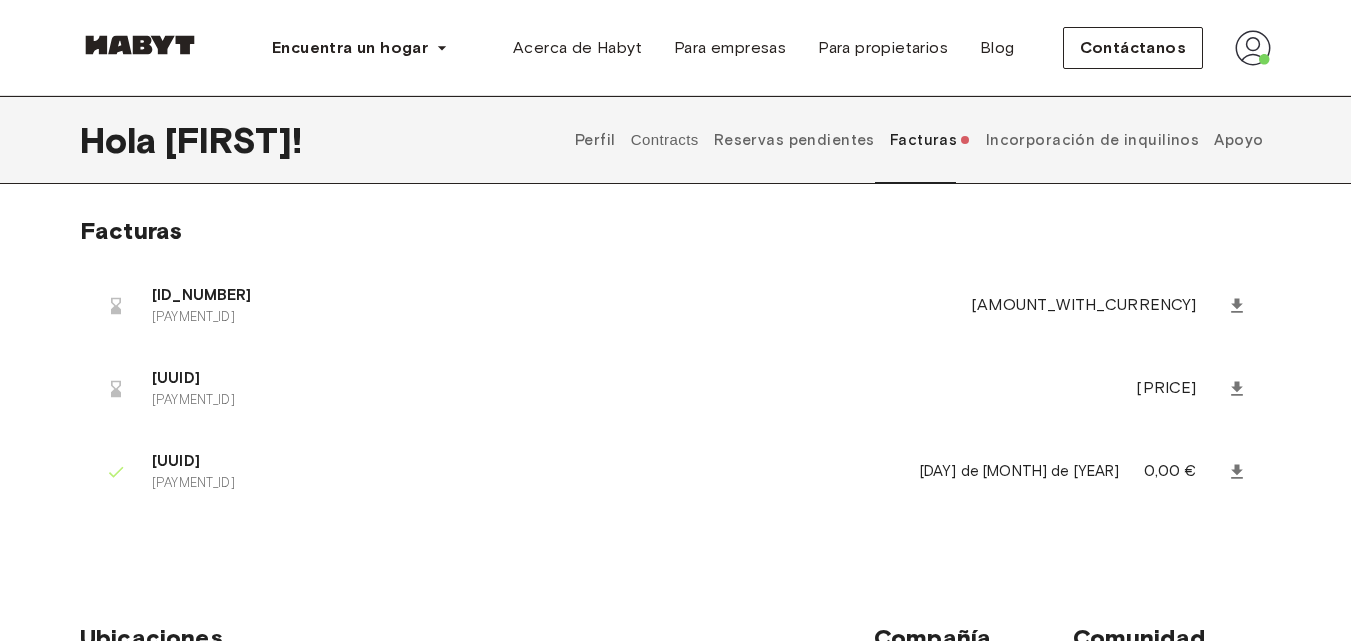 click 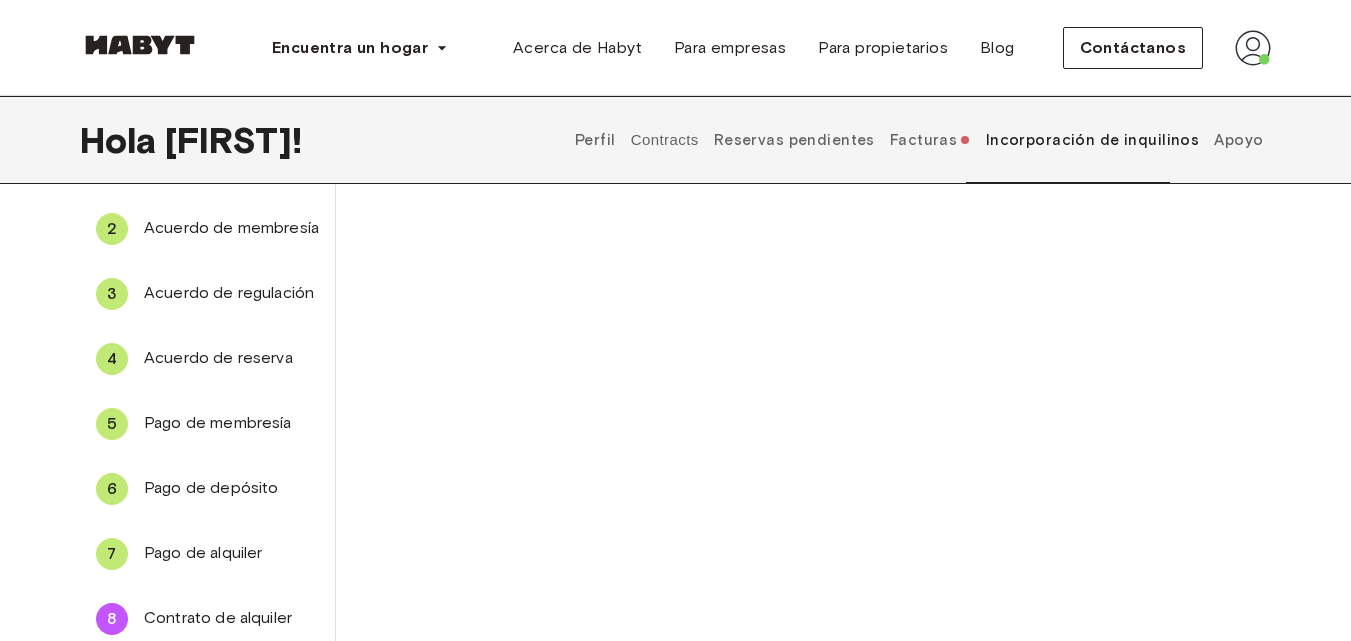 scroll, scrollTop: 140, scrollLeft: 0, axis: vertical 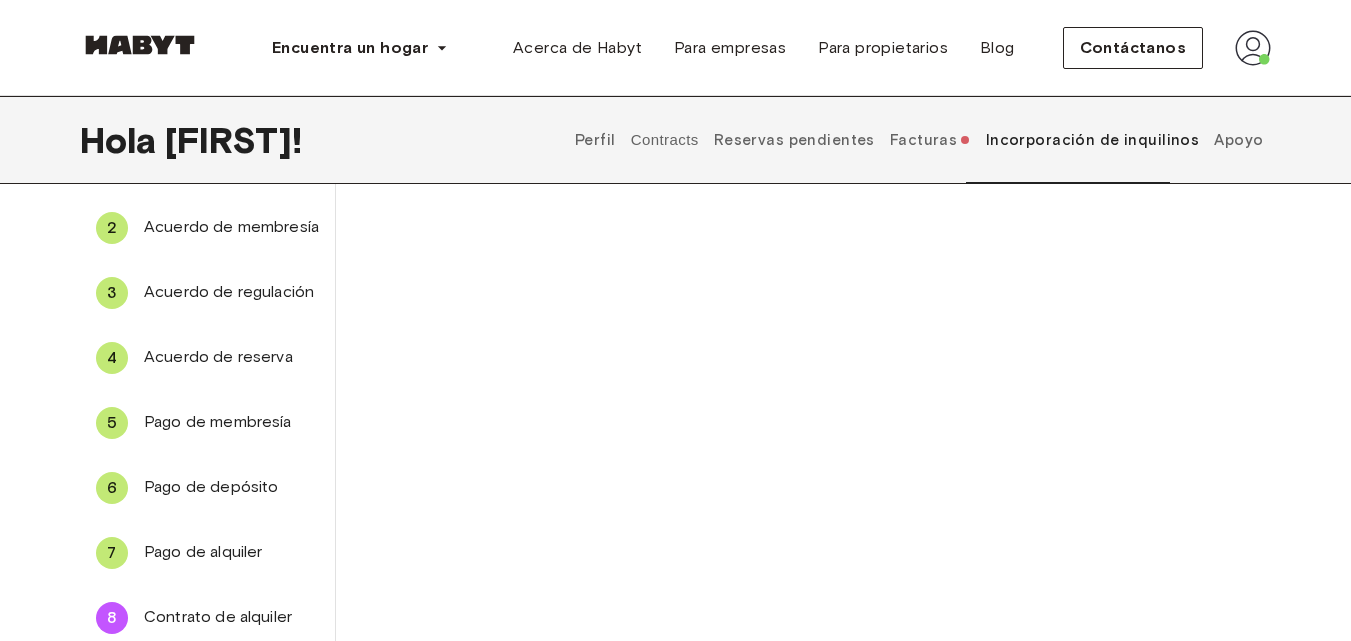 click on "Apoyo" at bounding box center [1238, 140] 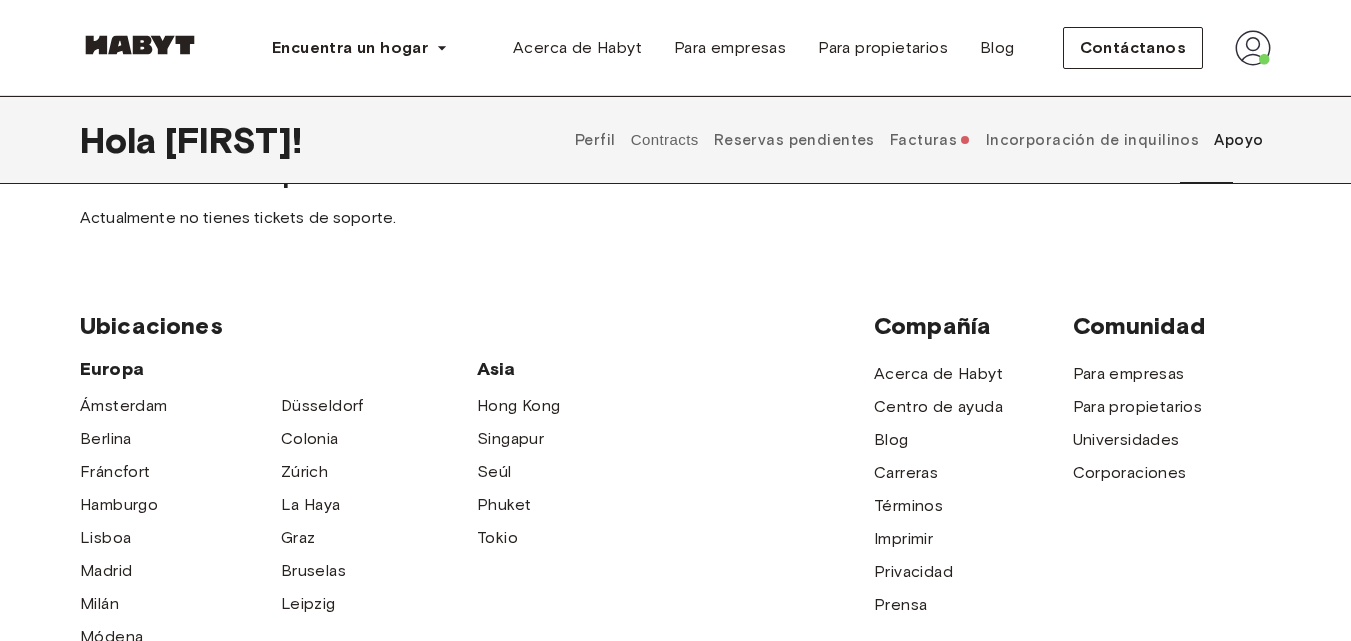 click on "Incorporación de inquilinos" at bounding box center [1093, 140] 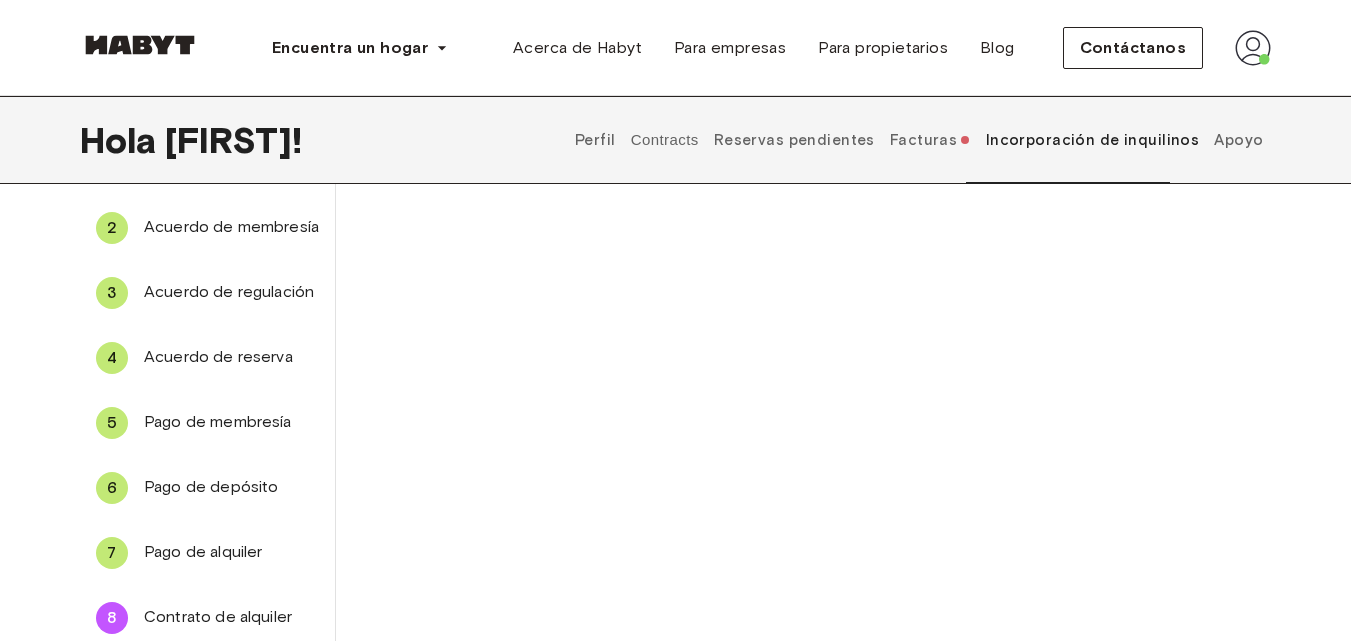 click on "Perfil" at bounding box center (595, 140) 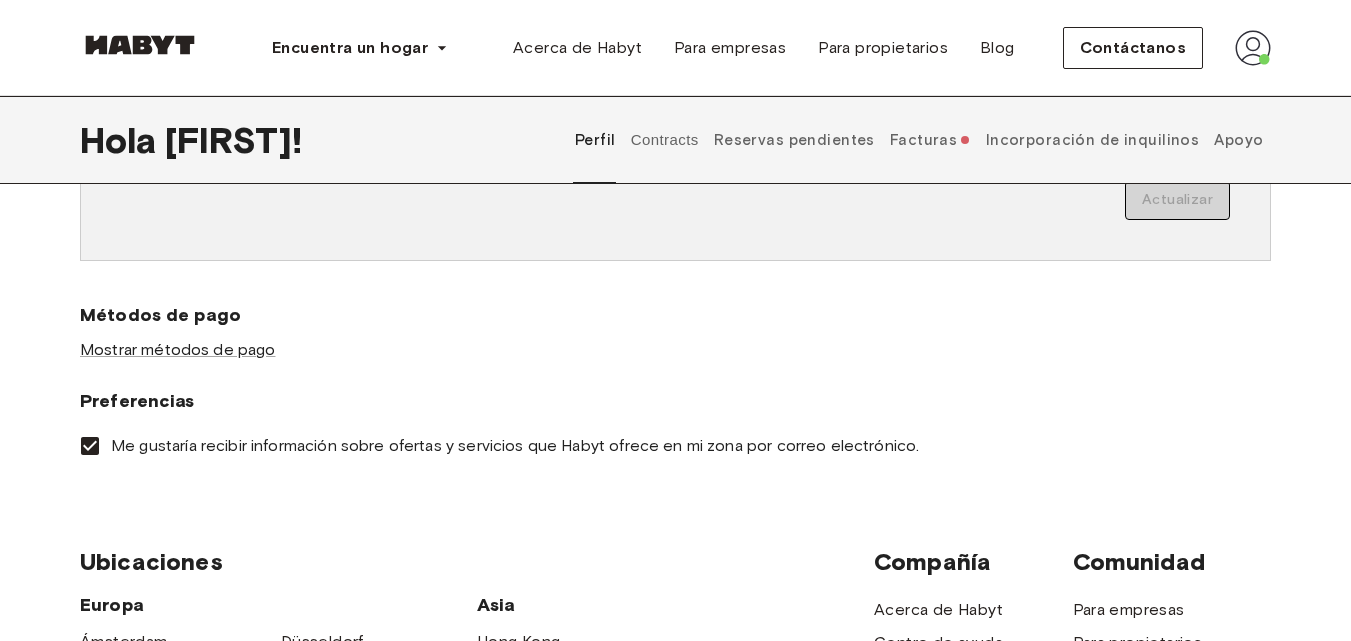 scroll, scrollTop: 576, scrollLeft: 0, axis: vertical 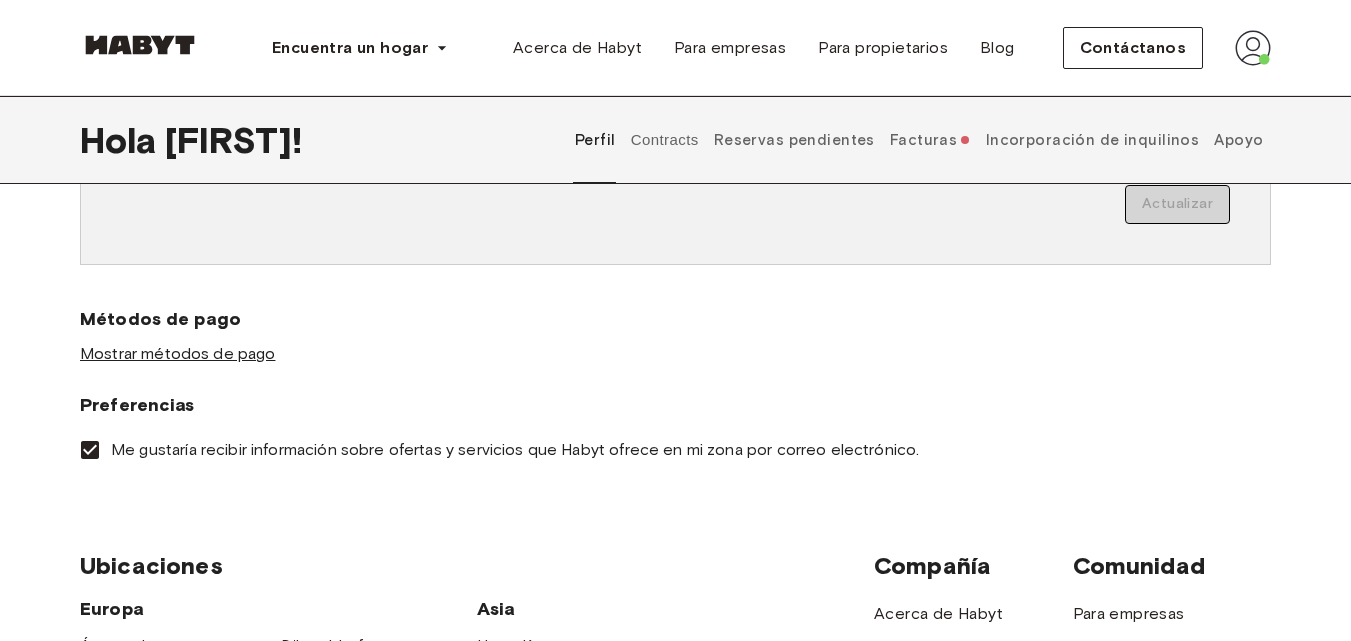 click on "Mostrar métodos de pago" at bounding box center [177, 353] 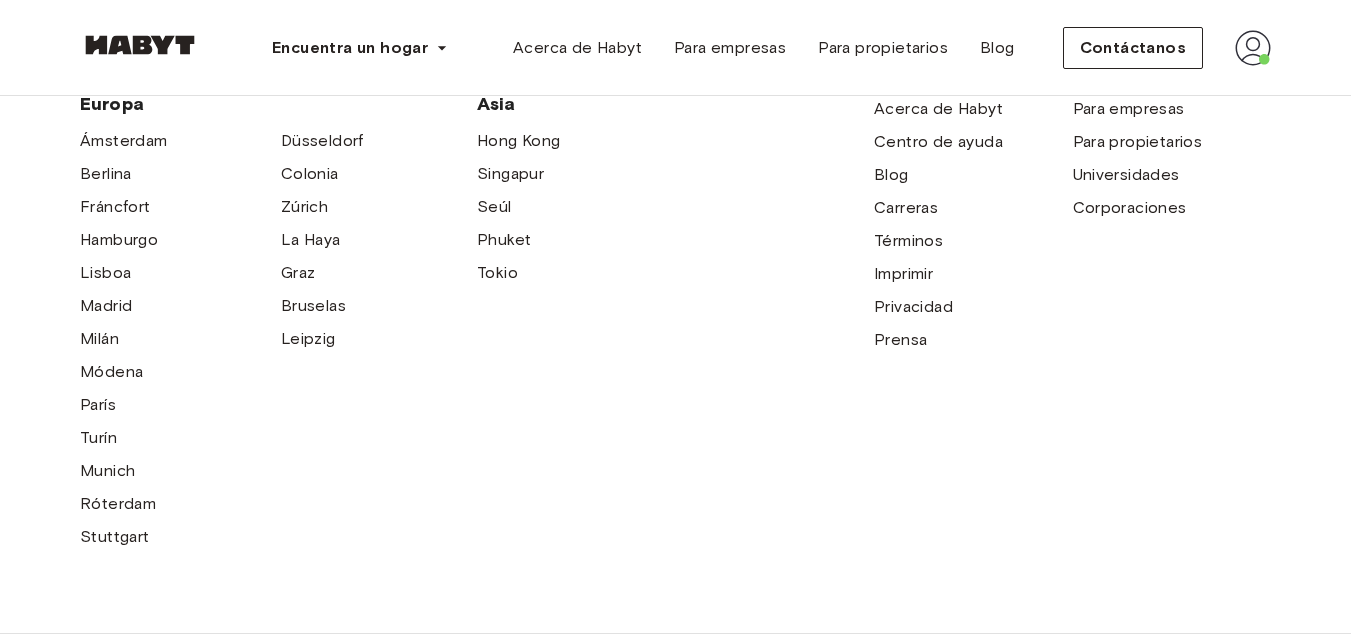 scroll, scrollTop: 1639, scrollLeft: 0, axis: vertical 